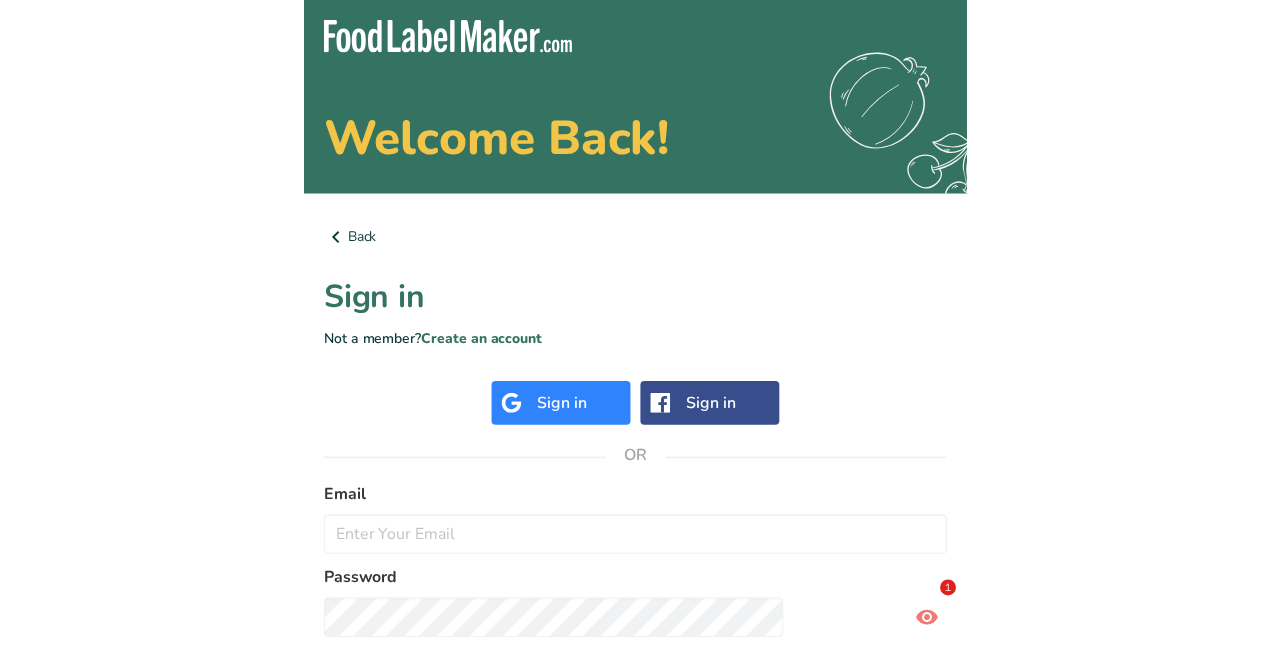 scroll, scrollTop: 0, scrollLeft: 0, axis: both 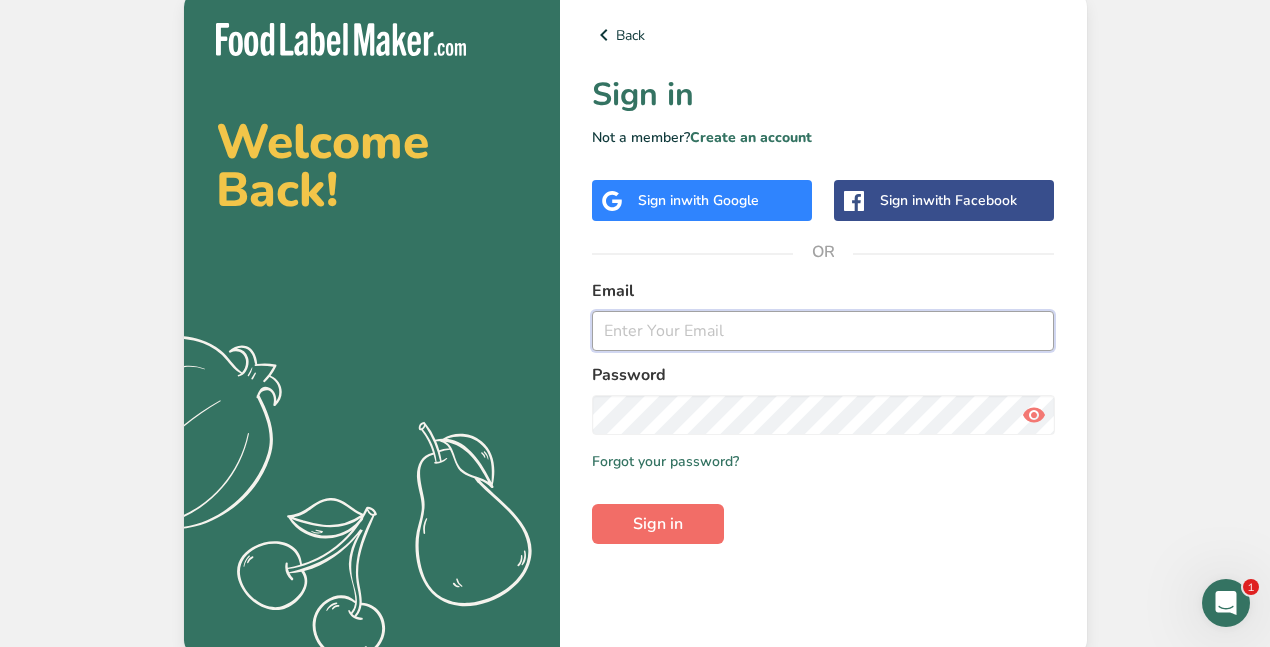 type on "[EMAIL_ADDRESS][DOMAIN_NAME]" 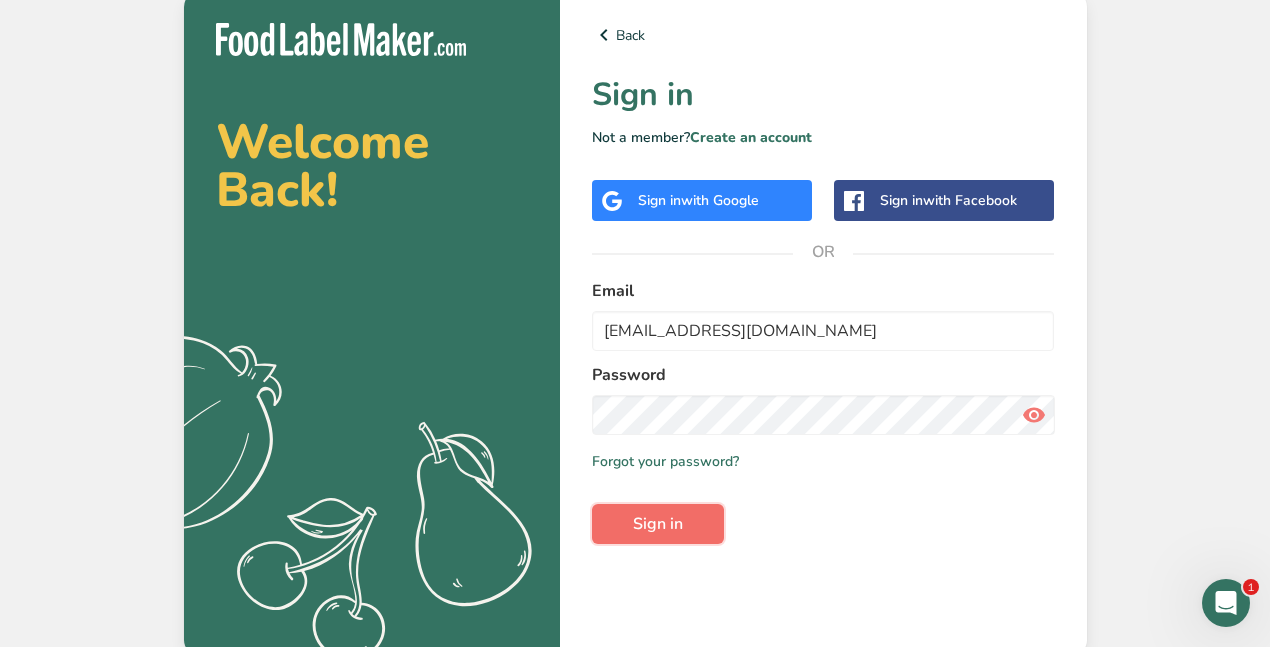 click on "Sign in" at bounding box center [658, 524] 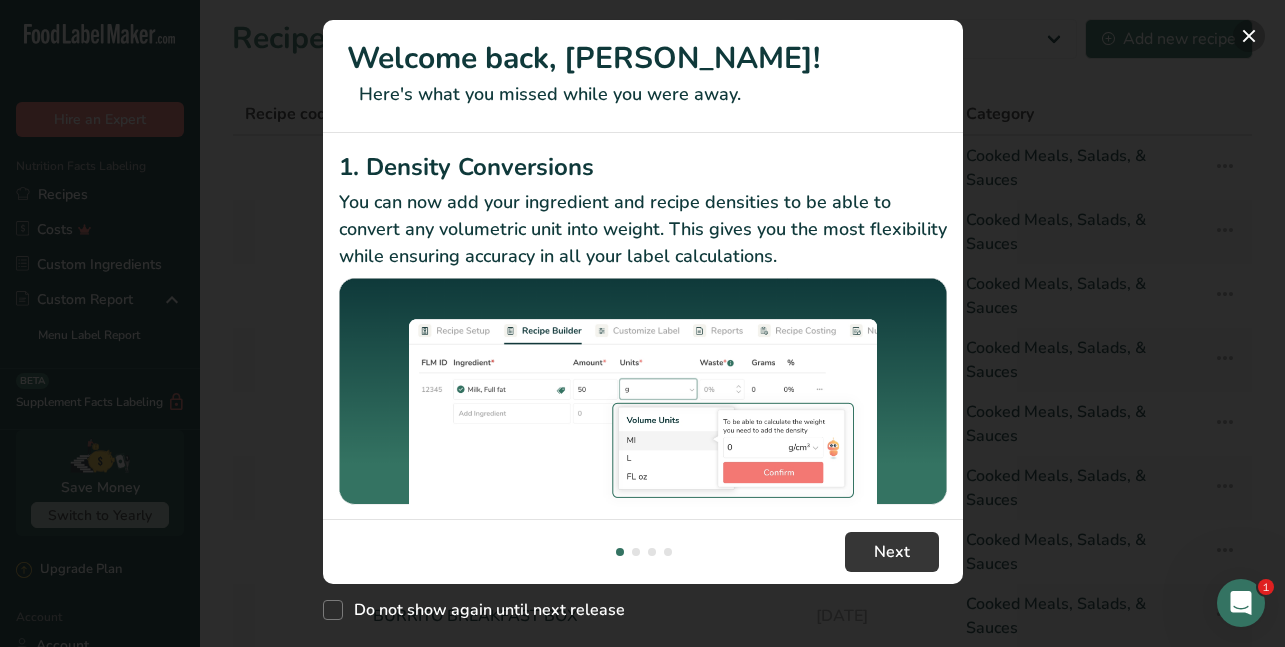 click at bounding box center [1249, 36] 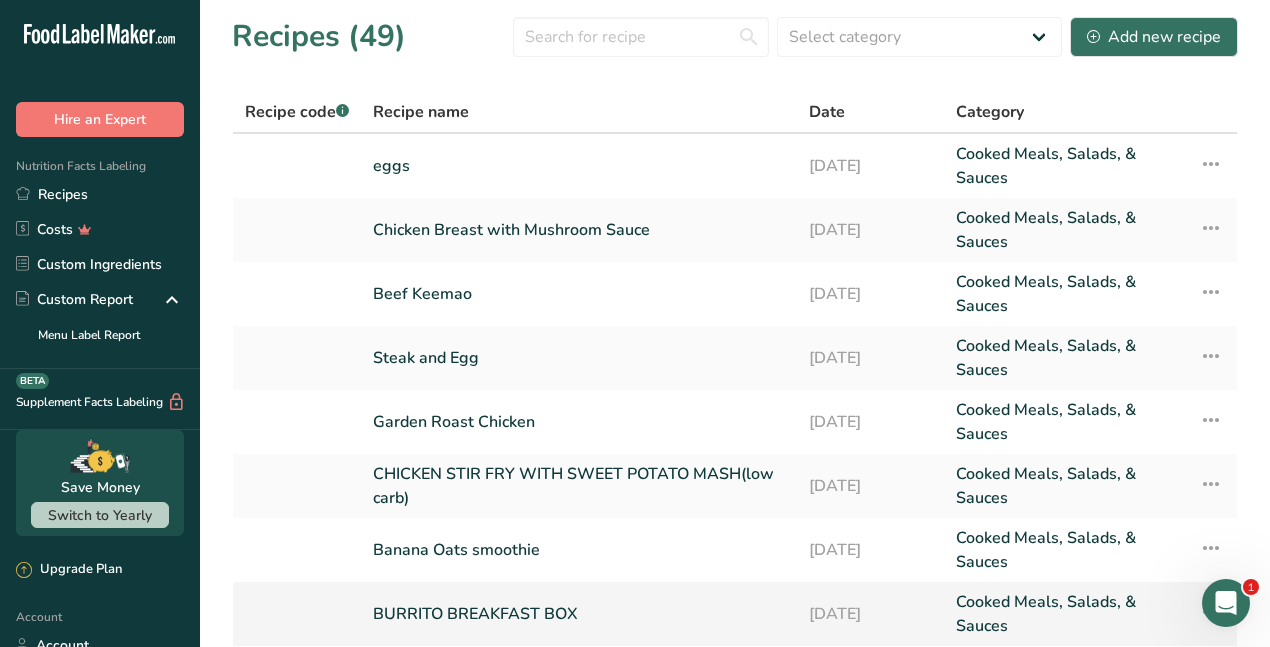 scroll, scrollTop: 0, scrollLeft: 0, axis: both 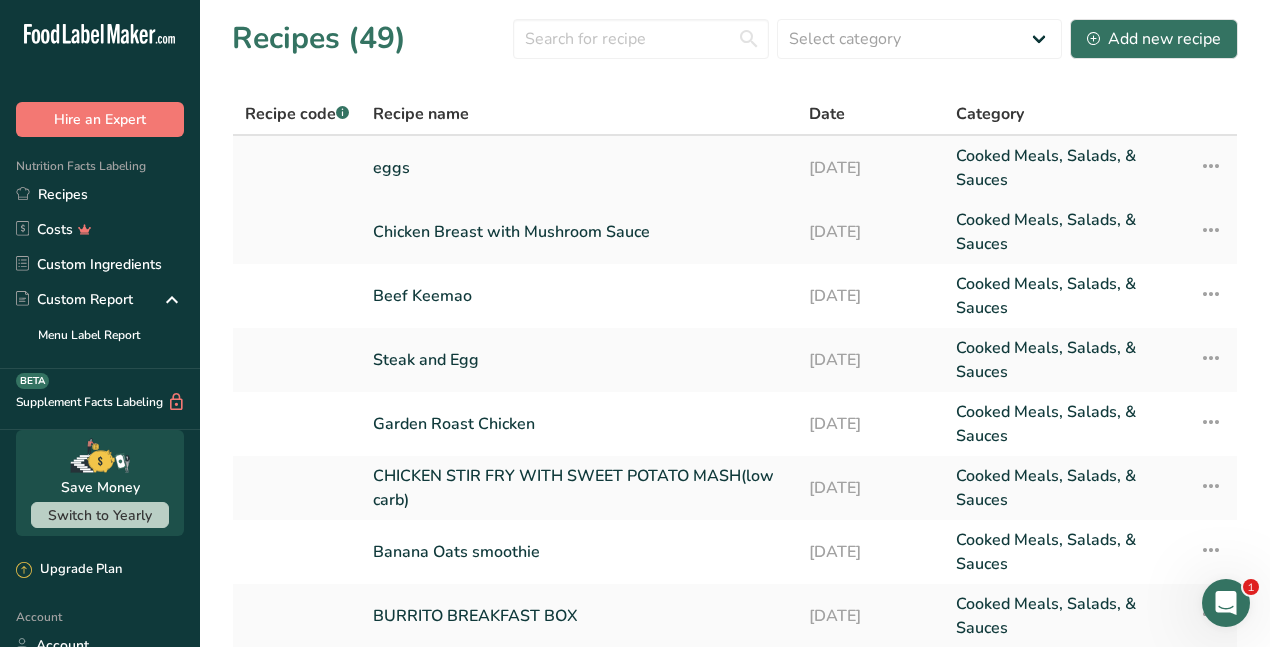 click on "eggs" at bounding box center (579, 168) 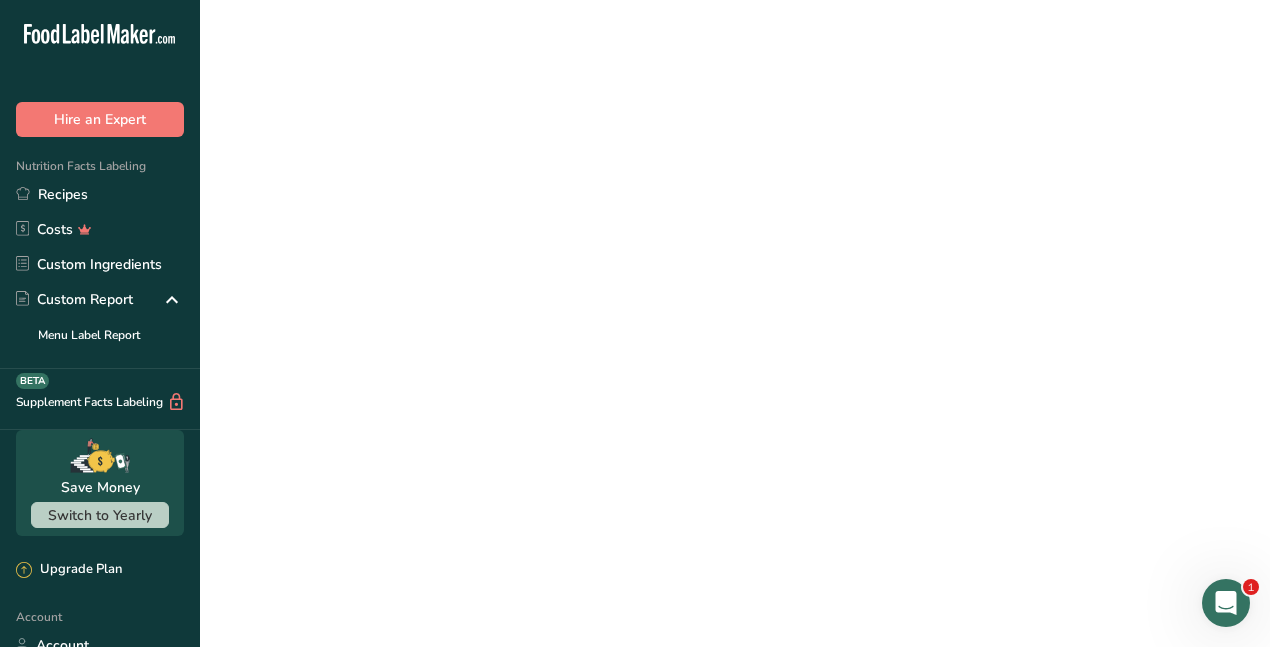 click on "eggs" at bounding box center (579, 168) 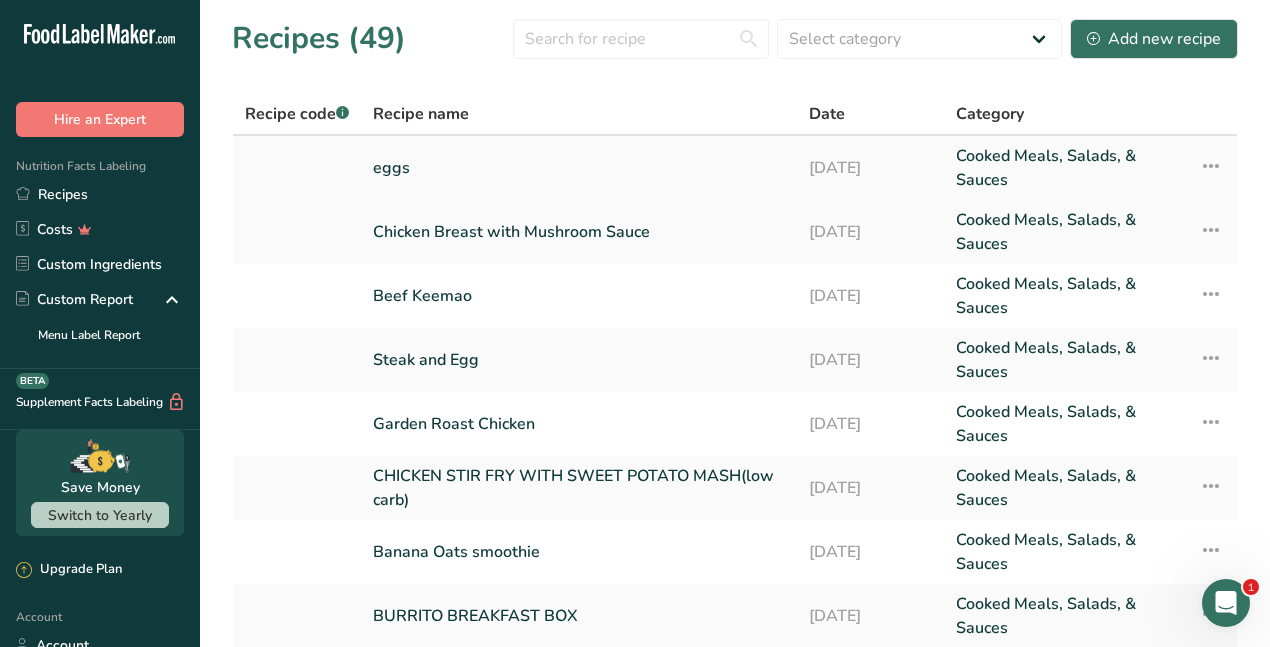click at bounding box center [1211, 166] 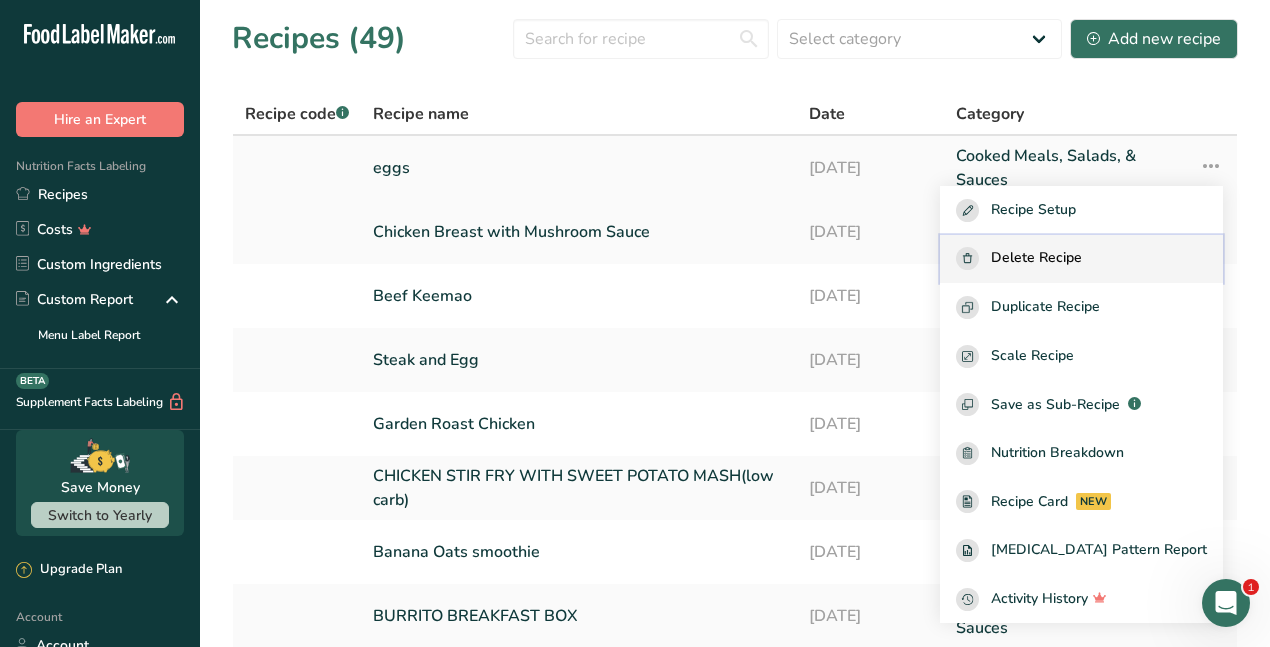 click on "Delete Recipe" at bounding box center [1036, 258] 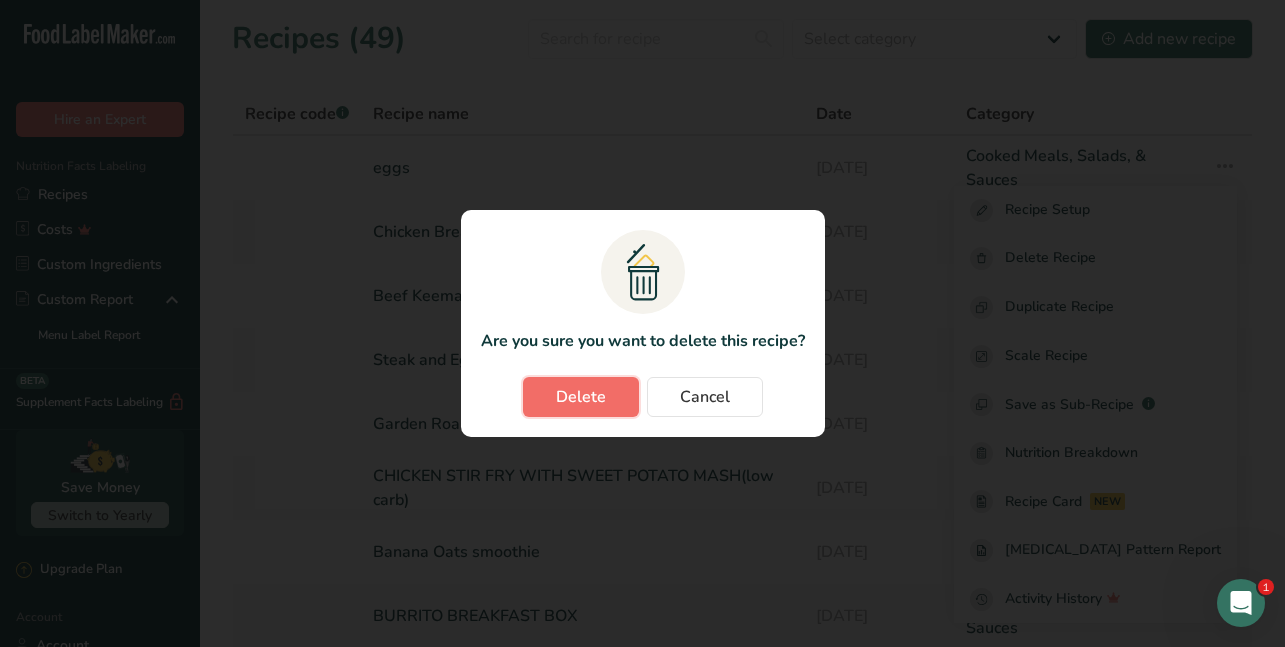 click on "Delete" at bounding box center [581, 397] 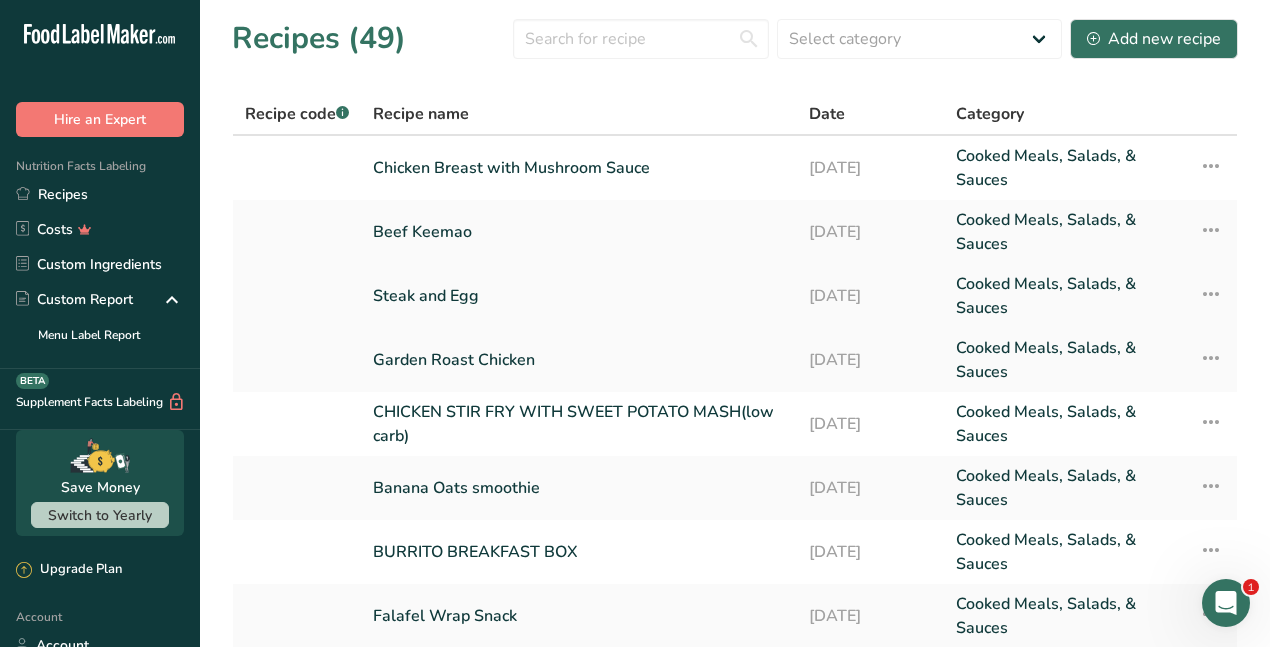 click on "Steak and Egg" at bounding box center (579, 296) 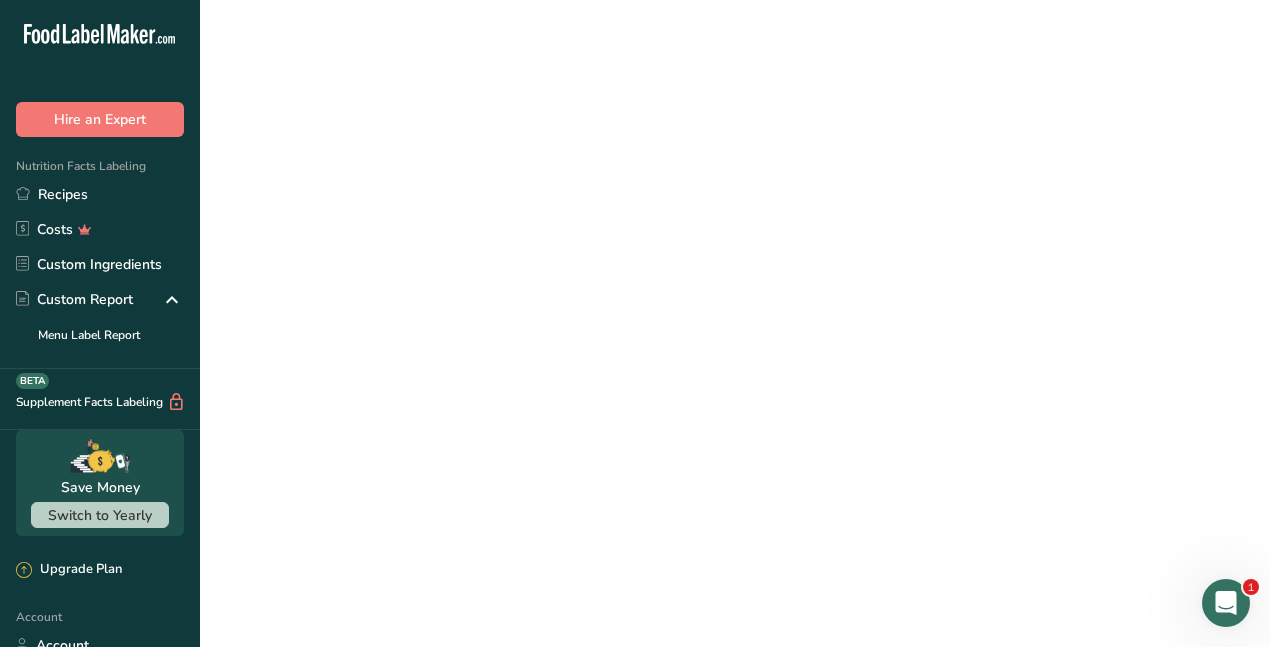 click on "Steak and Egg" at bounding box center [579, 296] 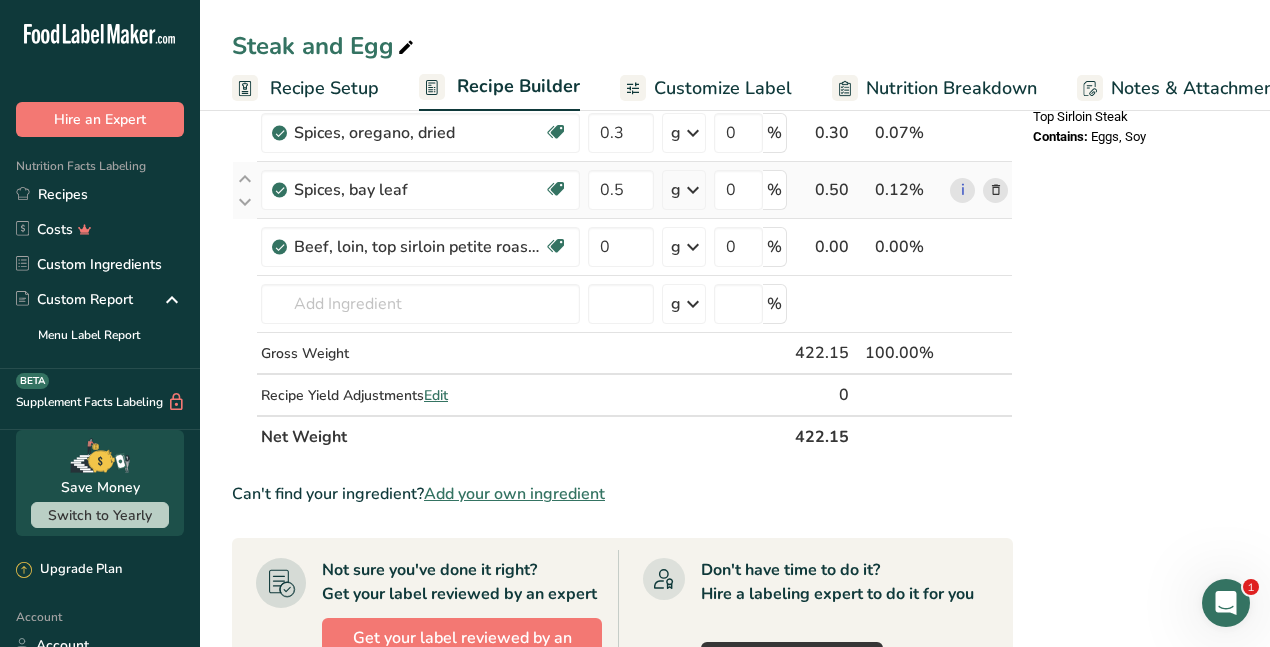 scroll, scrollTop: 800, scrollLeft: 0, axis: vertical 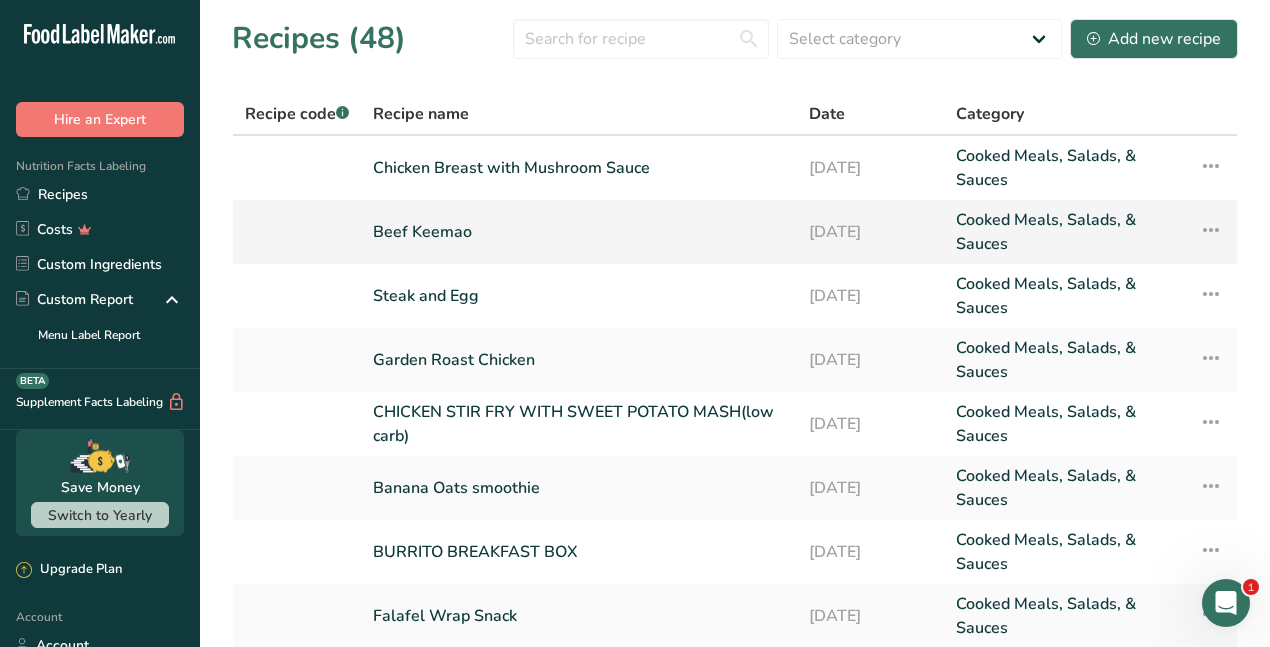 click on "Beef Keemao" at bounding box center (579, 232) 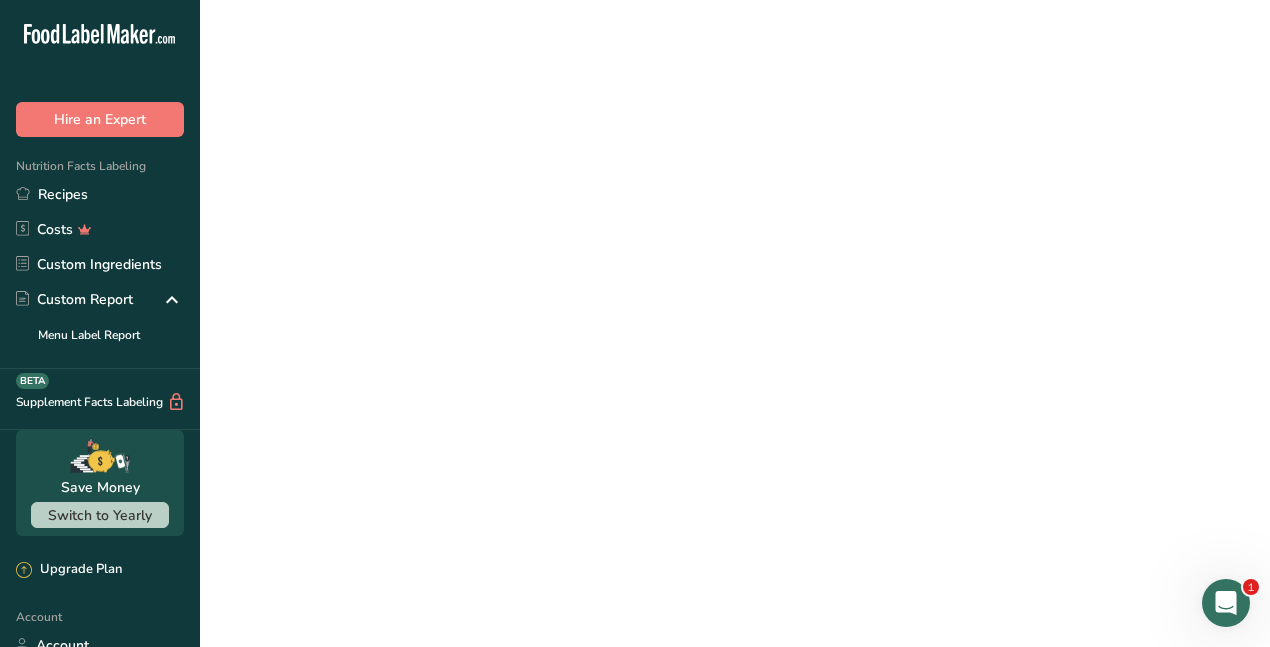 click on "Beef Keemao" at bounding box center [579, 232] 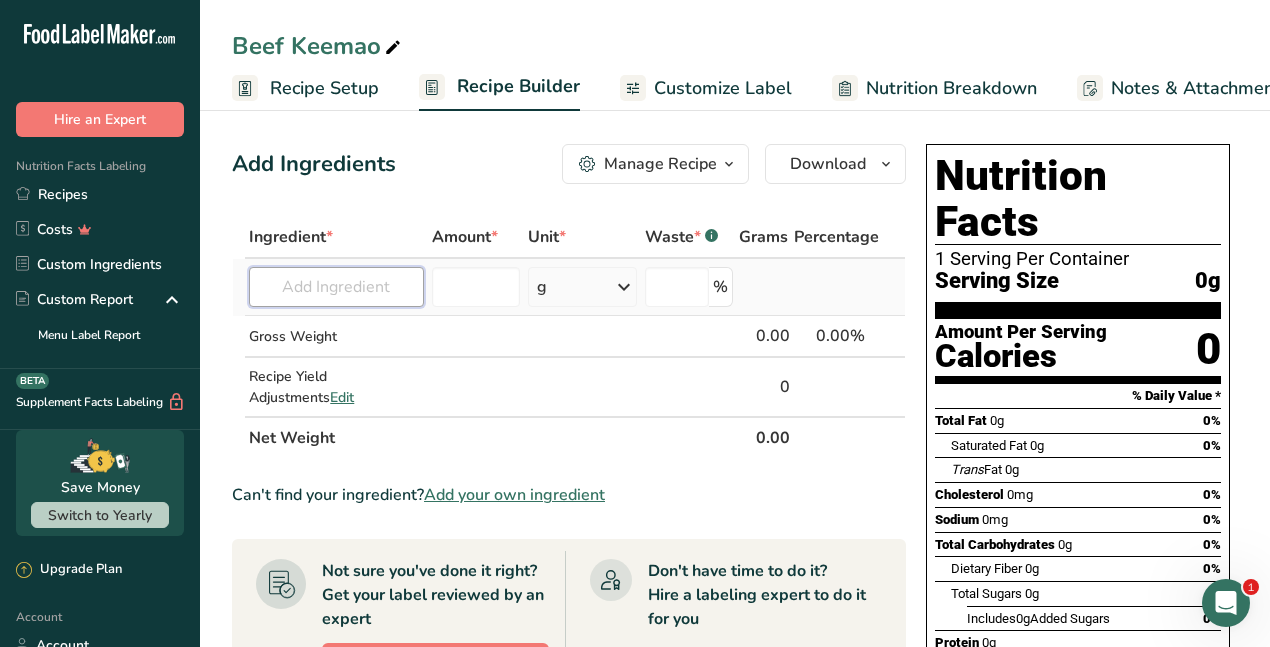 click at bounding box center [336, 287] 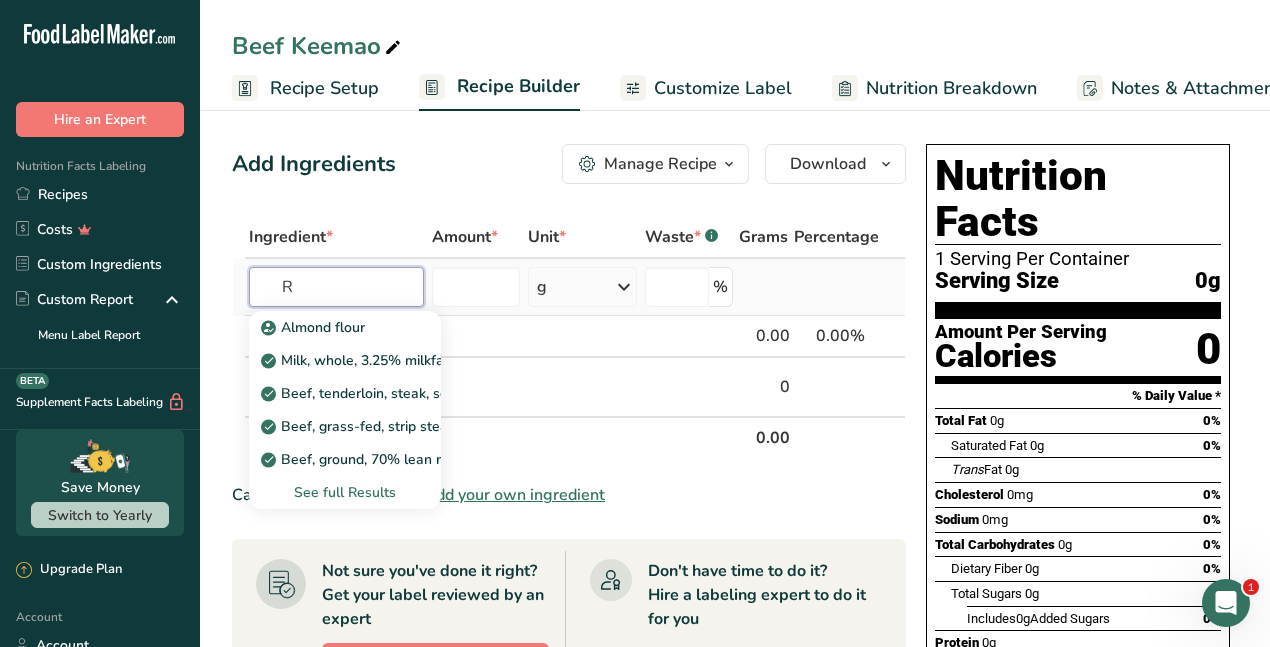 type on "R" 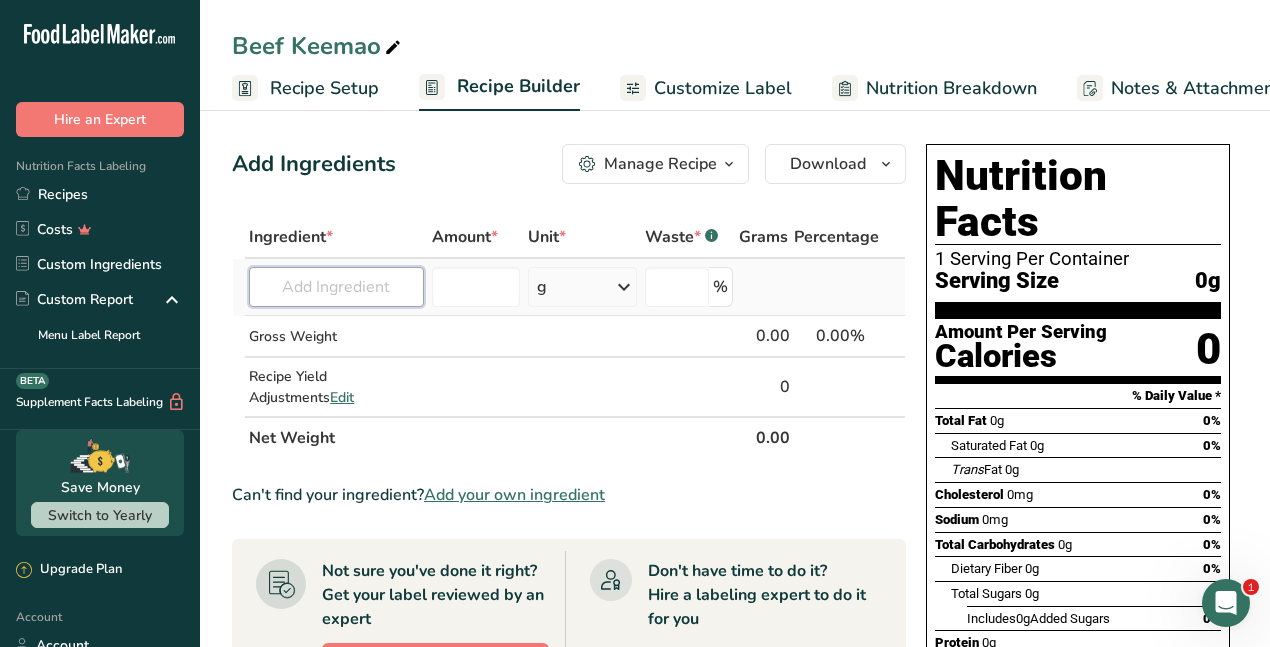 click at bounding box center (336, 287) 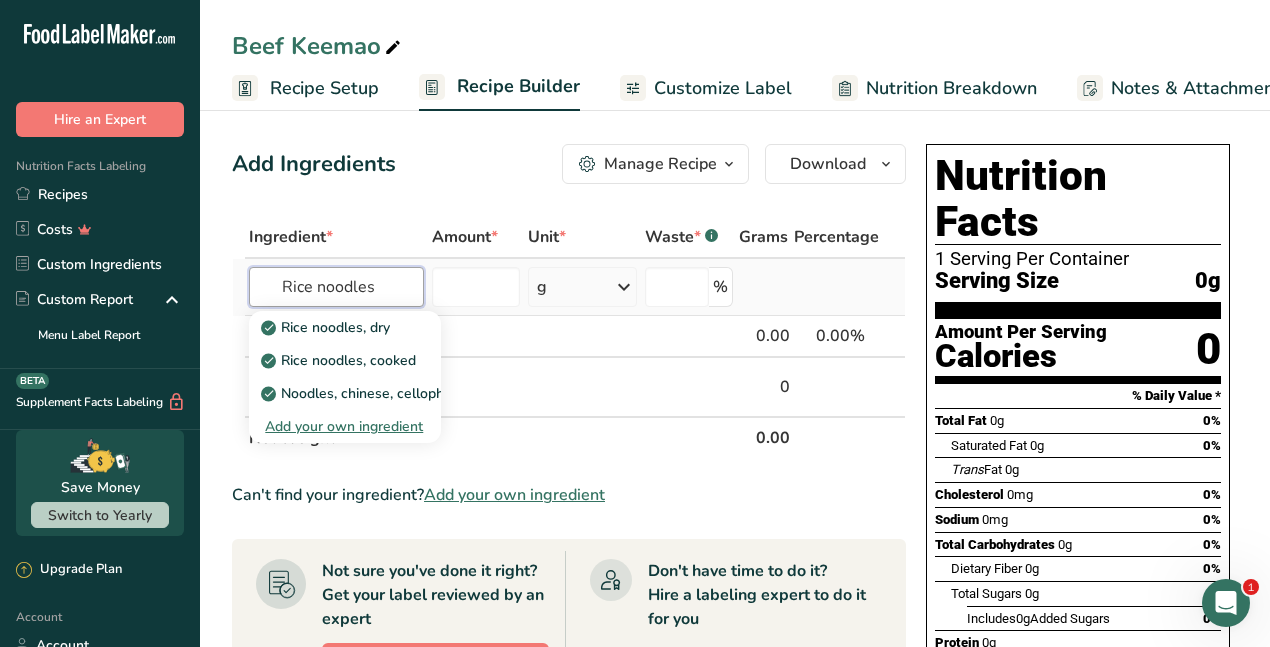 type on "Rice noodles" 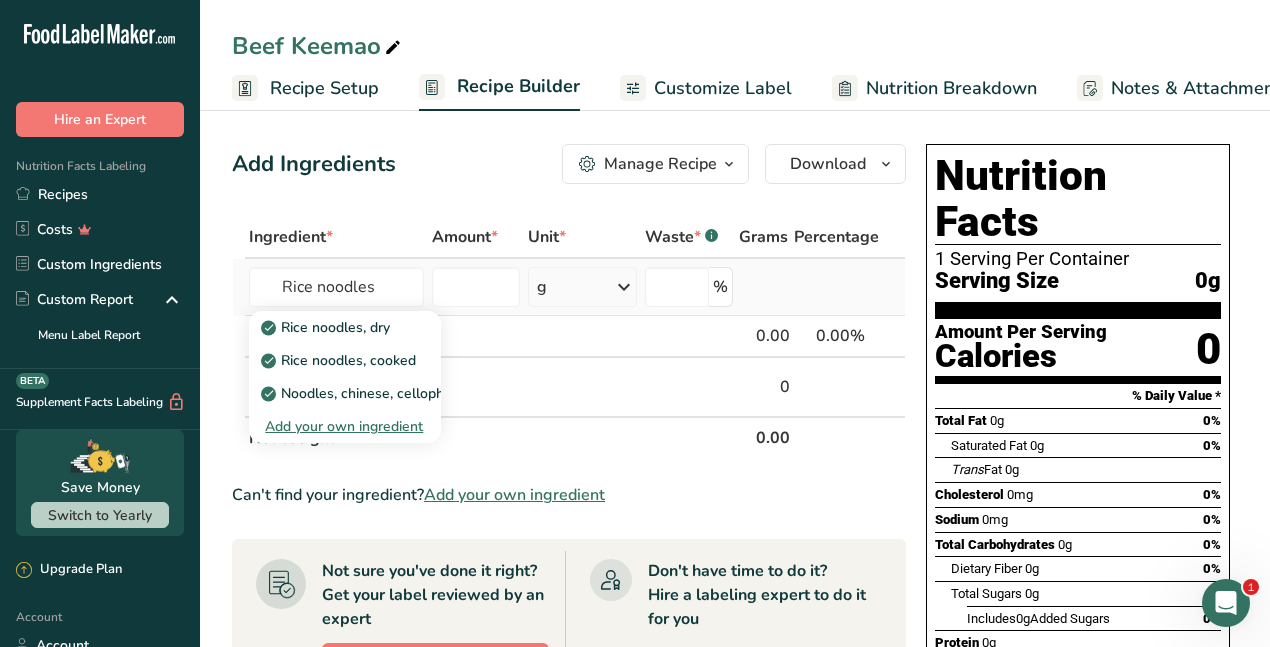 type 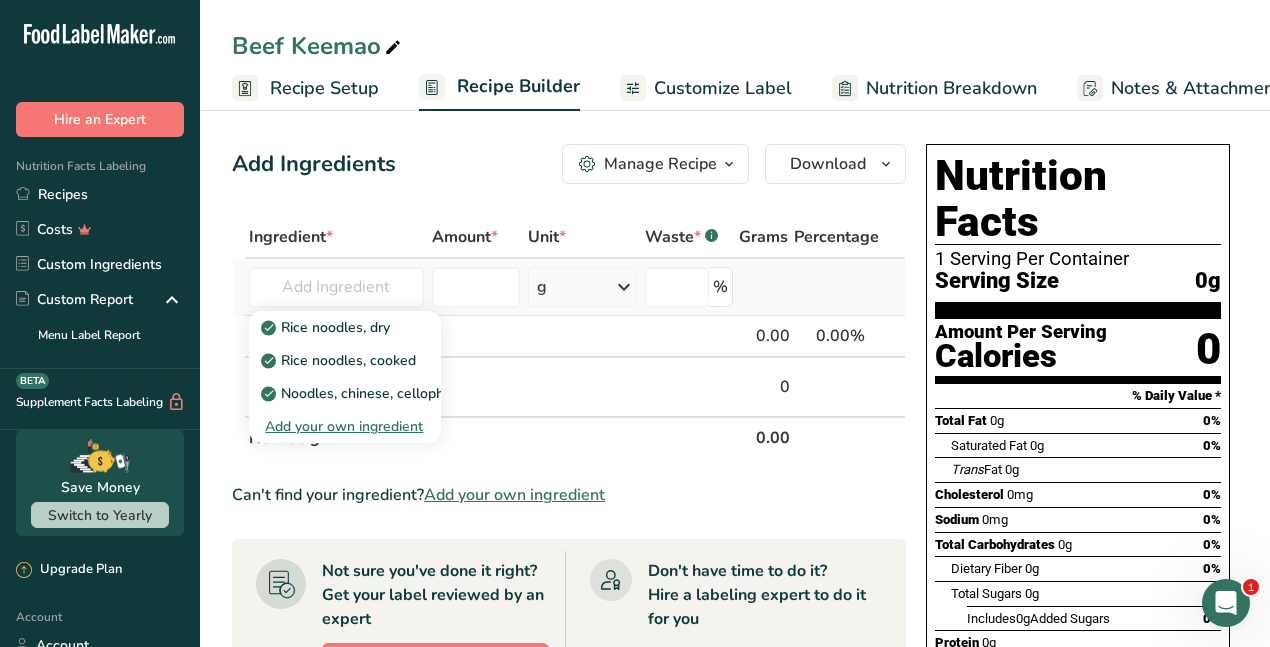 click on "Add your own ingredient" at bounding box center [345, 426] 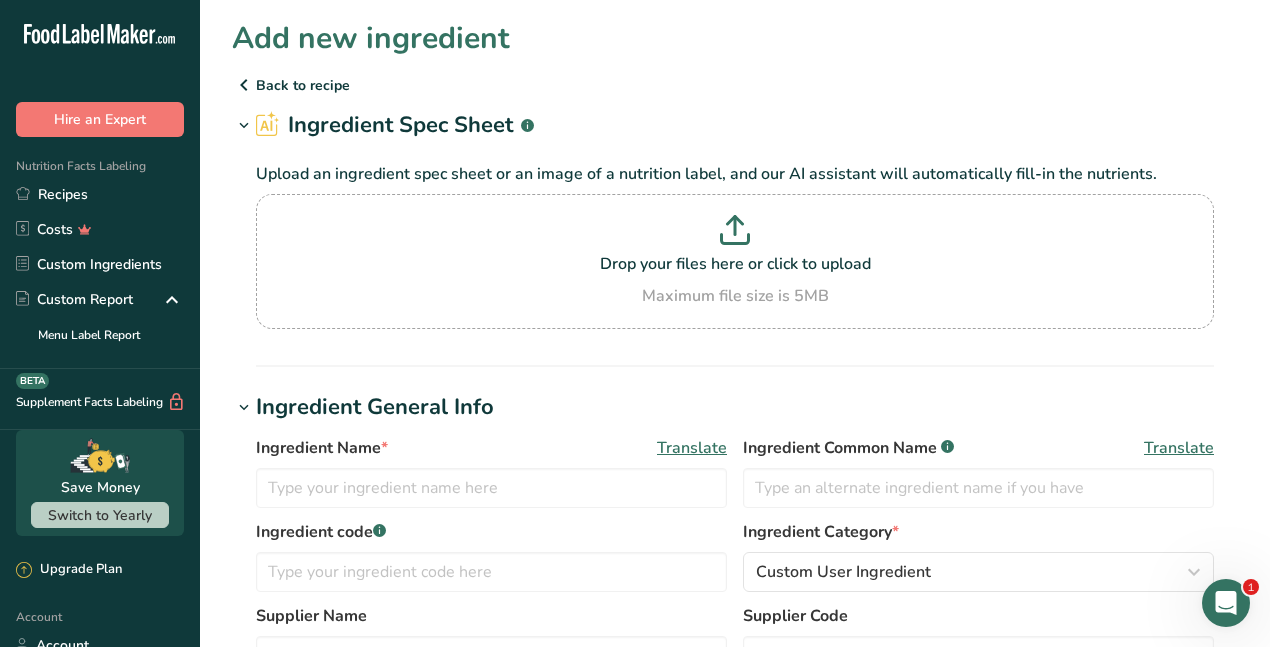 click at bounding box center [244, 85] 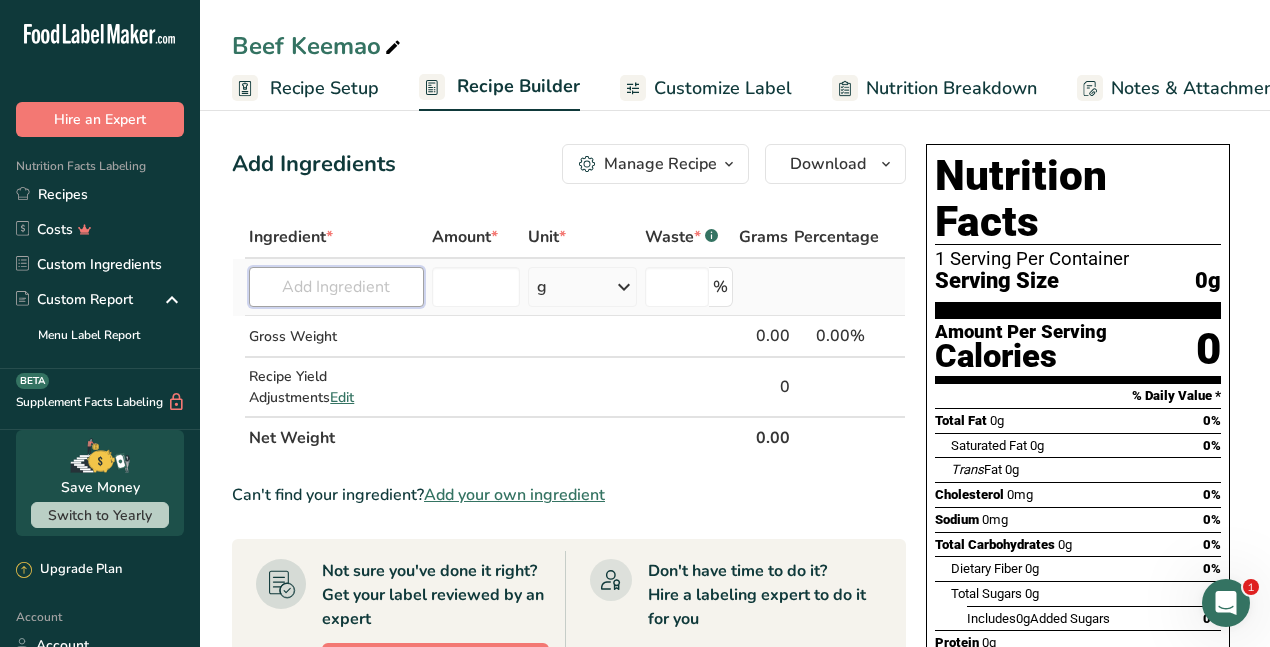 click at bounding box center [336, 287] 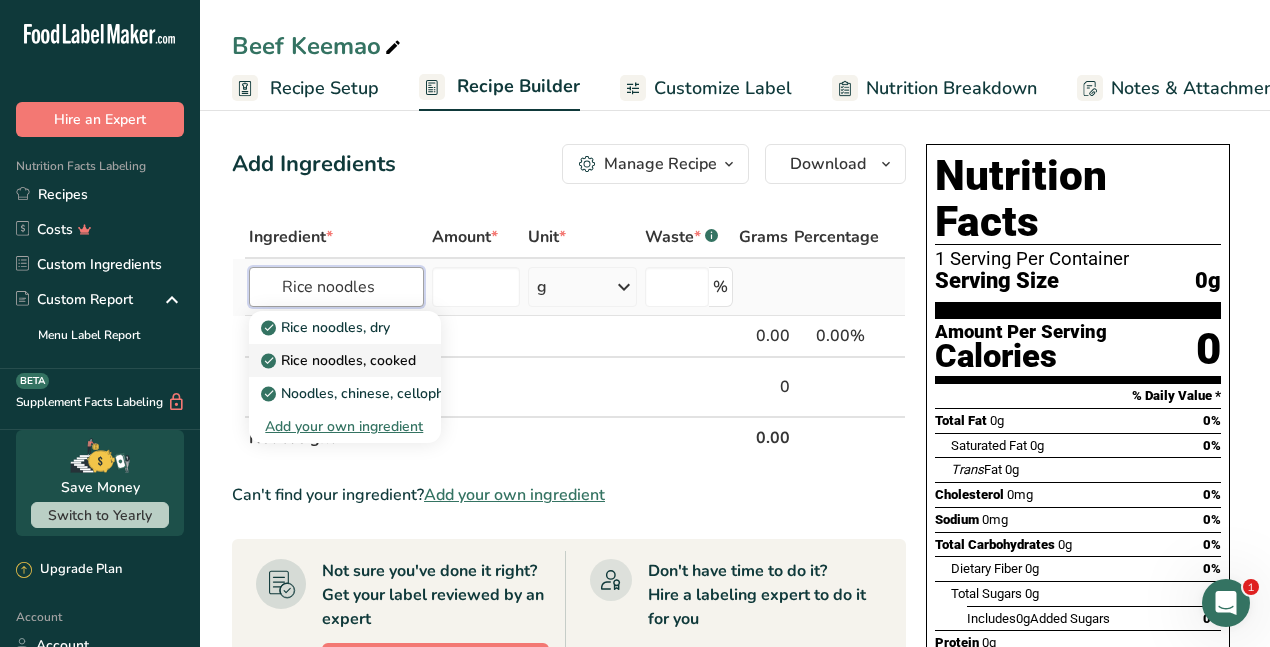 type on "Rice noodles" 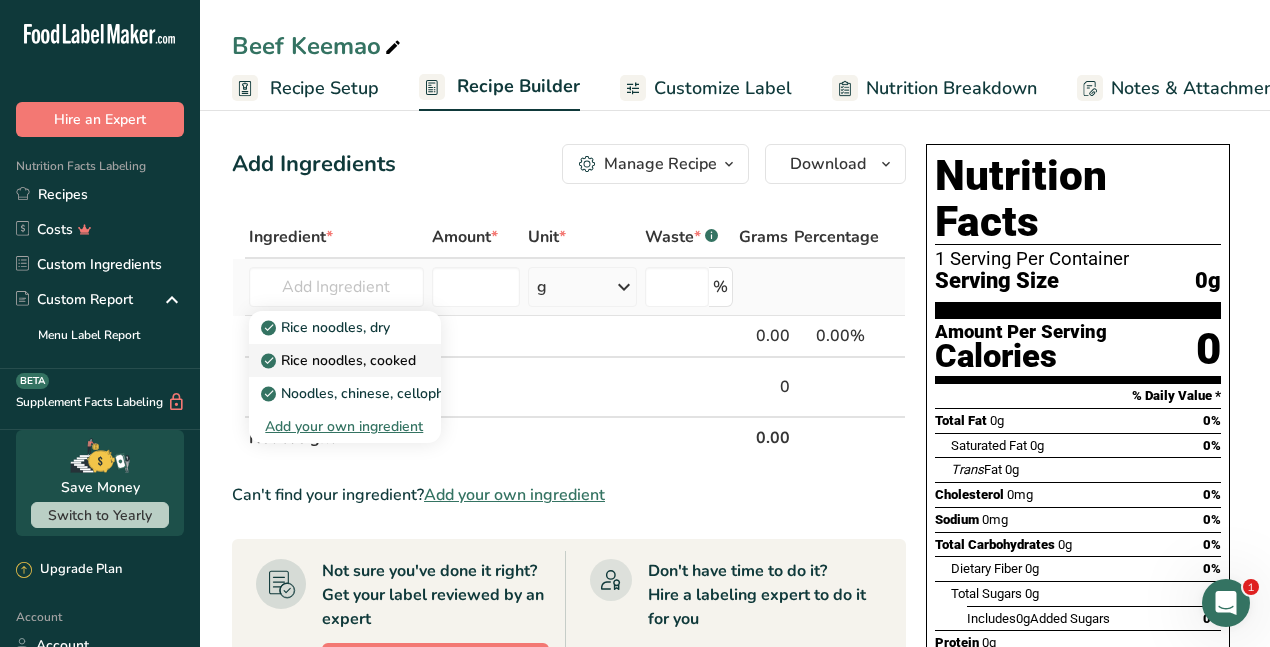 click on "Rice noodles, cooked" at bounding box center [340, 360] 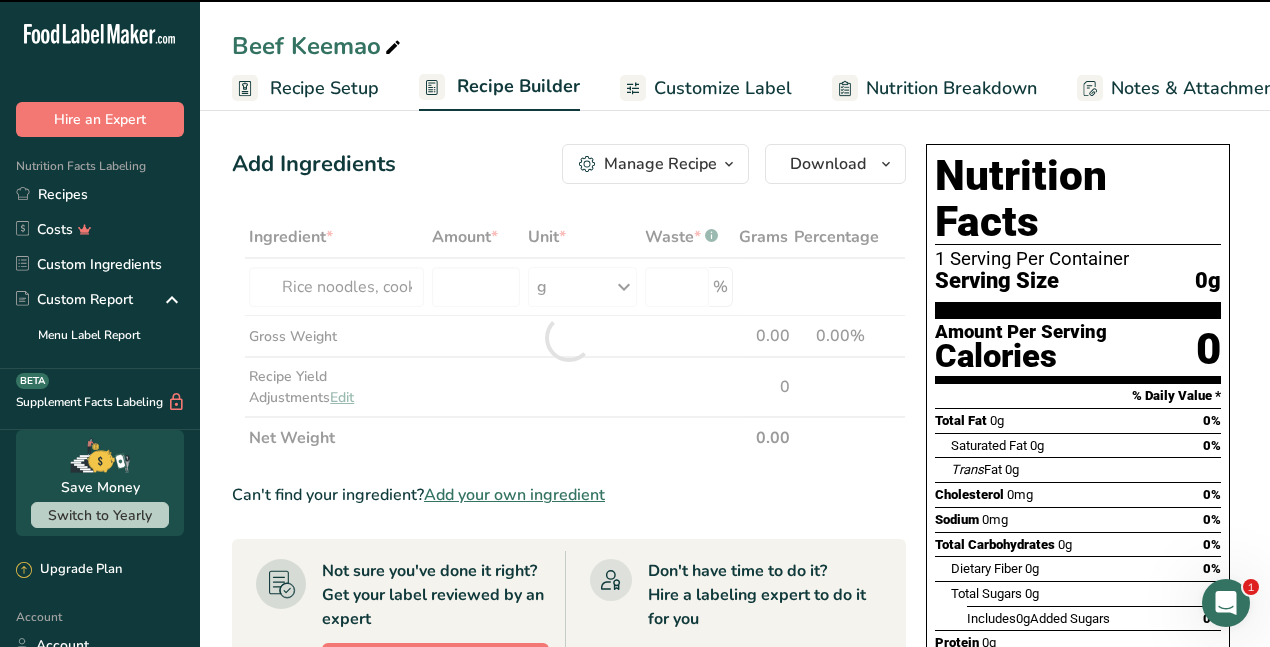 type on "0" 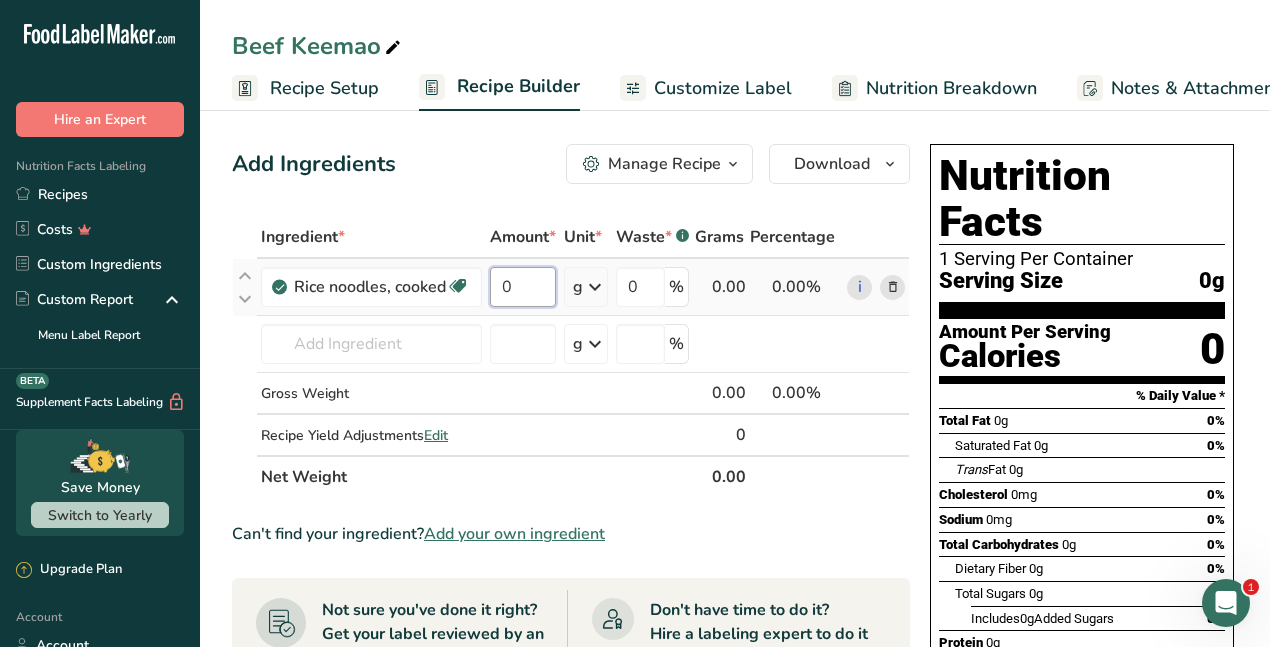 click on "0" at bounding box center [523, 287] 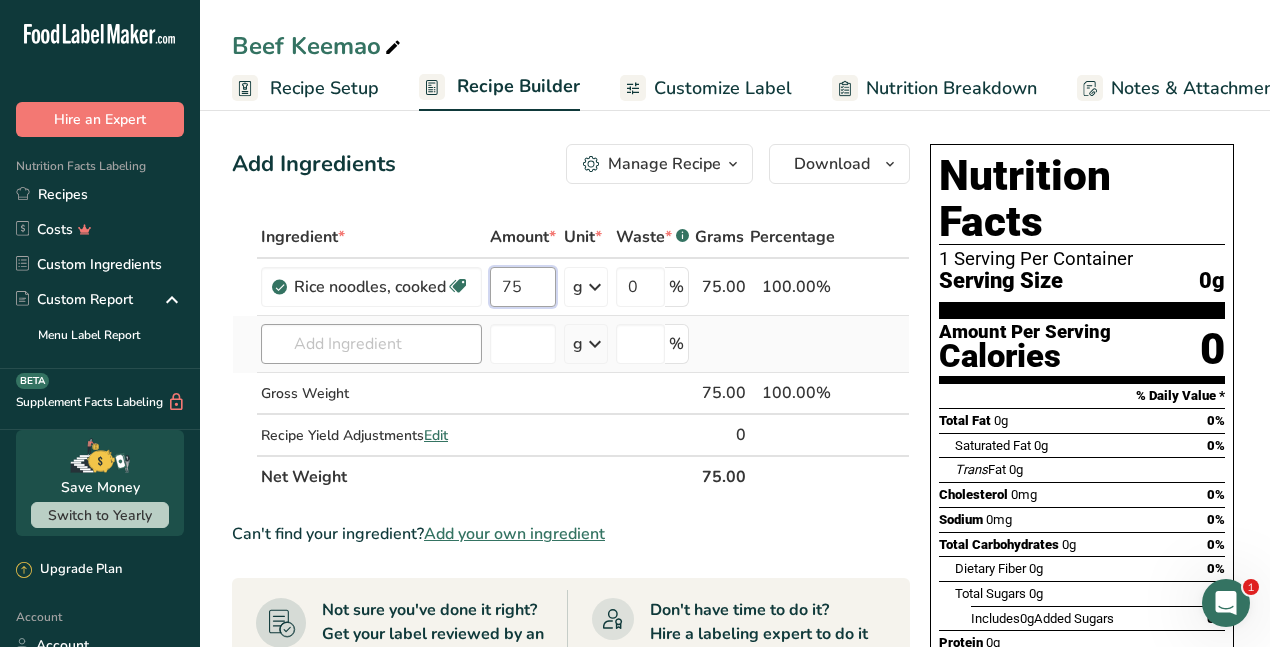 type on "75" 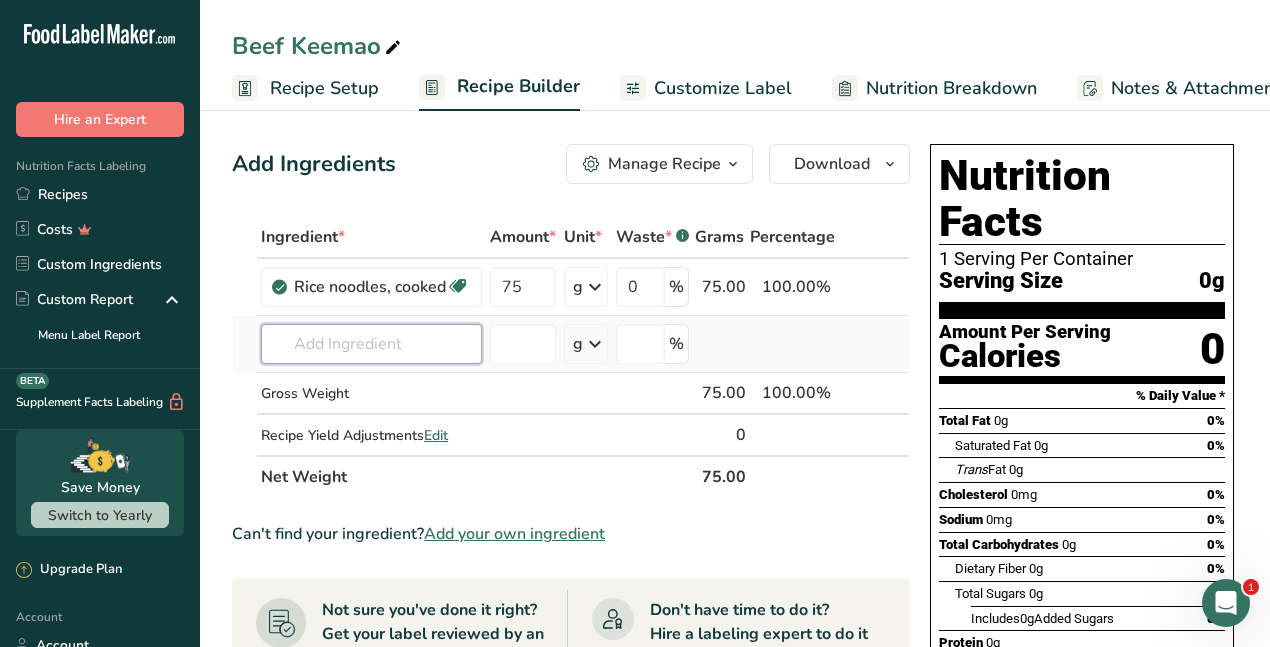 click on "Ingredient *
Amount *
Unit *
Waste *   .a-a{fill:#347362;}.b-a{fill:#fff;}          Grams
Percentage
Rice noodles, cooked
Dairy free
Gluten free
Vegan
Vegetarian
Soy free
75
g
Portions
1 cup
Weight Units
g
kg
mg
See more
Volume Units
l
Volume units require a density conversion. If you know your ingredient's density enter it below. Otherwise, click on "RIA" our AI Regulatory bot - she will be able to help you
lb/ft3
g/cm3
Confirm
mL
lb/ft3
fl oz" at bounding box center [571, 357] 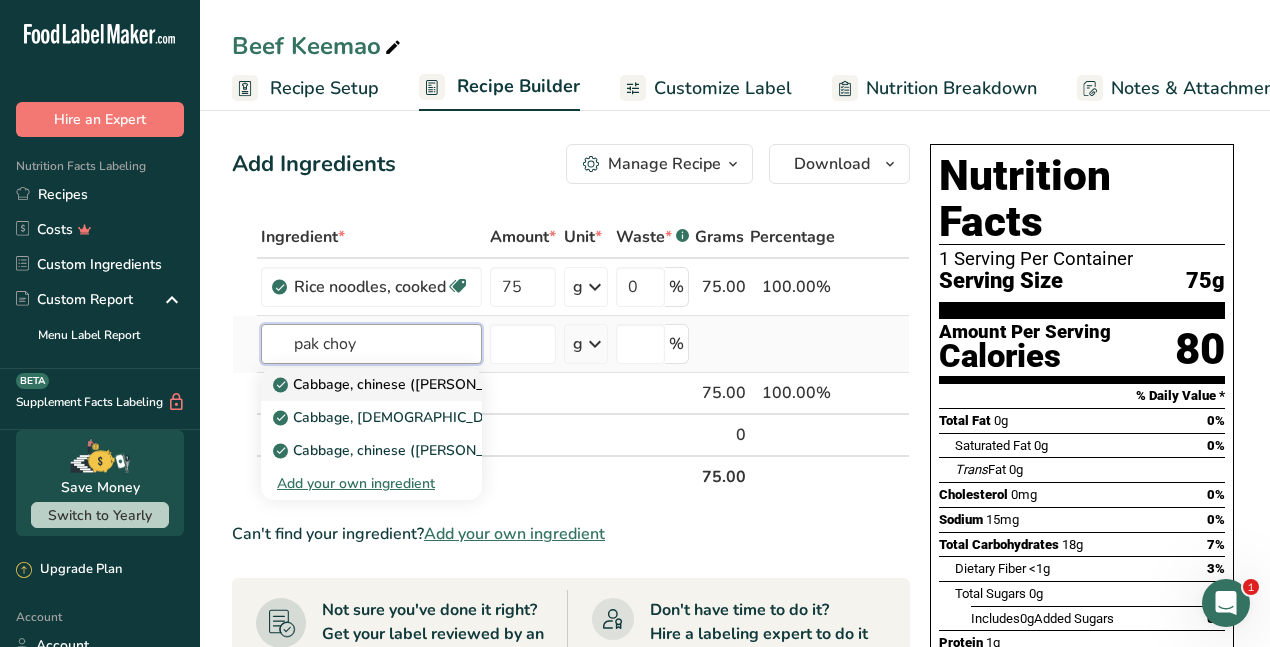 type on "pak choy" 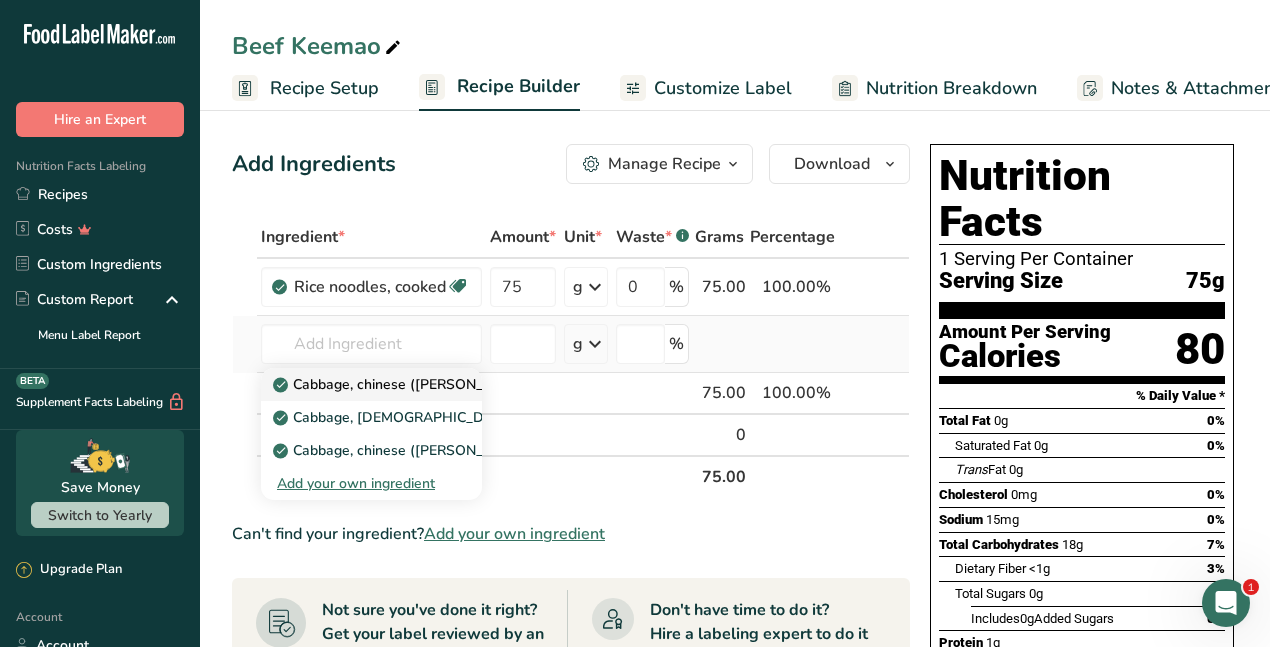 click on "Cabbage, chinese ([PERSON_NAME]), cooked, boiled, drained, without salt" at bounding box center [524, 384] 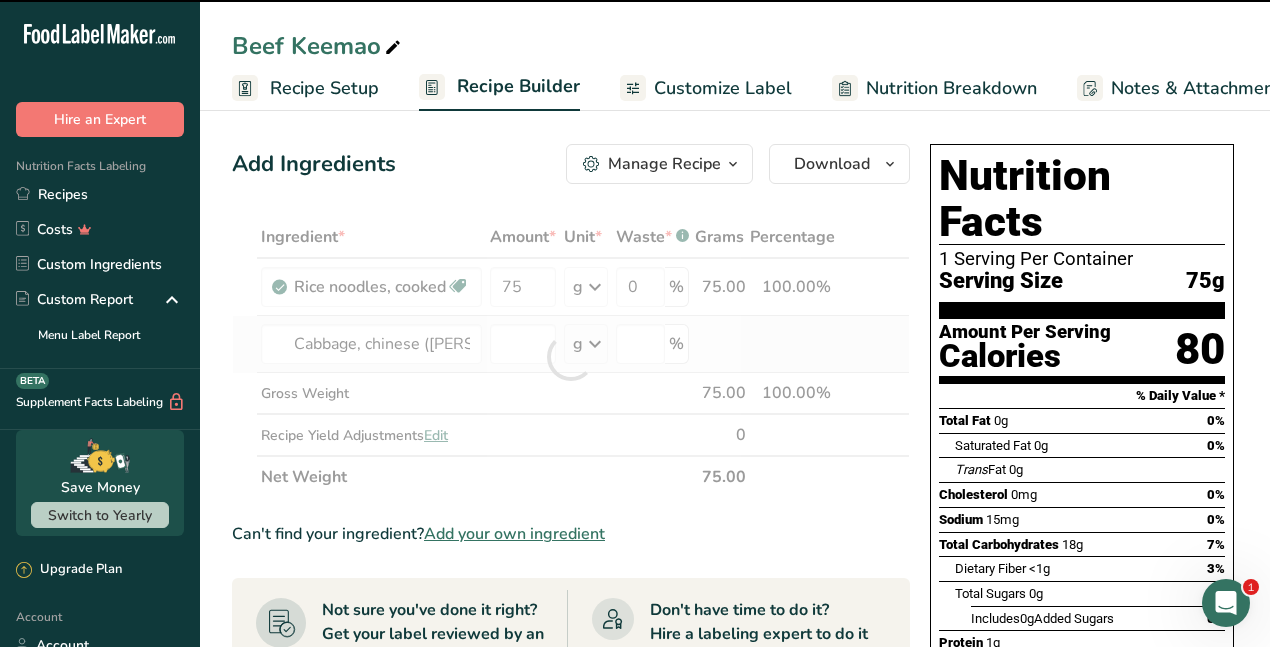 type on "0" 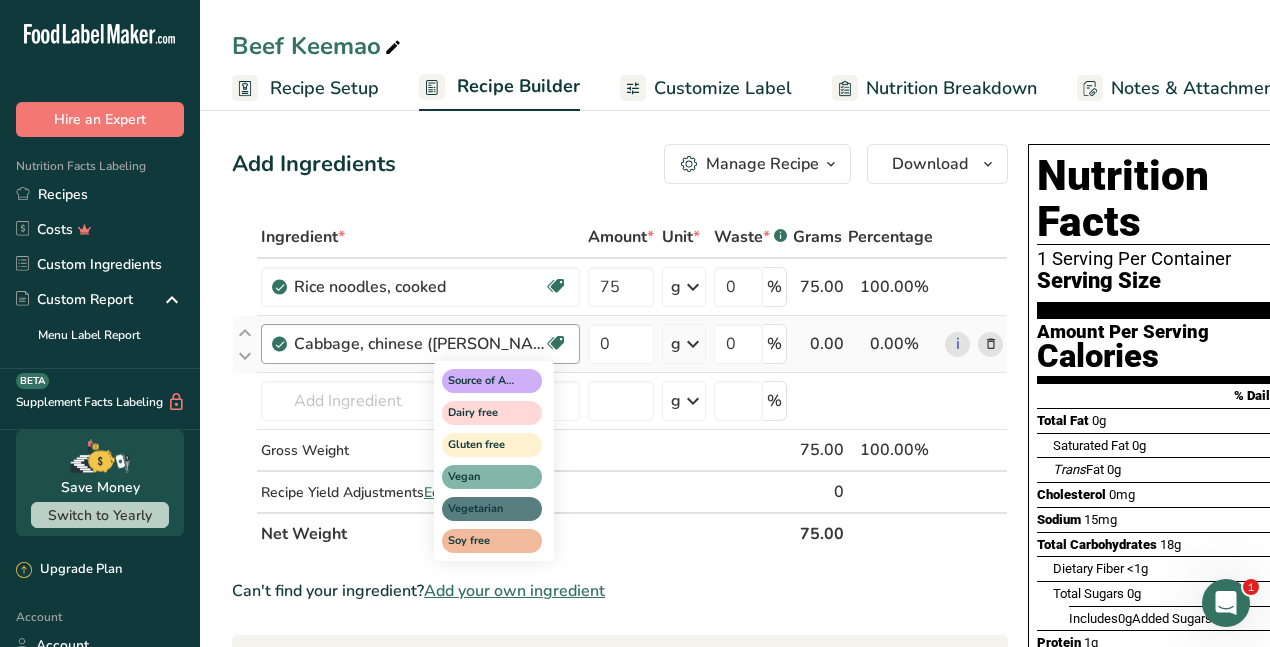 click at bounding box center (556, 343) 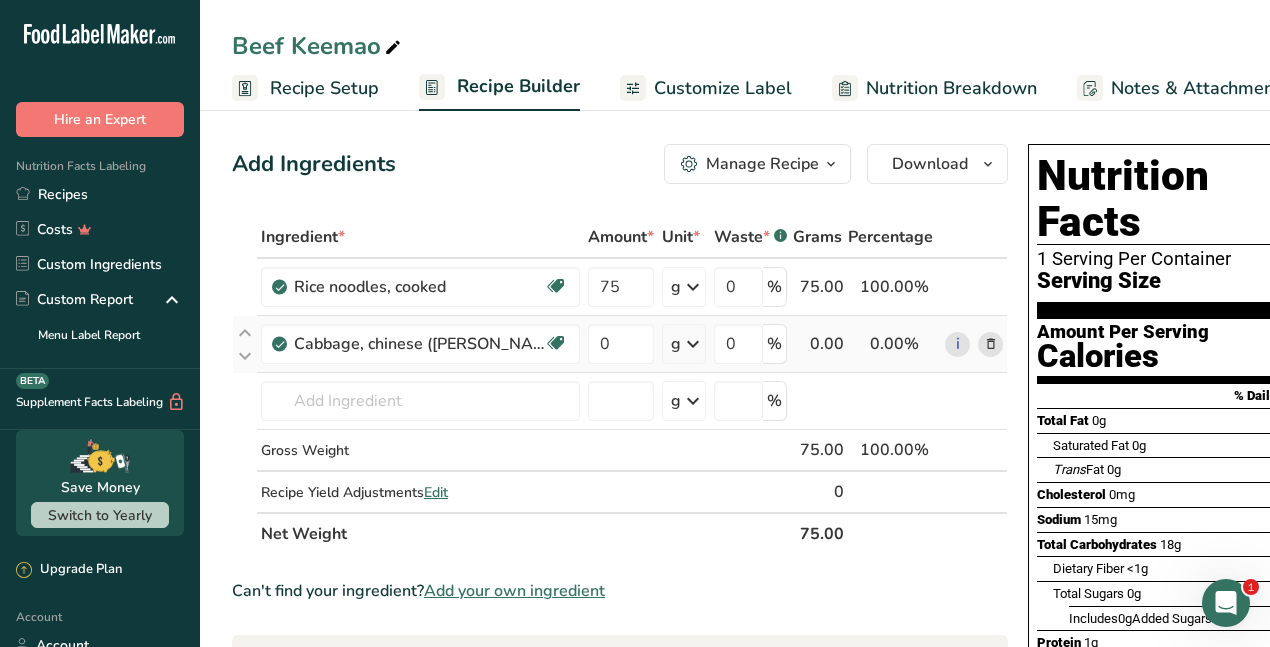 click at bounding box center [991, 344] 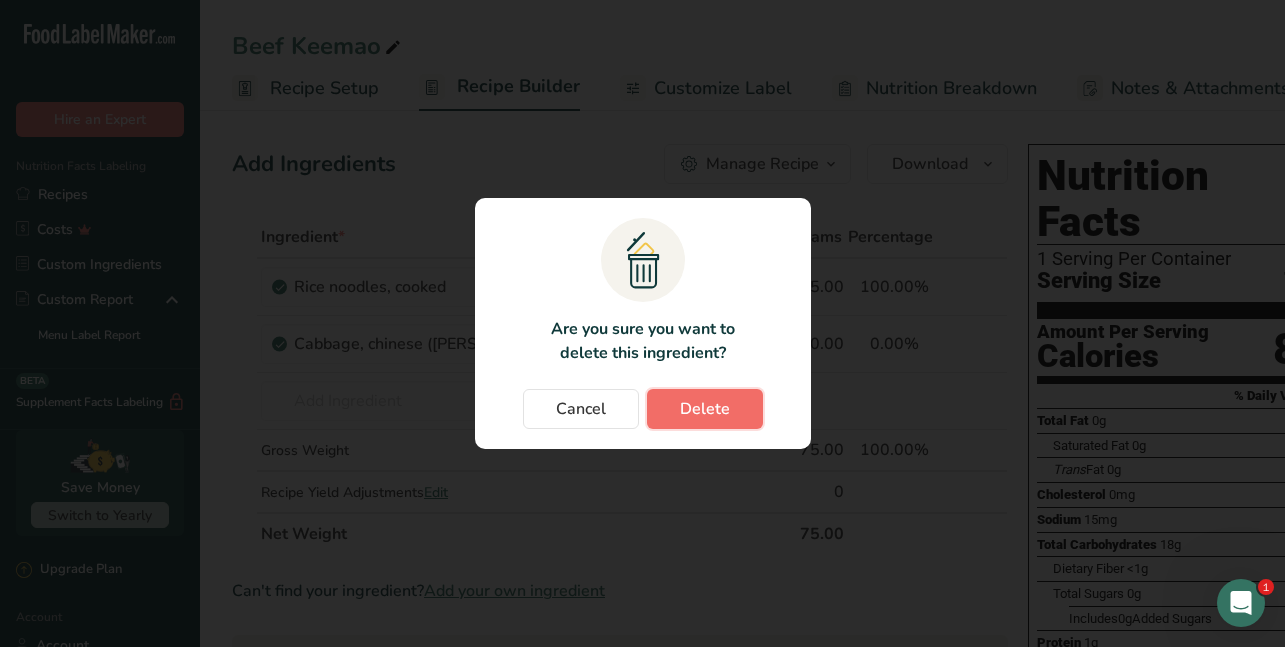 click on "Delete" at bounding box center (705, 409) 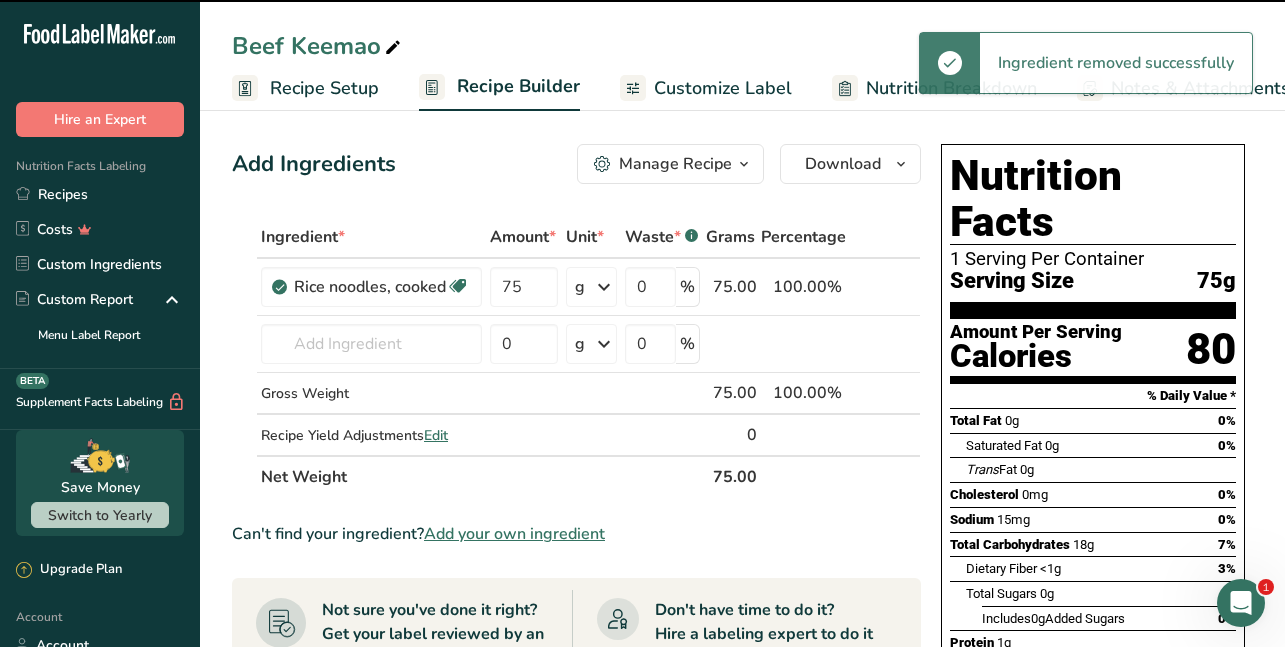 type 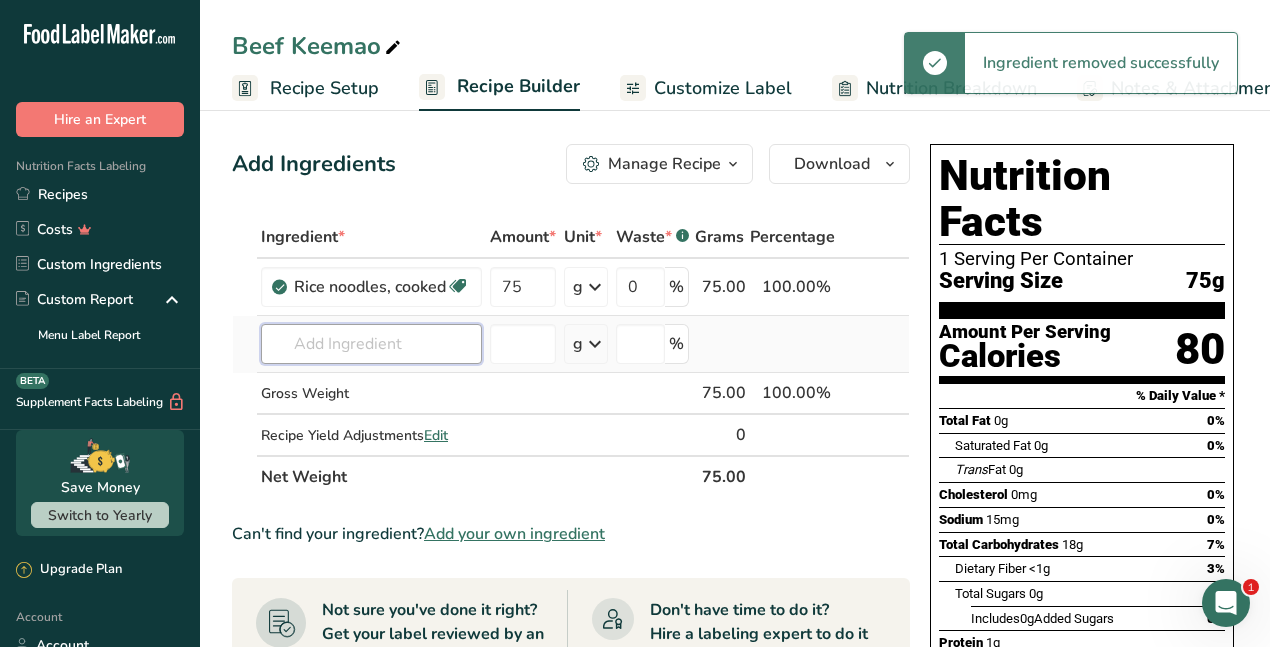 click at bounding box center [371, 344] 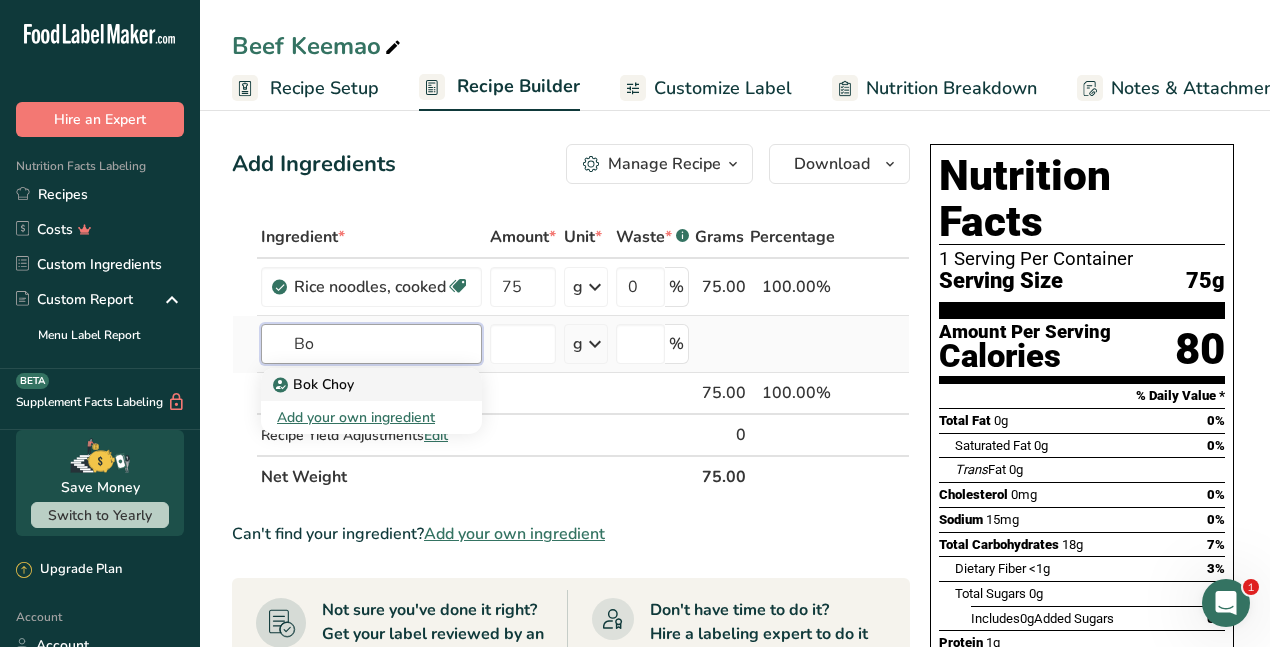 type on "B" 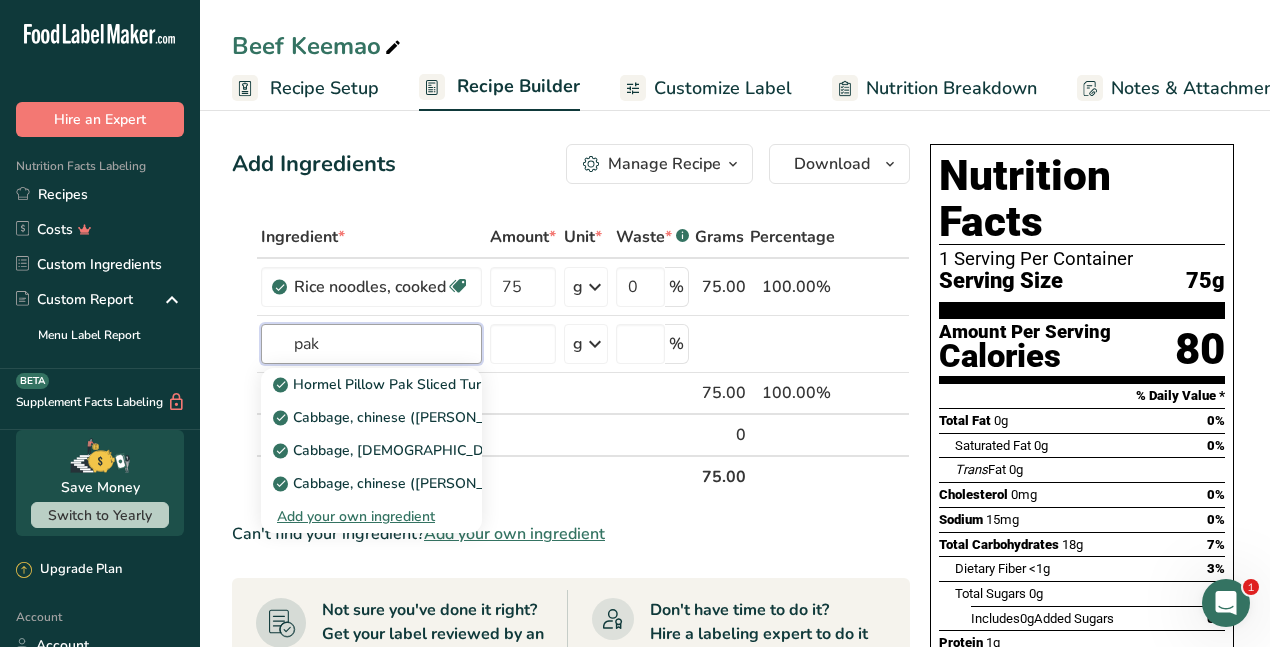 type on "pak" 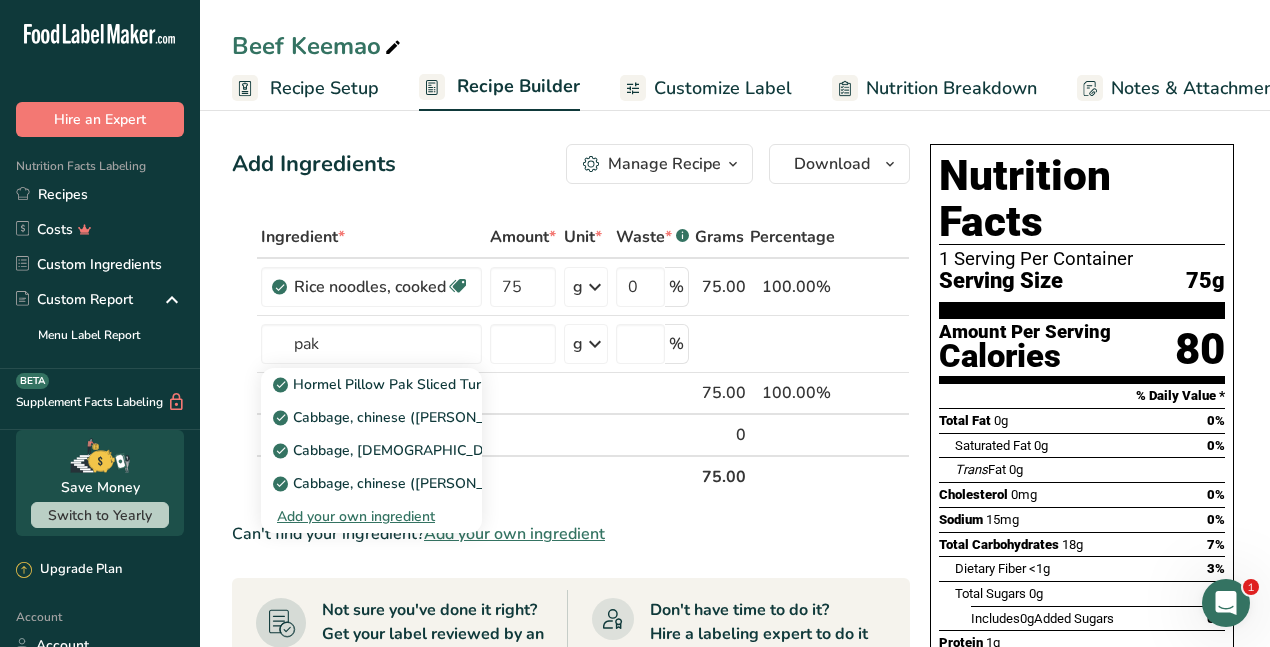 type 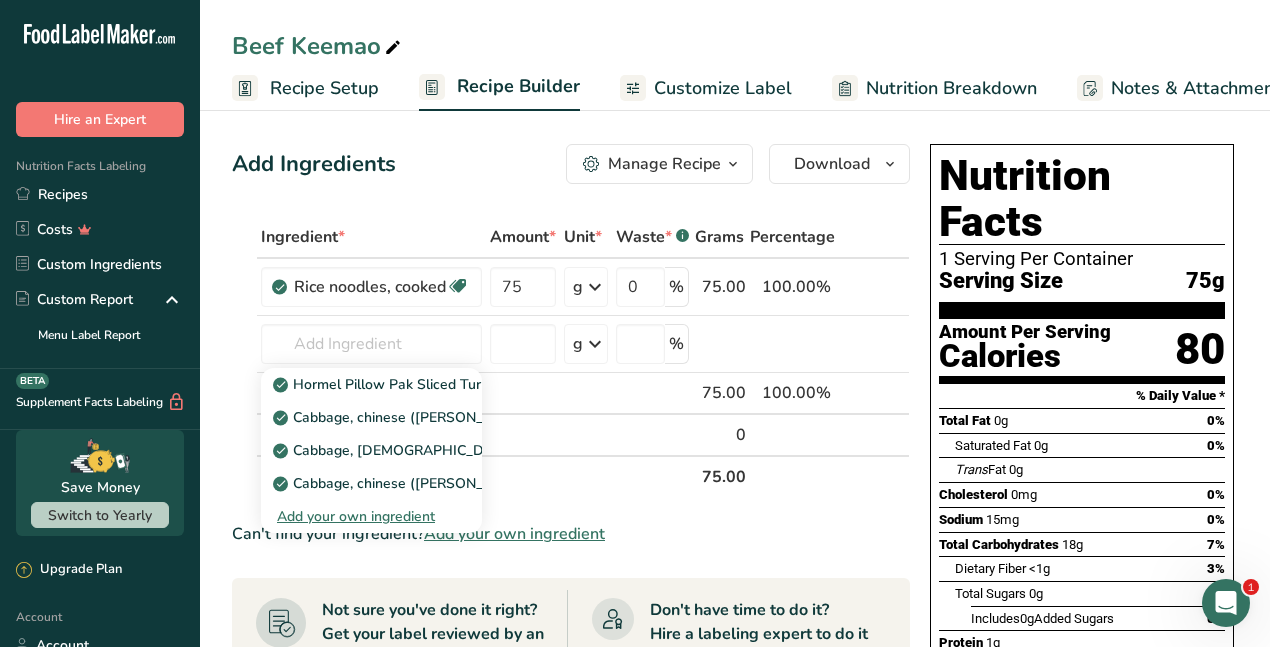 click on "Add Ingredients
Manage Recipe         Delete Recipe           Duplicate Recipe             Scale Recipe             Save as Sub-Recipe   .a-a{fill:#347362;}.b-a{fill:#fff;}                               Nutrition Breakdown                 Recipe Card
NEW
[MEDICAL_DATA] Pattern Report           Activity History
Download
Choose your preferred label style
Standard FDA label
Standard FDA label
The most common format for nutrition facts labels in compliance with the FDA's typeface, style and requirements
Tabular FDA label
A label format compliant with the FDA regulations presented in a tabular (horizontal) display.
Linear FDA label
A simple linear display for small sized packages.
Simplified FDA label" at bounding box center (735, 708) 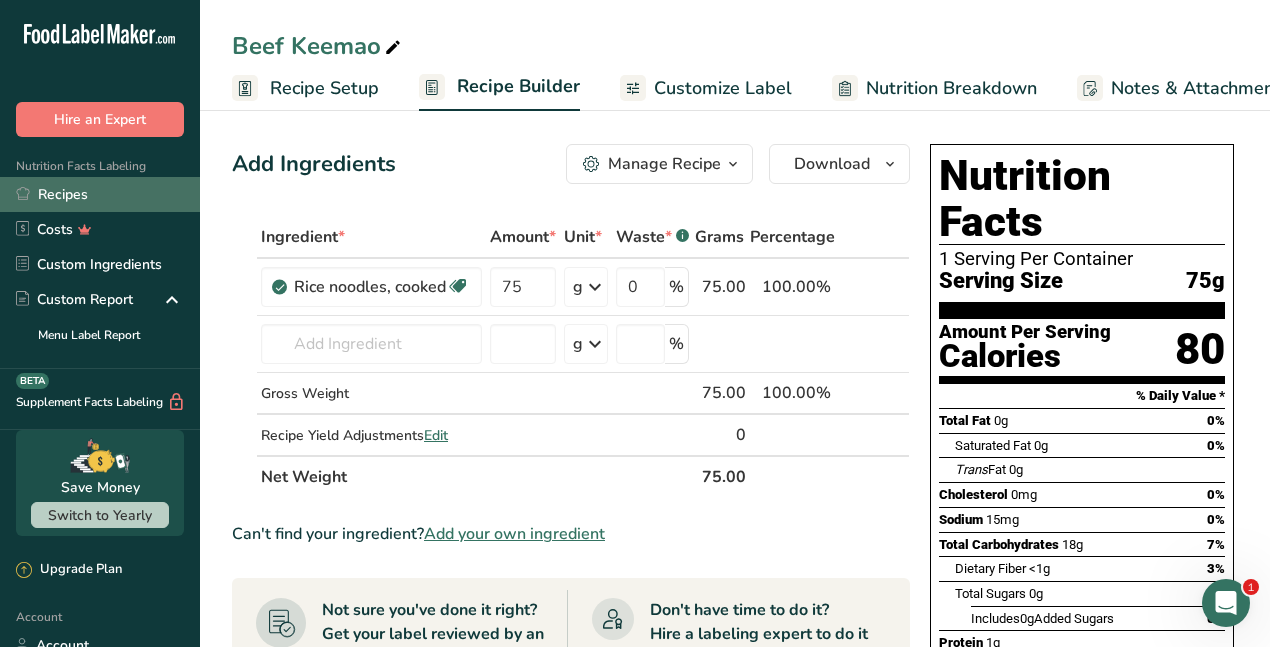 click on "Recipes" at bounding box center (100, 194) 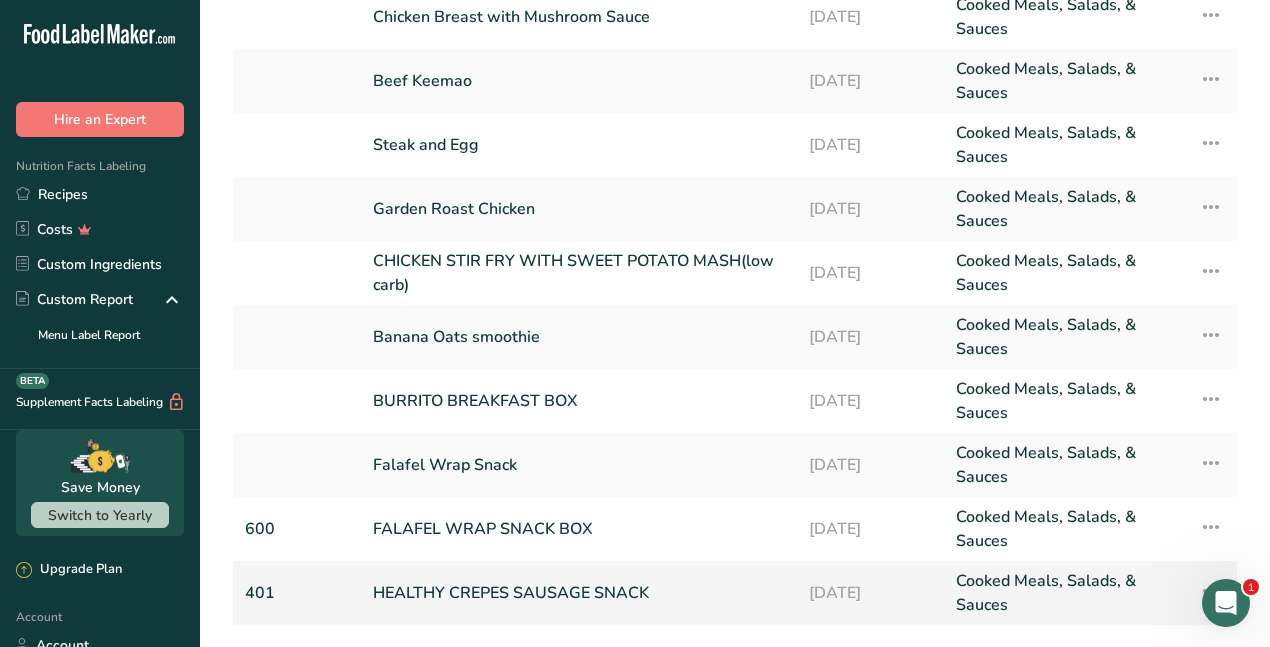 scroll, scrollTop: 290, scrollLeft: 0, axis: vertical 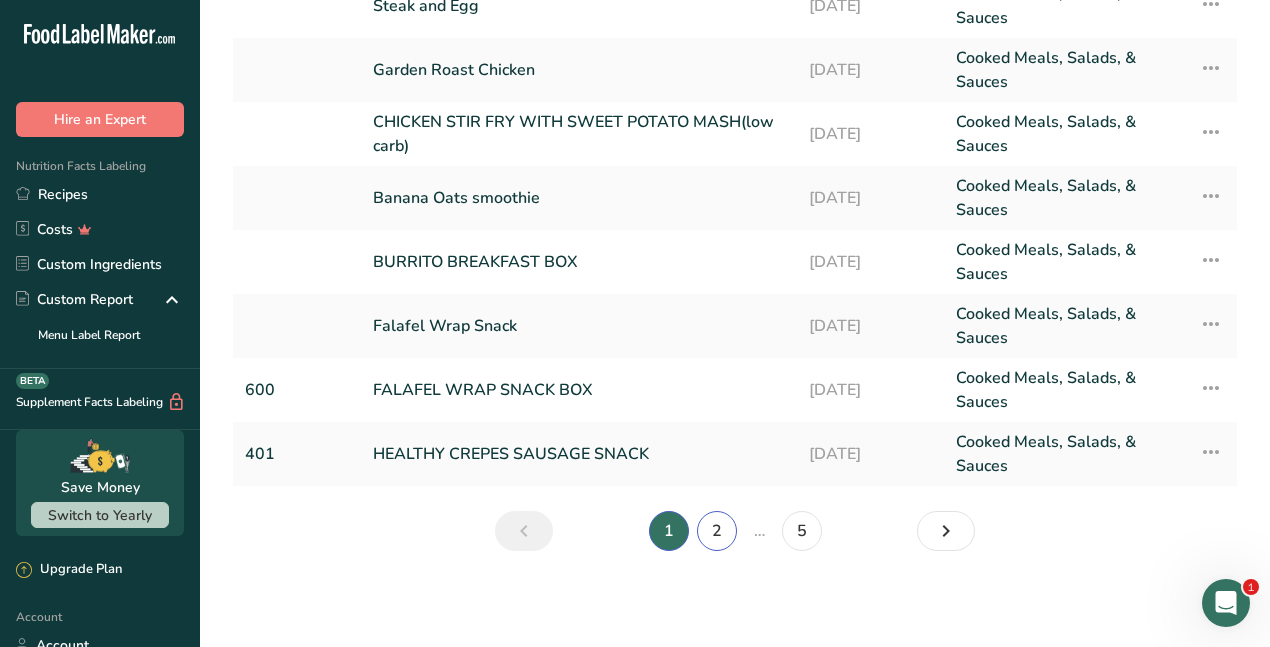 click on "2" at bounding box center (717, 531) 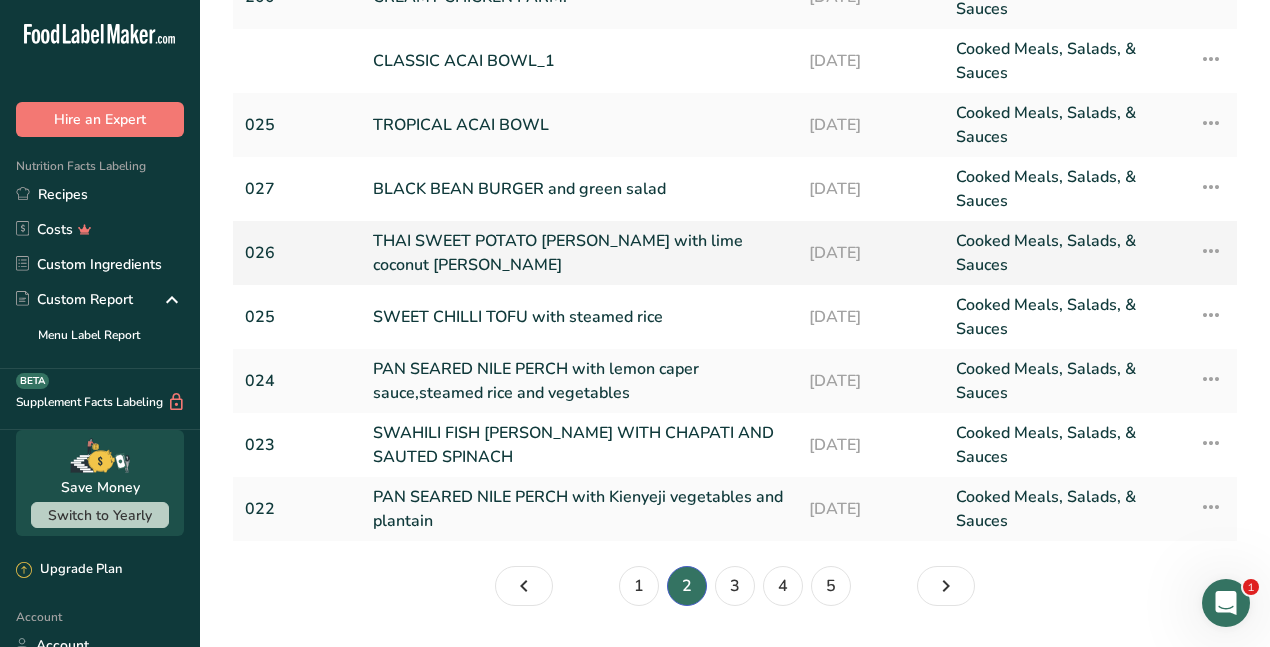 scroll, scrollTop: 190, scrollLeft: 0, axis: vertical 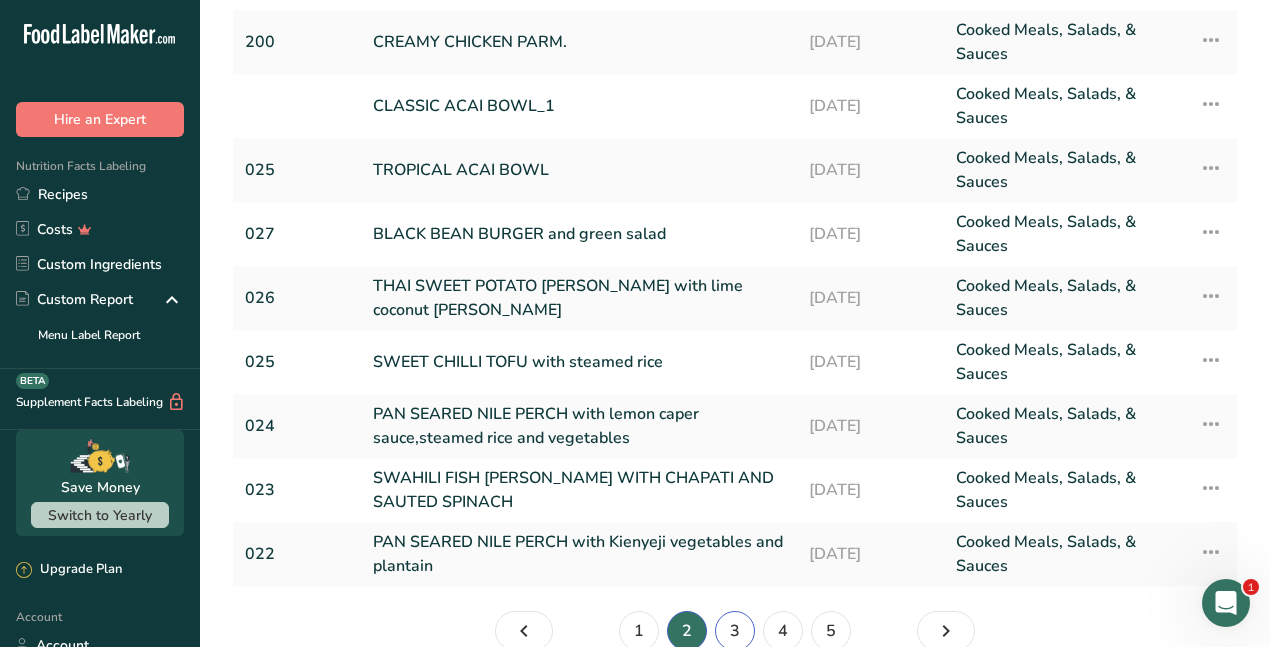 click on "3" at bounding box center [735, 631] 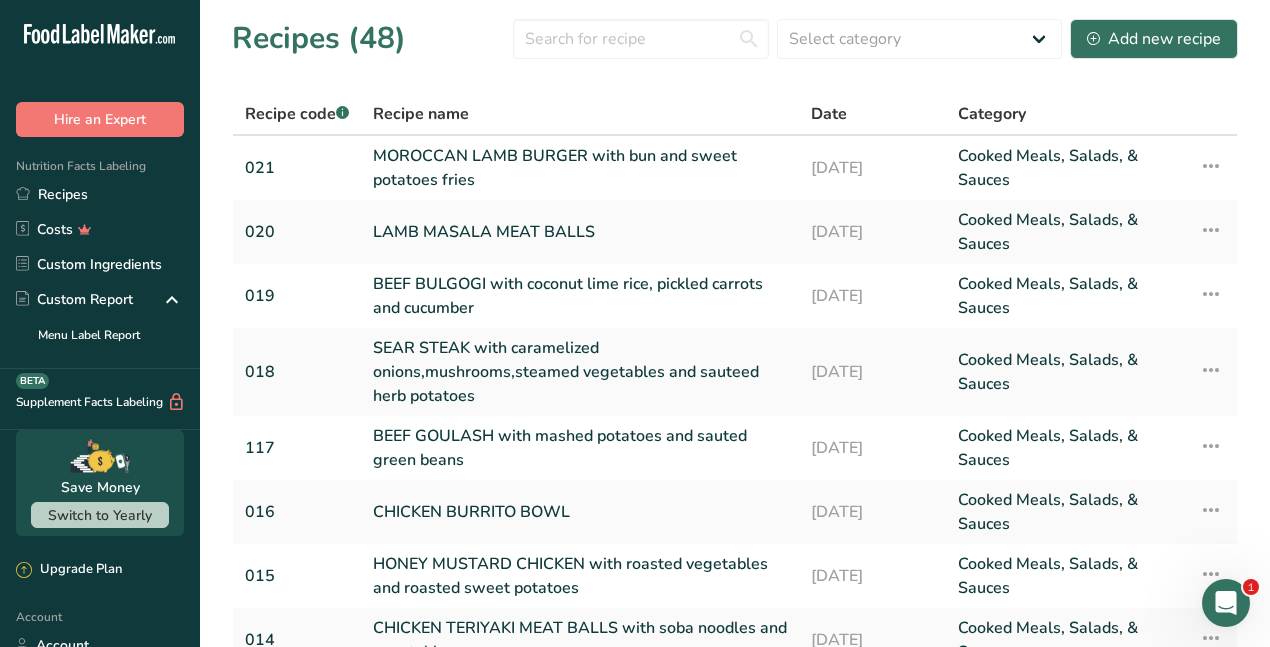 scroll, scrollTop: 200, scrollLeft: 0, axis: vertical 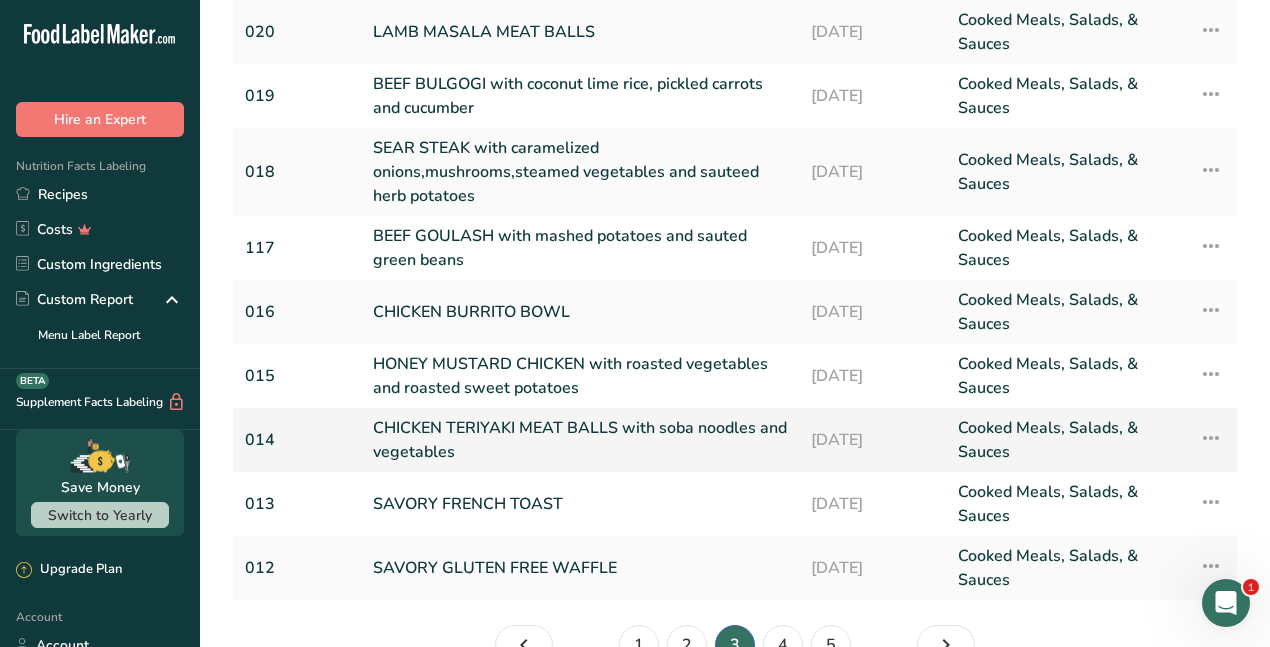 click on "CHICKEN TERIYAKI MEAT BALLS with soba noodles and vegetables" at bounding box center (580, 440) 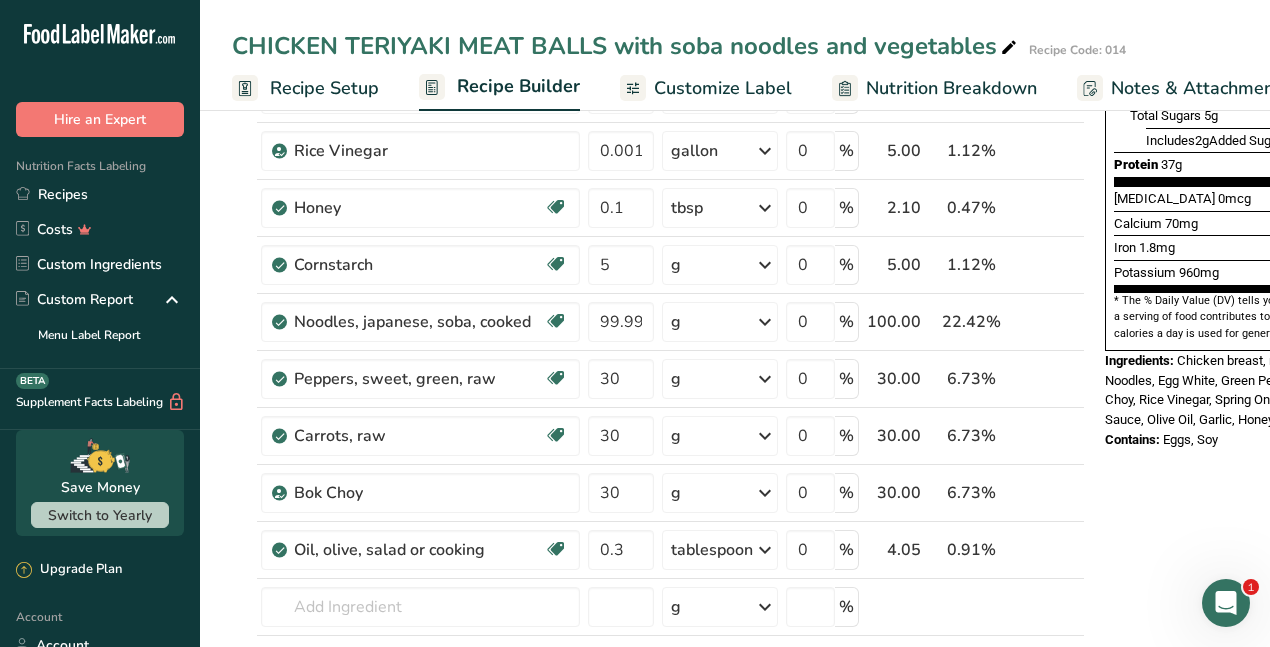 scroll, scrollTop: 600, scrollLeft: 0, axis: vertical 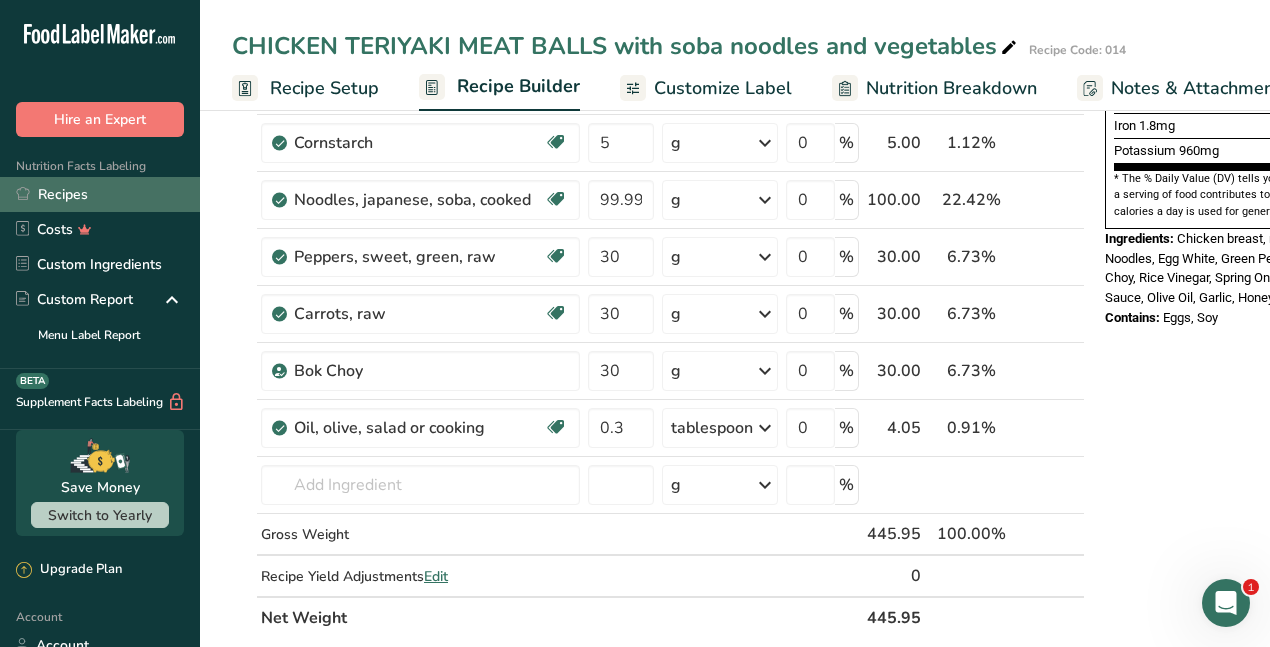 click on "Recipes" at bounding box center (100, 194) 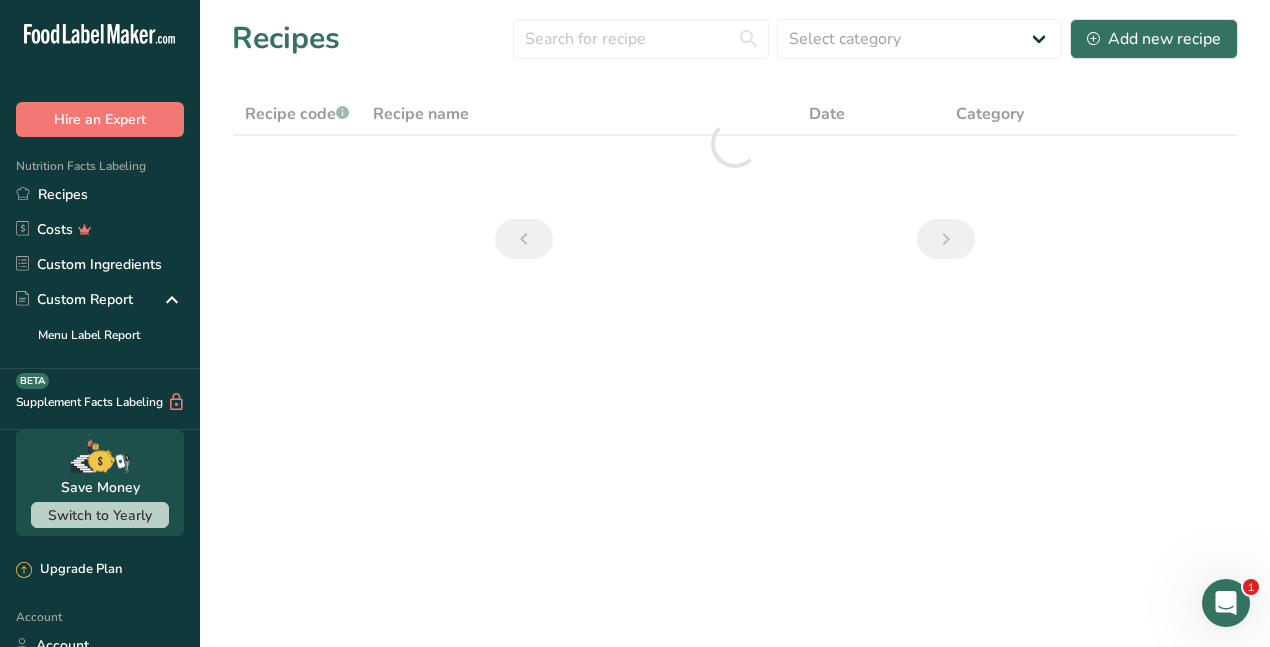 scroll, scrollTop: 0, scrollLeft: 0, axis: both 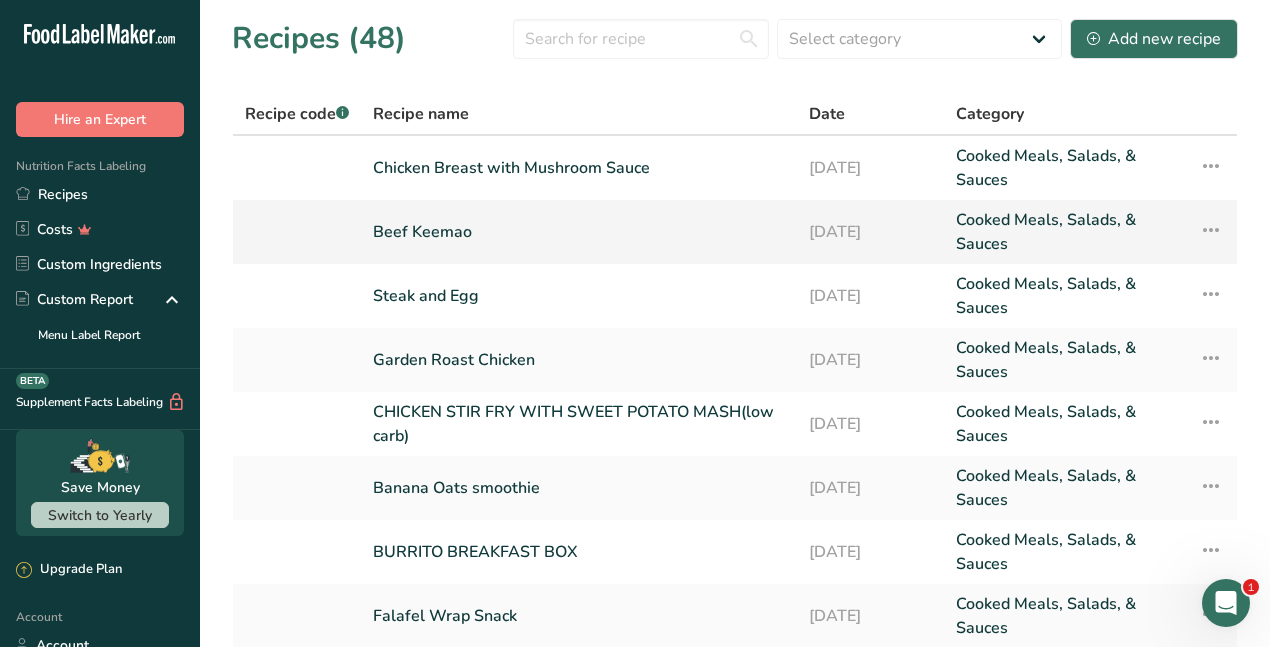 click on "Beef Keemao" at bounding box center (579, 232) 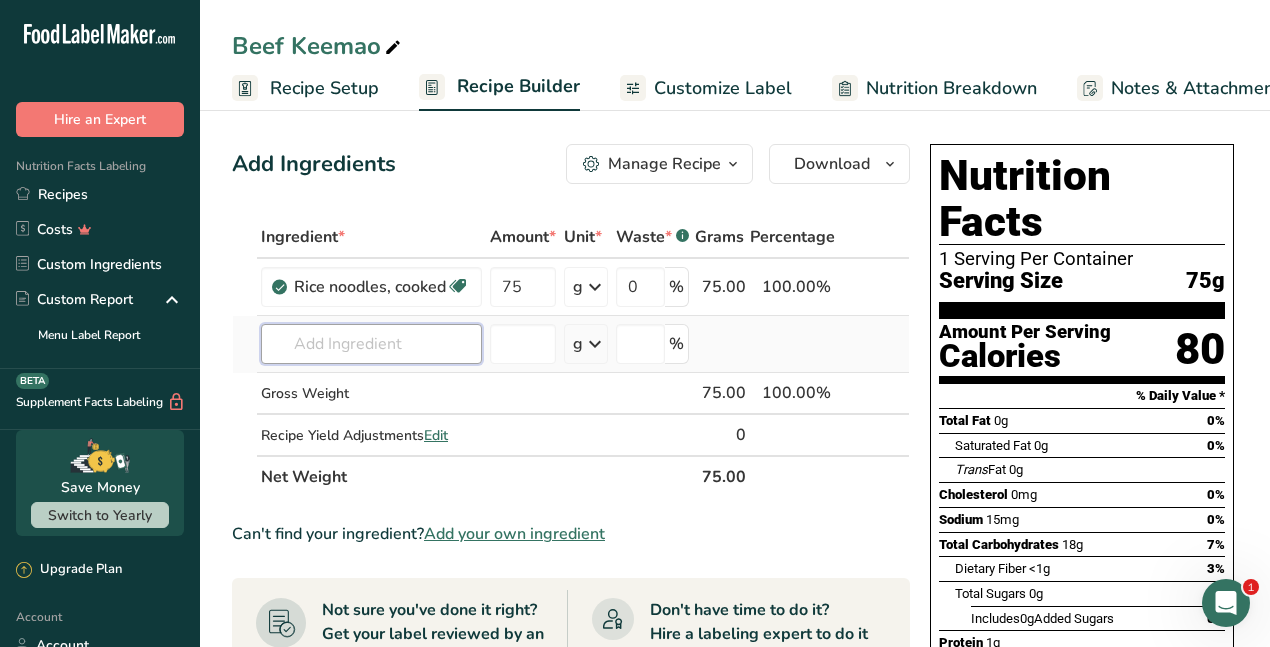 click at bounding box center (371, 344) 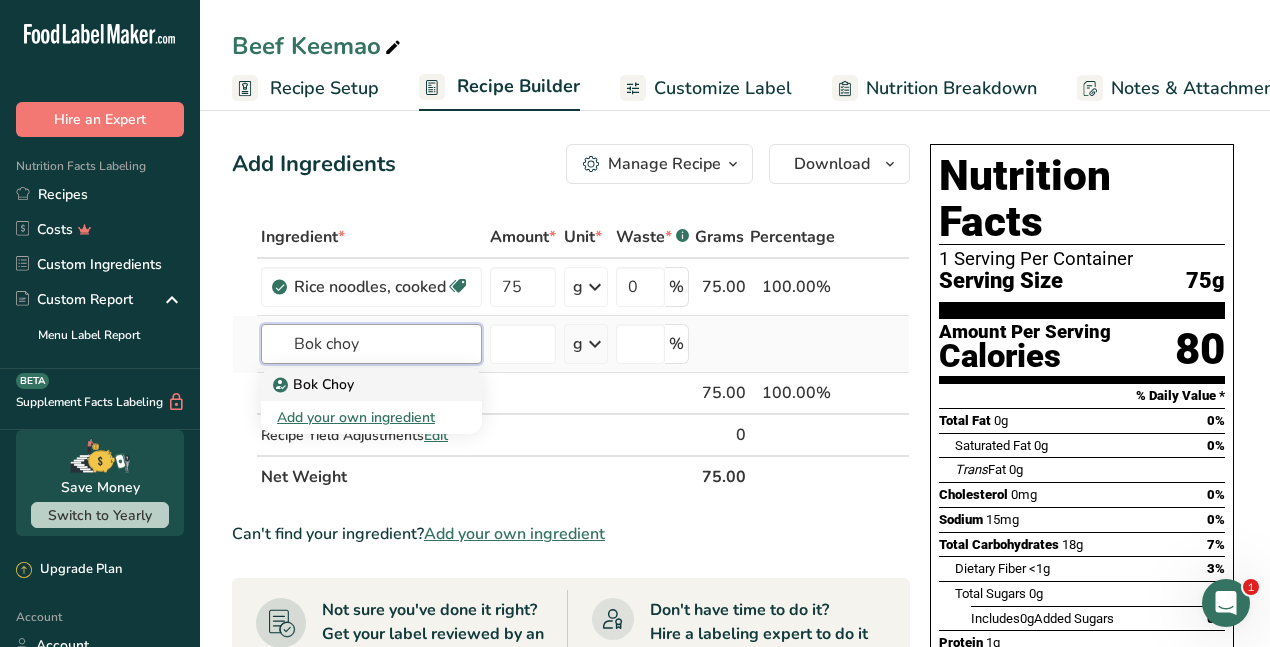 type on "Bok choy" 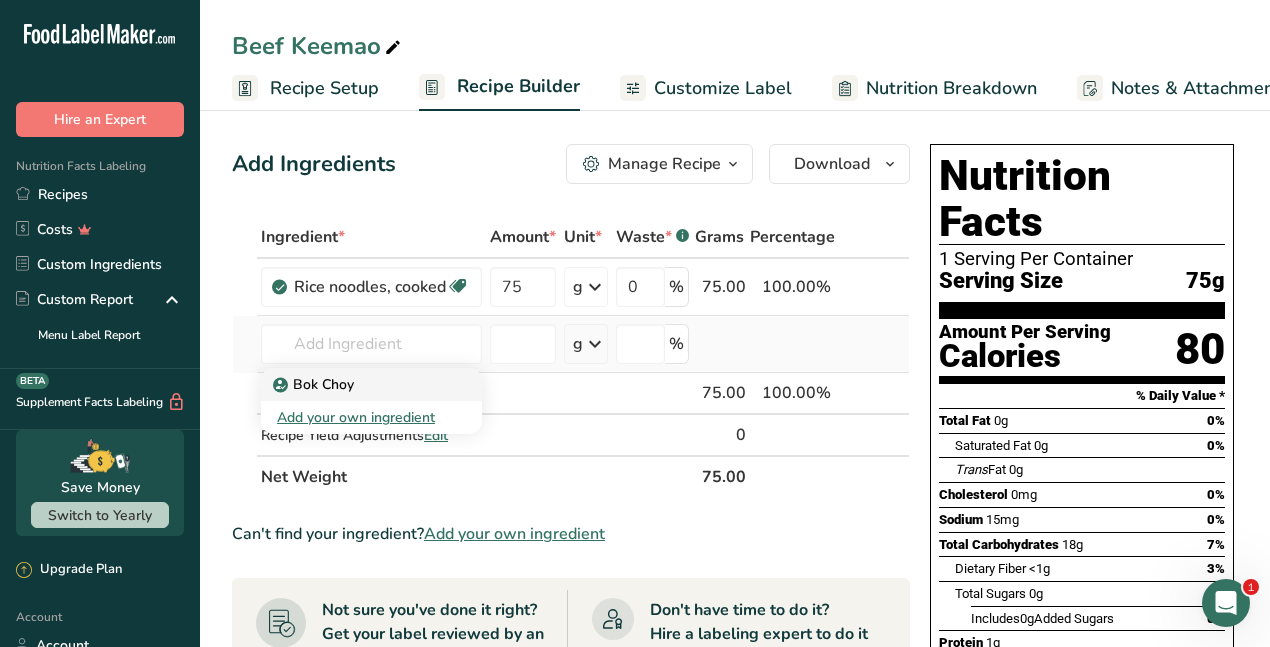 click on "Bok Choy" at bounding box center (371, 384) 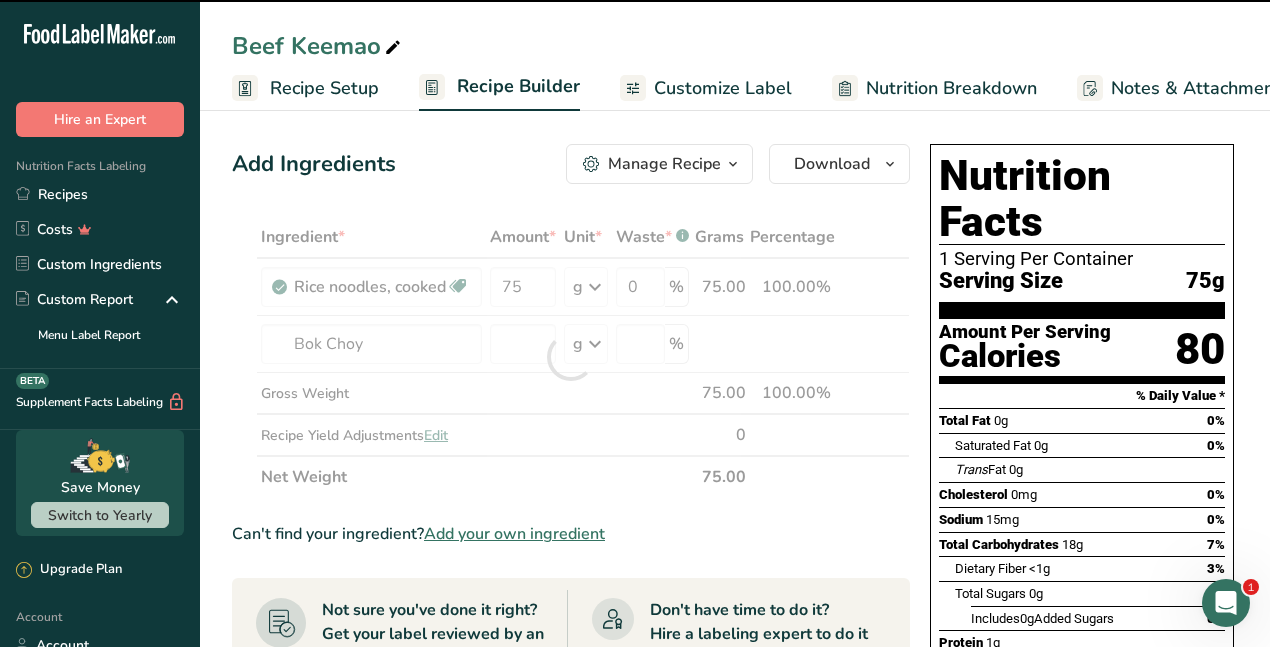type on "0" 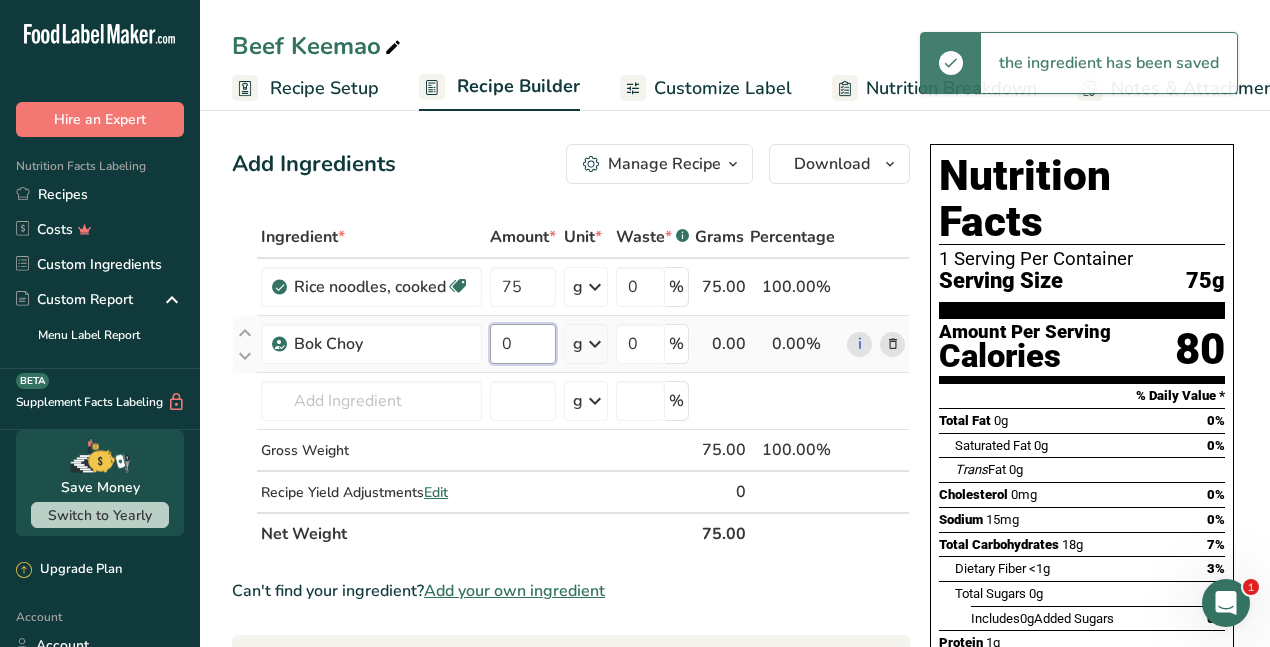 click on "0" at bounding box center [523, 344] 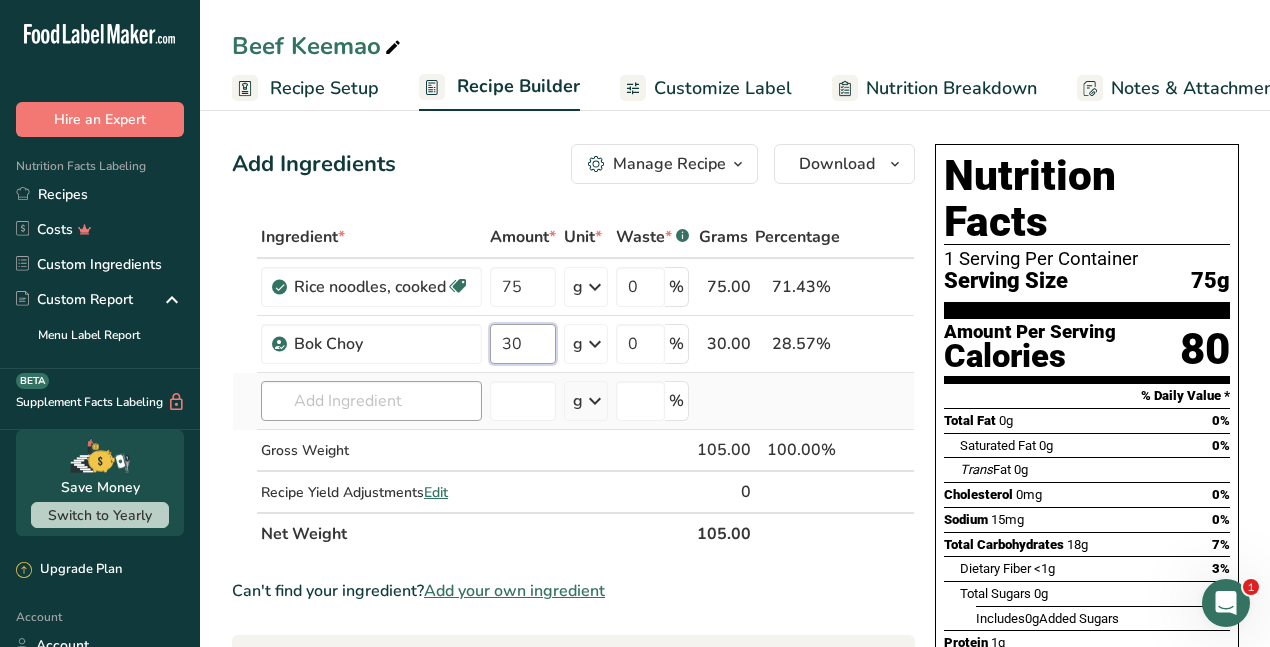 type on "30" 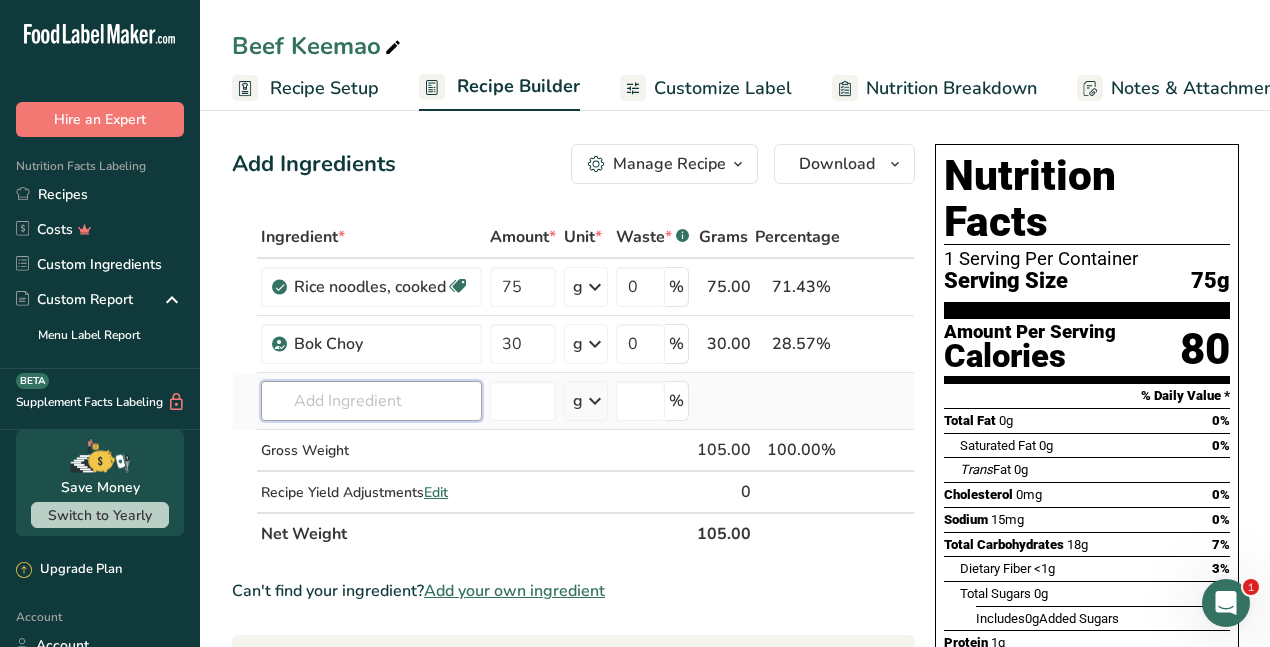 click on "Ingredient *
Amount *
Unit *
Waste *   .a-a{fill:#347362;}.b-a{fill:#fff;}          Grams
Percentage
Rice noodles, cooked
Dairy free
Gluten free
Vegan
Vegetarian
Soy free
75
g
Portions
1 cup
Weight Units
g
kg
mg
See more
Volume Units
l
Volume units require a density conversion. If you know your ingredient's density enter it below. Otherwise, click on "RIA" our AI Regulatory bot - she will be able to help you
lb/ft3
g/cm3
Confirm
mL
lb/ft3
fl oz" at bounding box center [573, 385] 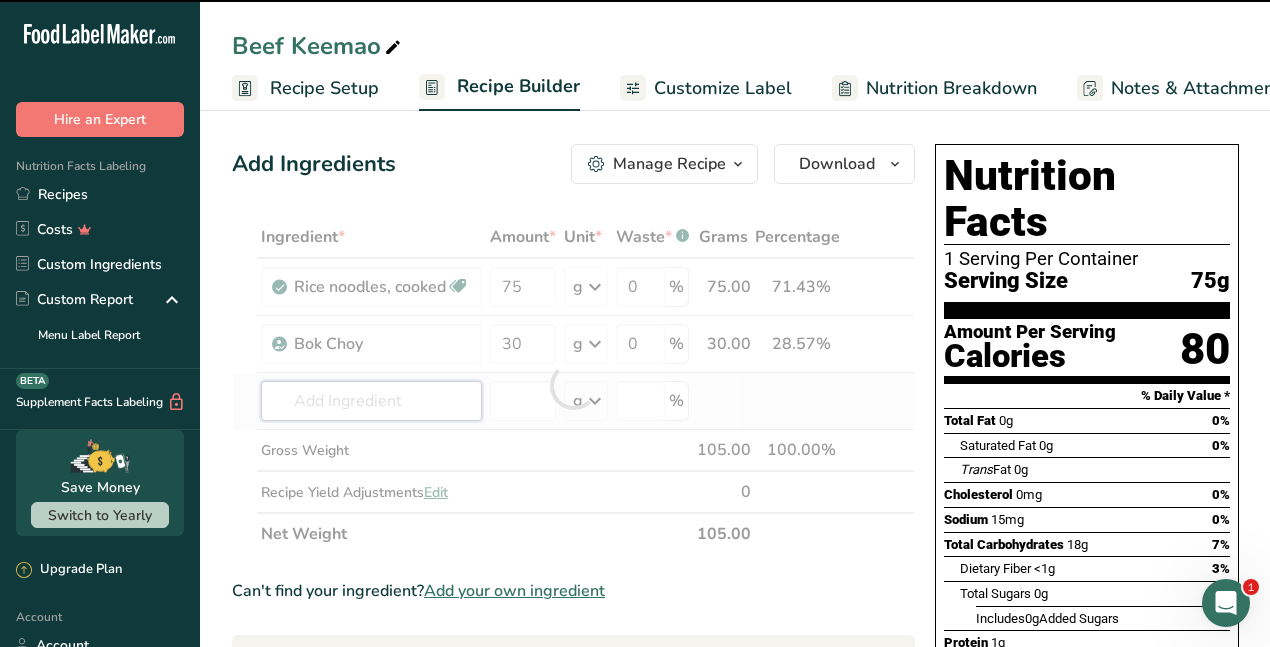 type on "R" 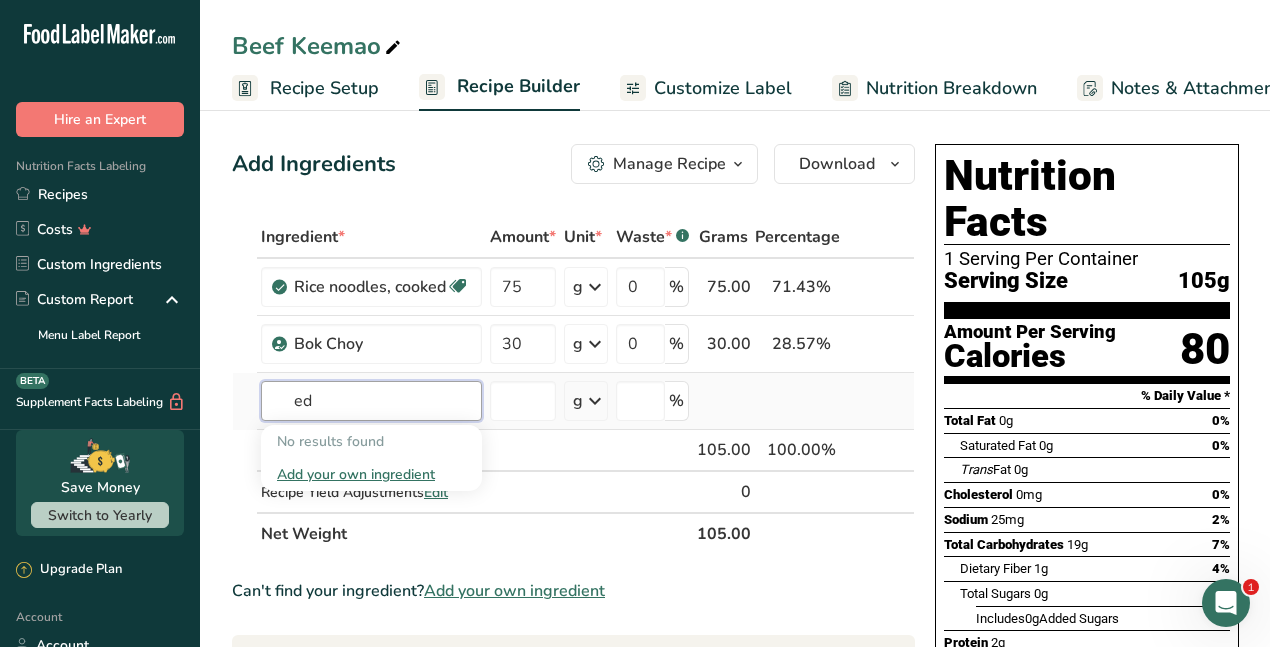 type on "e" 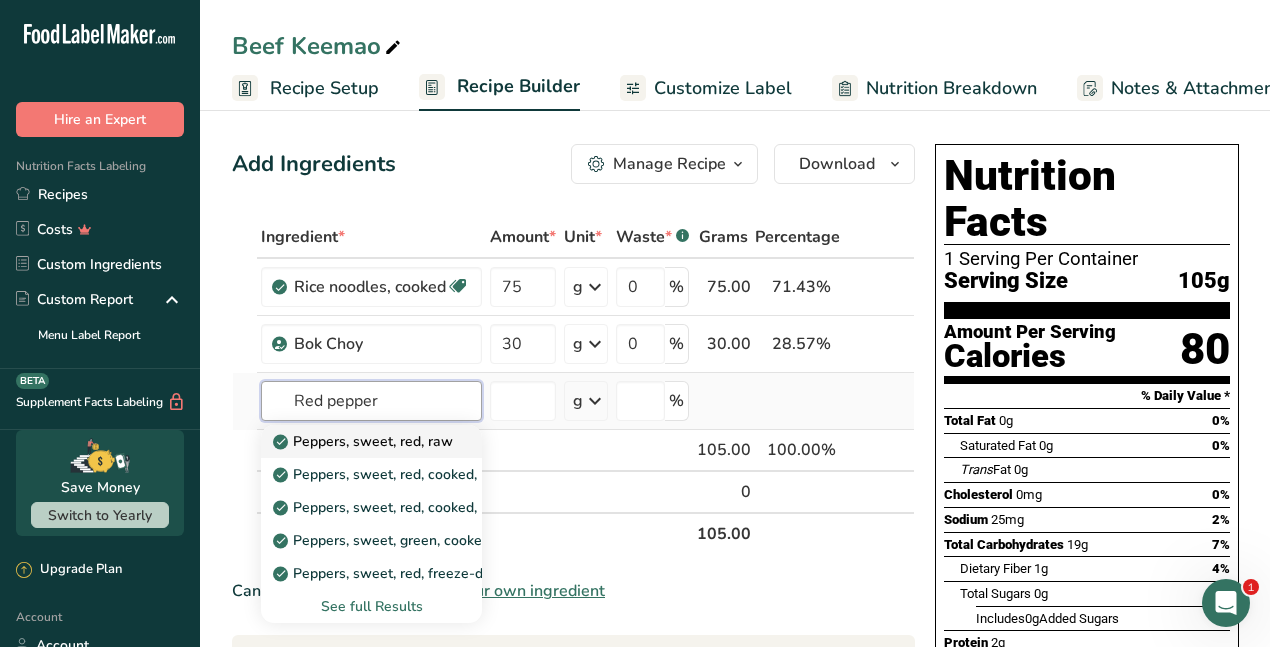 type on "Red pepper" 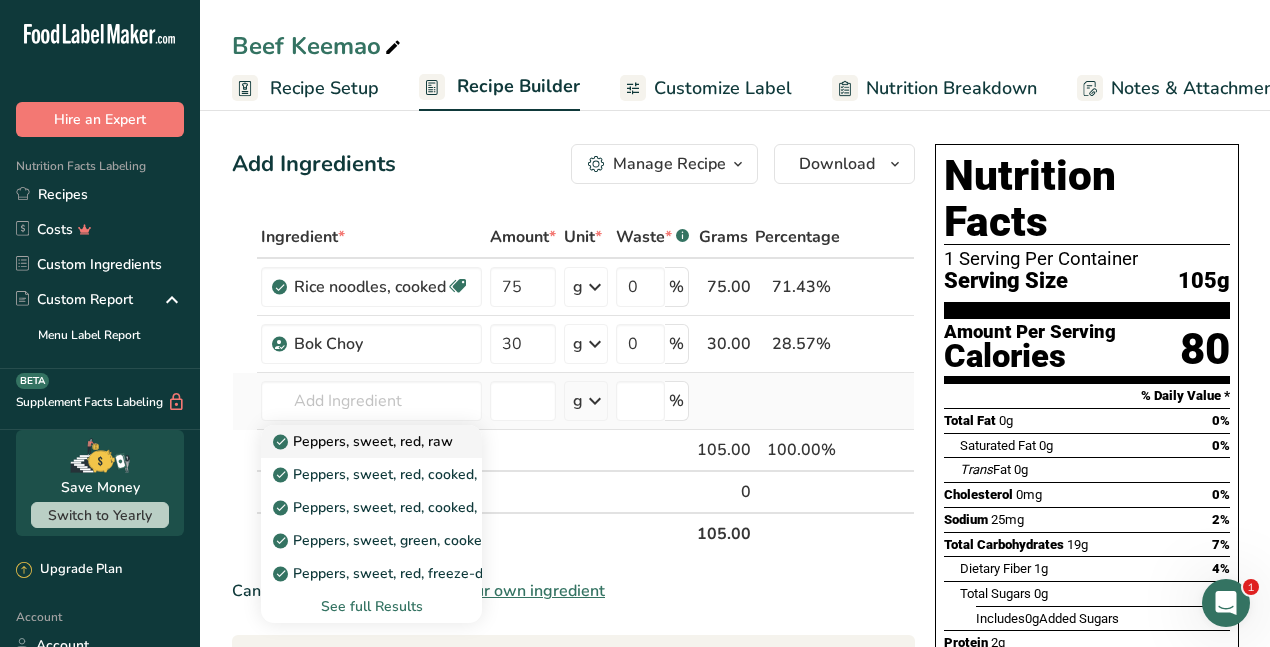 click on "Peppers, sweet, red, raw" at bounding box center [365, 441] 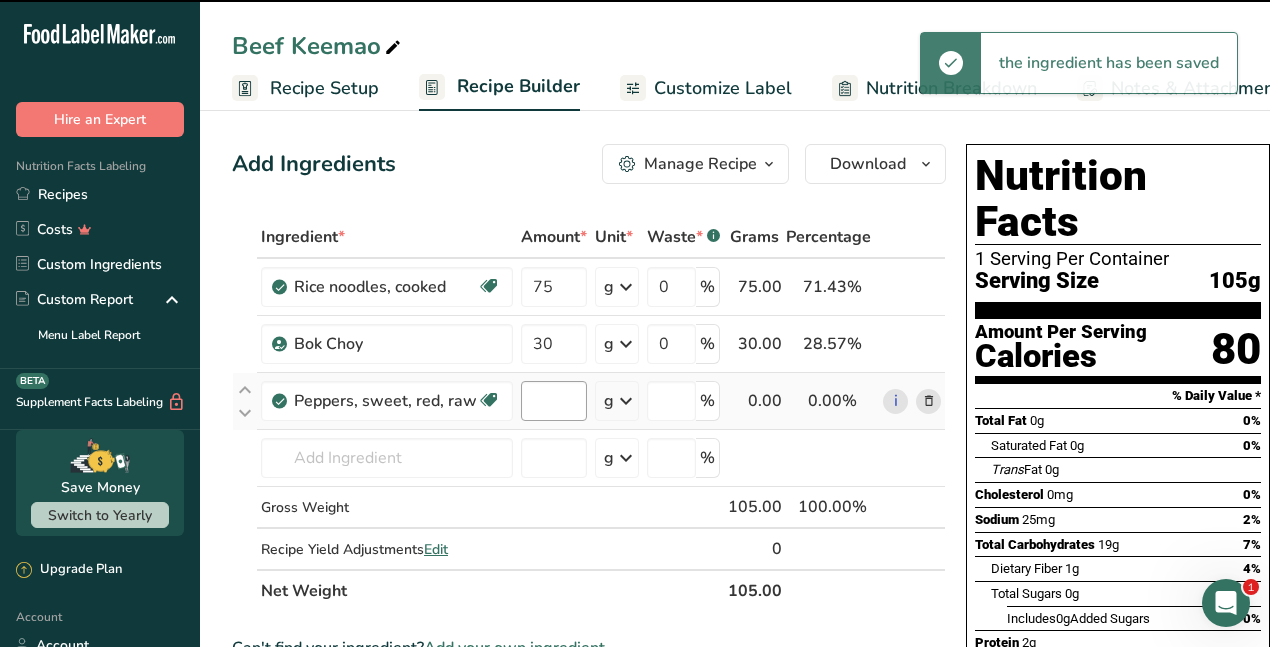 type on "0" 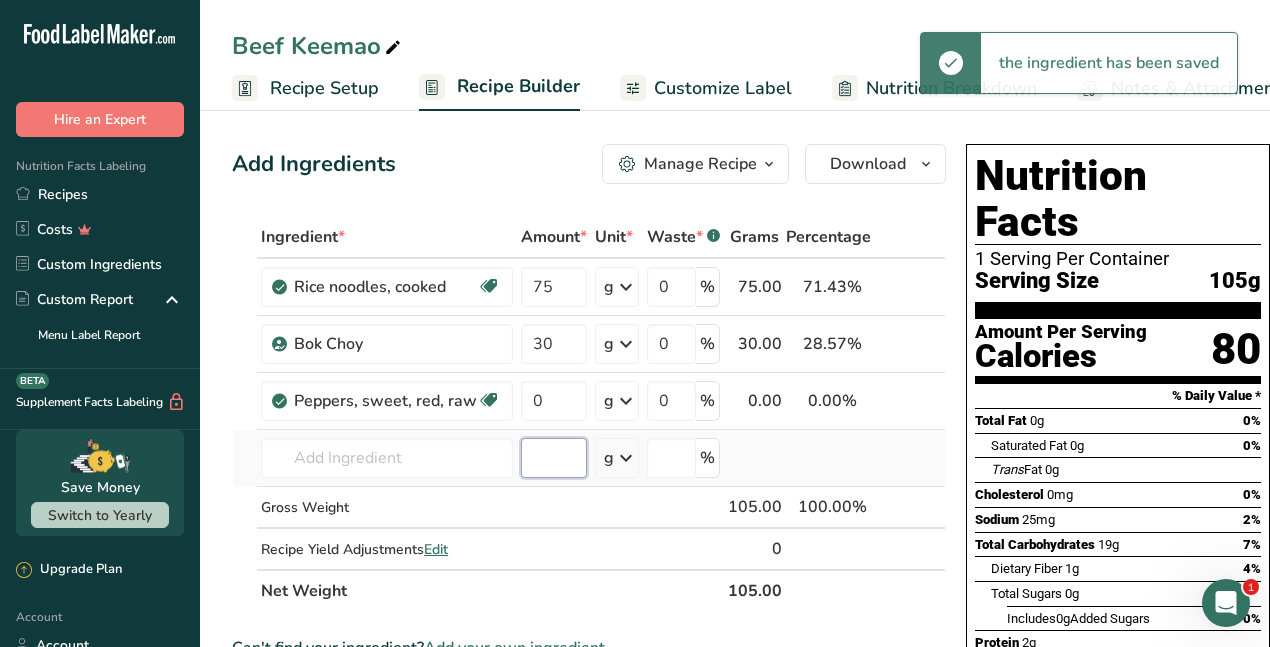 click at bounding box center (554, 458) 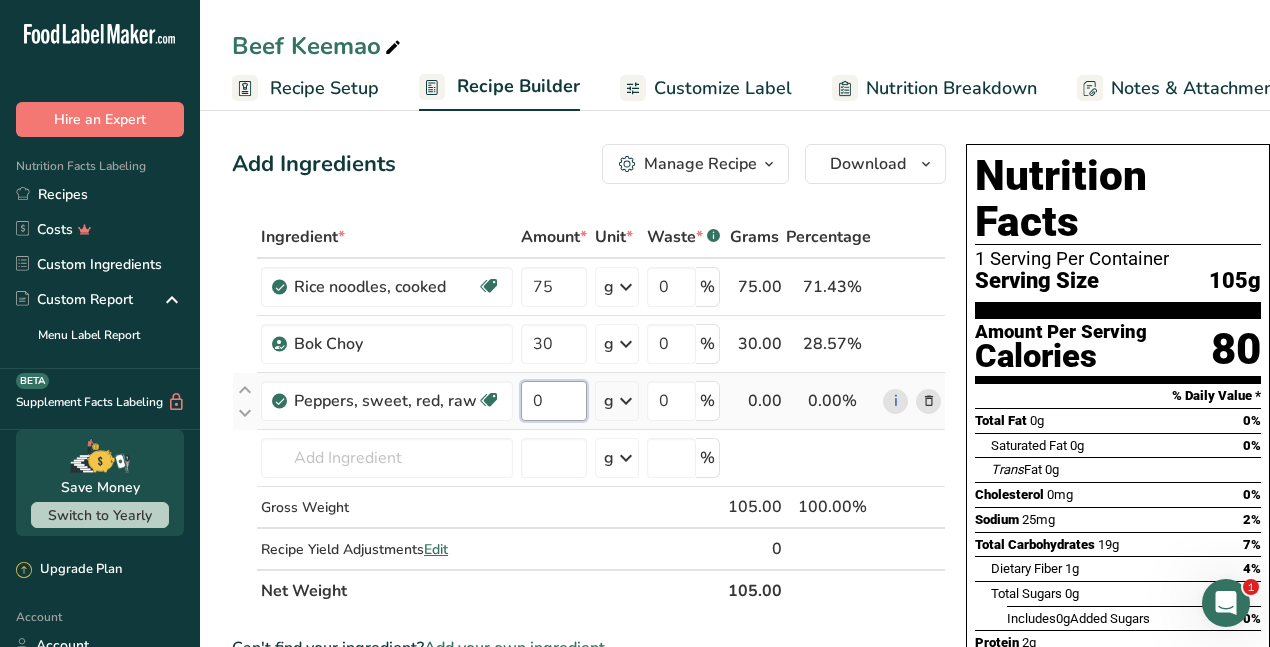 click on "0" at bounding box center [554, 401] 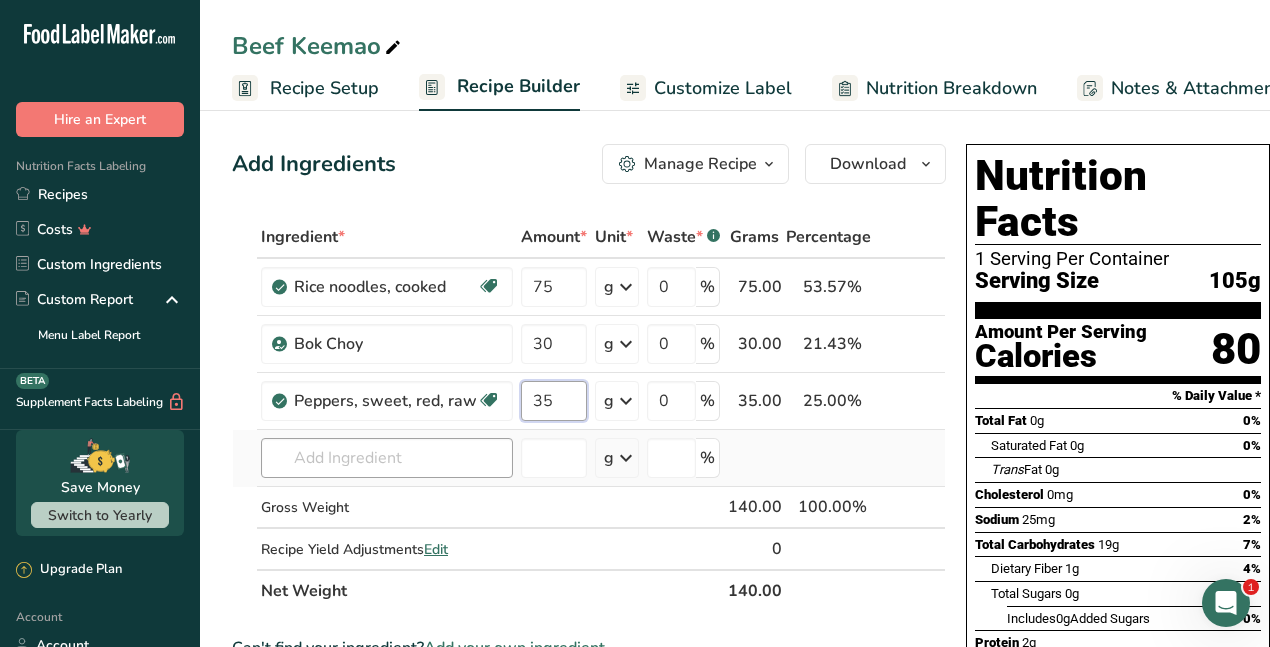 type on "35" 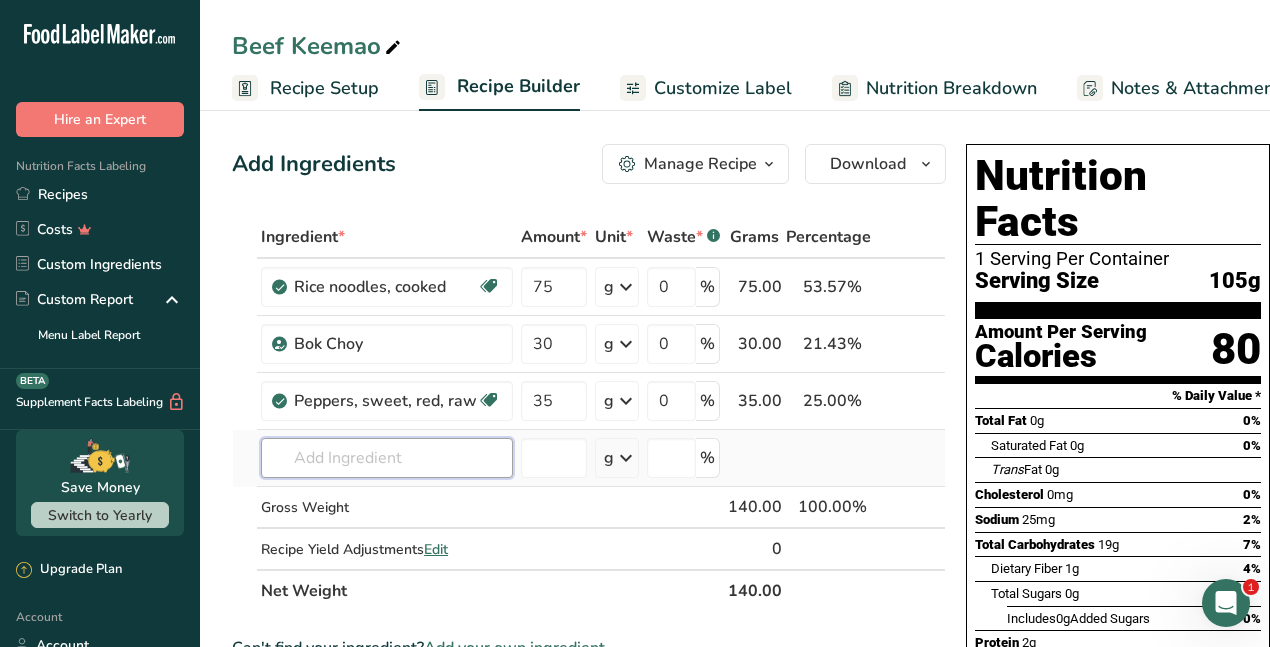 click on "Ingredient *
Amount *
Unit *
Waste *   .a-a{fill:#347362;}.b-a{fill:#fff;}          Grams
Percentage
Rice noodles, cooked
Dairy free
Gluten free
Vegan
Vegetarian
Soy free
75
g
Portions
1 cup
Weight Units
g
kg
mg
See more
Volume Units
l
Volume units require a density conversion. If you know your ingredient's density enter it below. Otherwise, click on "RIA" our AI Regulatory bot - she will be able to help you
lb/ft3
g/cm3
Confirm
mL
lb/ft3
fl oz" at bounding box center [589, 414] 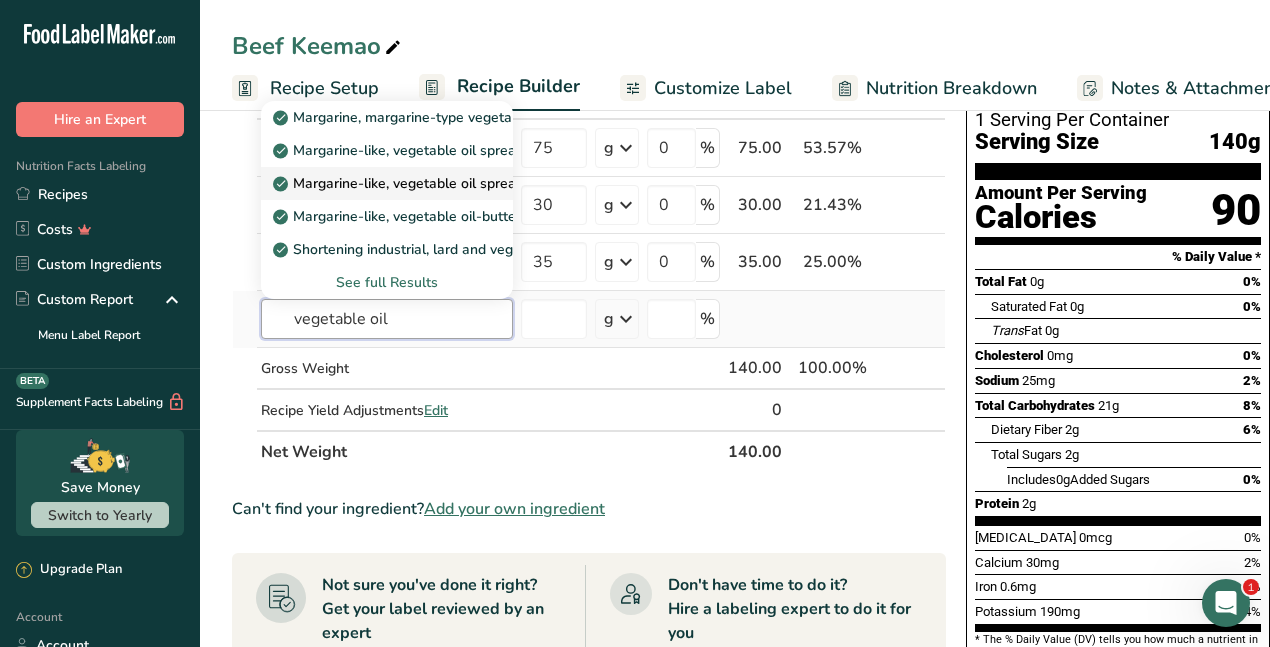 scroll, scrollTop: 0, scrollLeft: 0, axis: both 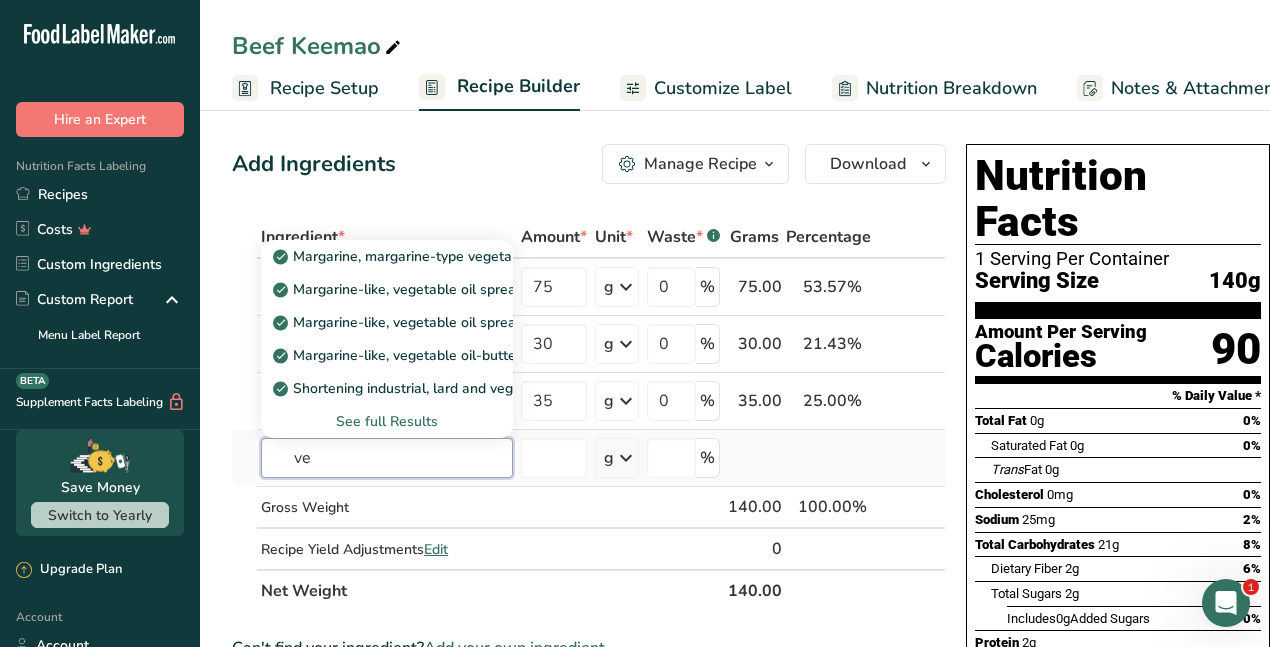 type on "v" 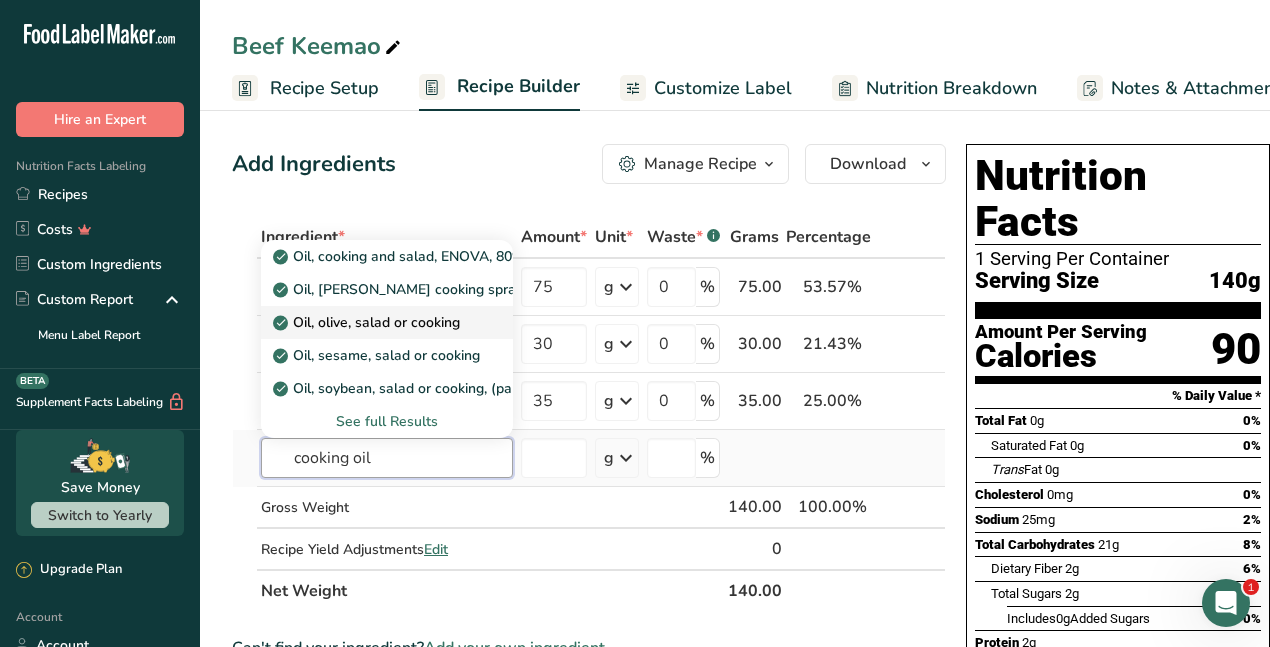 type on "cooking oil" 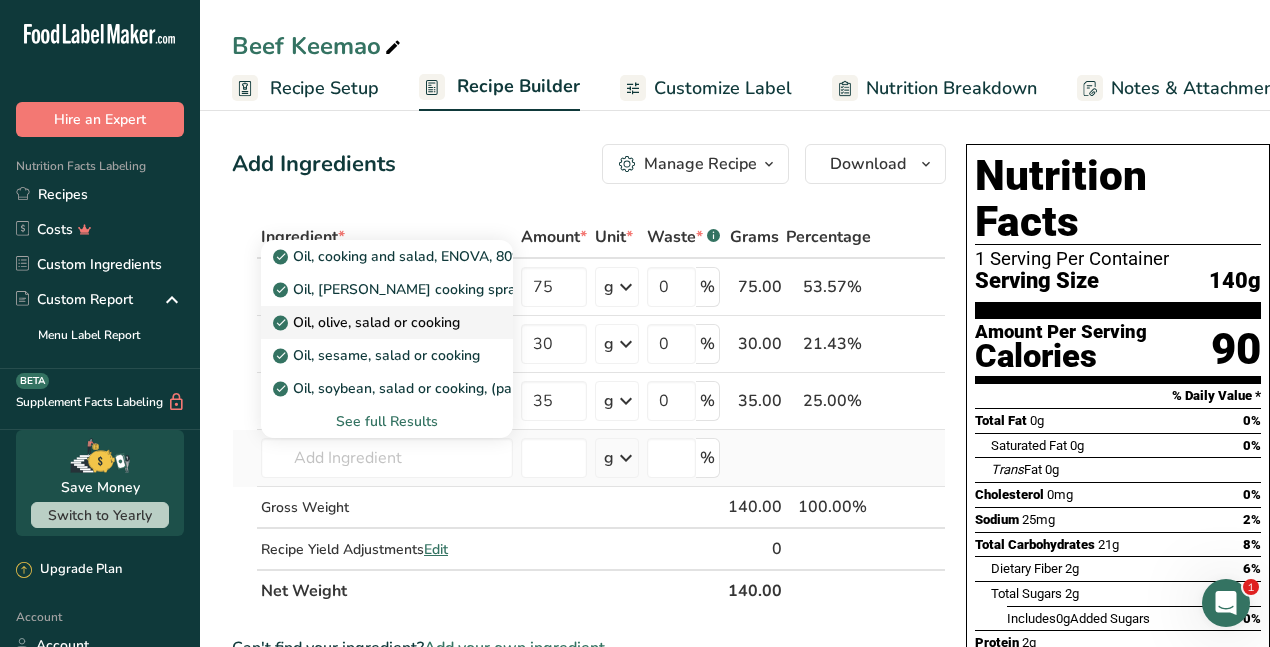 click on "Oil, olive, salad or cooking" at bounding box center [368, 322] 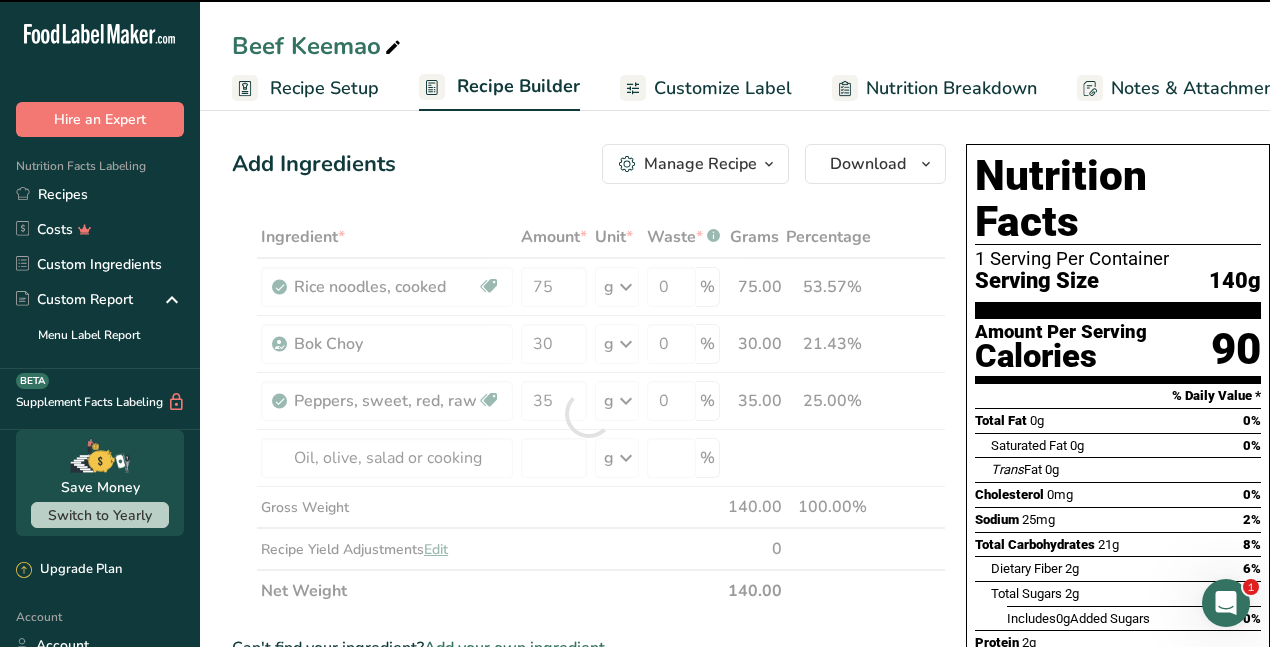 type on "0" 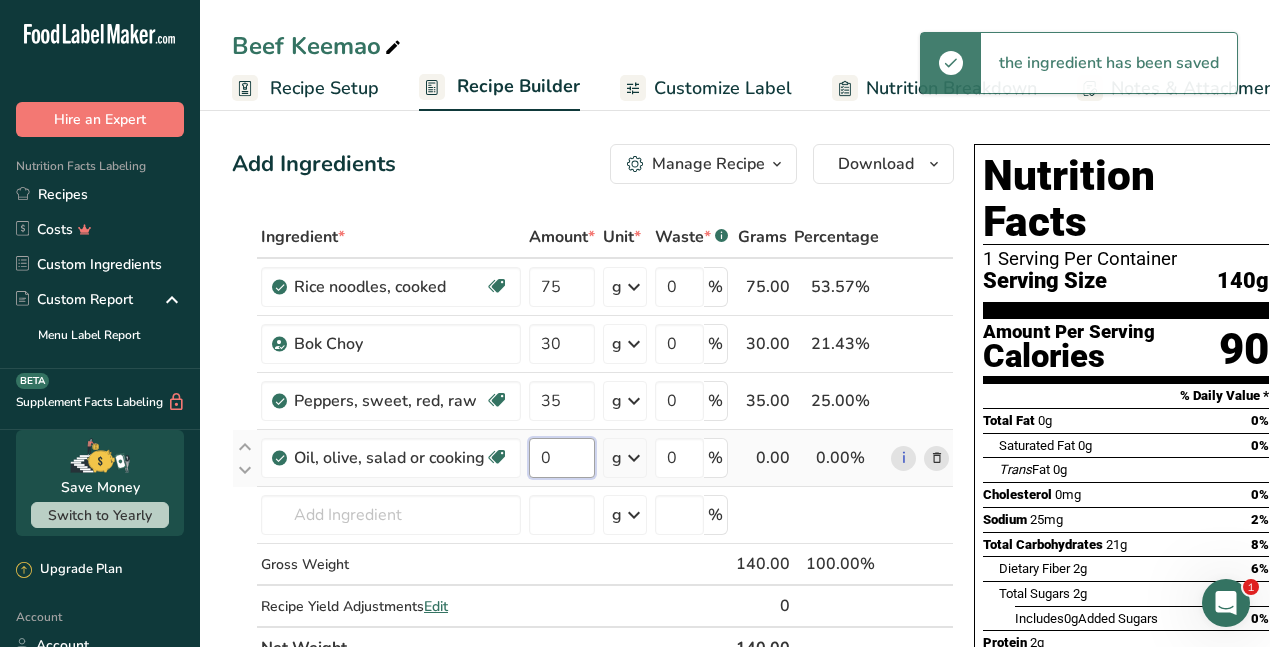 click on "0" at bounding box center [562, 458] 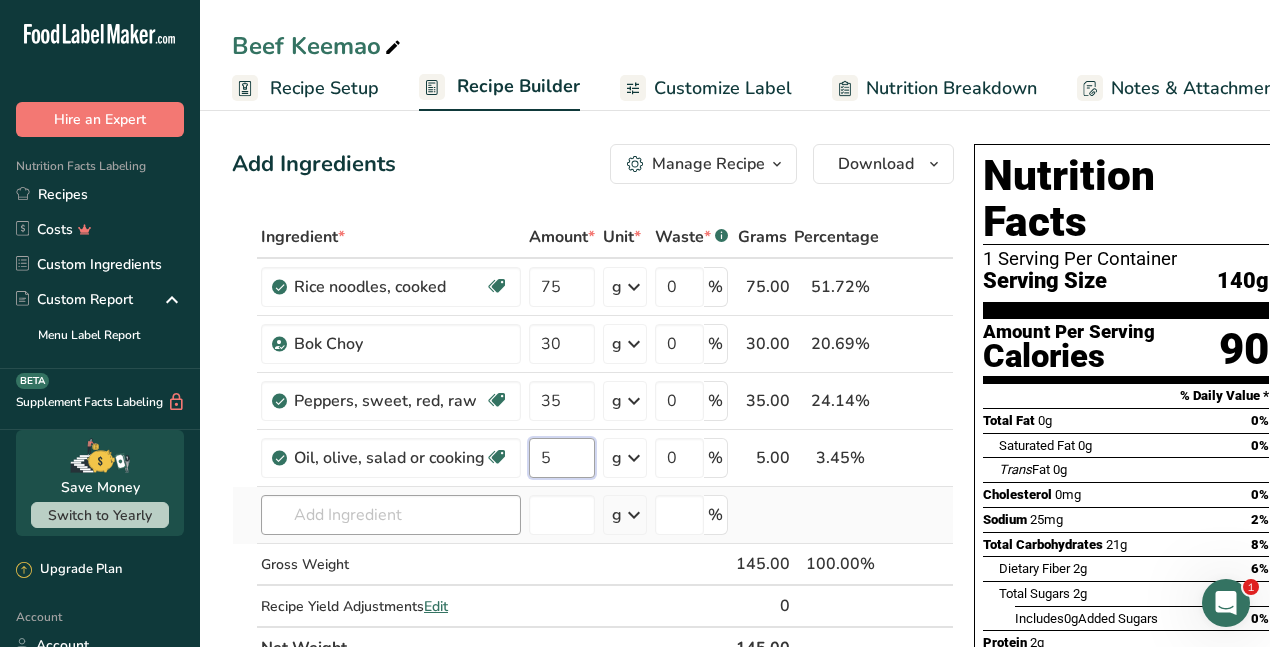 type on "5" 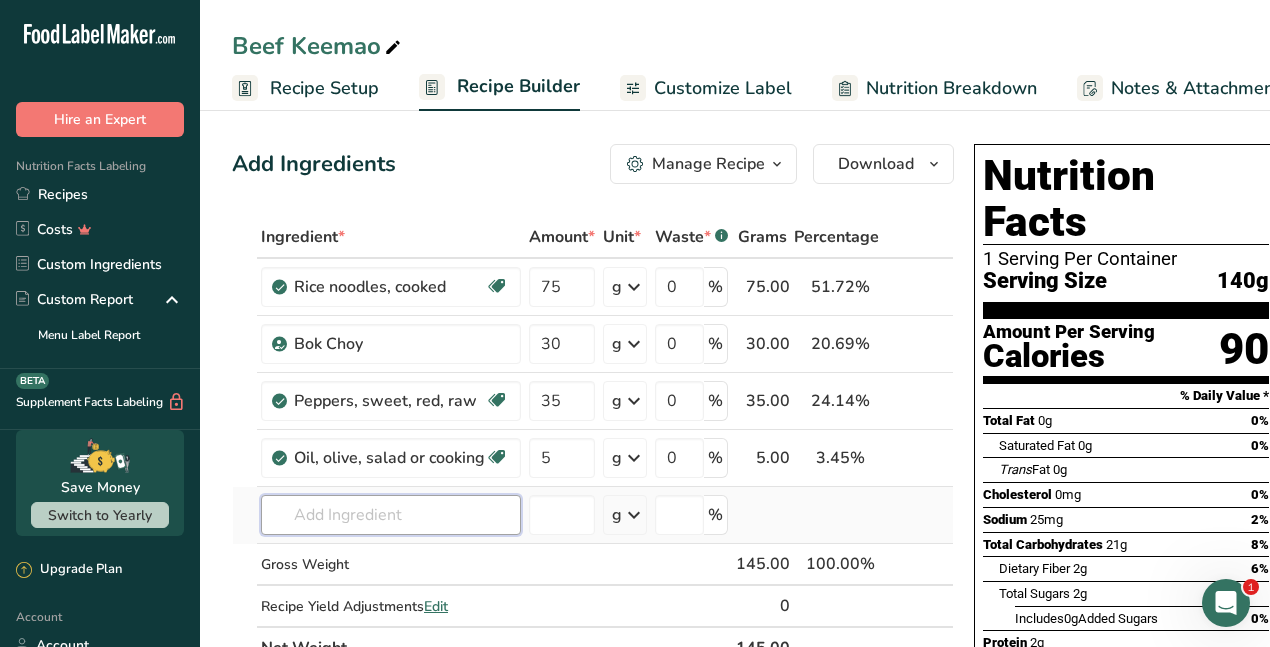 click on "Ingredient *
Amount *
Unit *
Waste *   .a-a{fill:#347362;}.b-a{fill:#fff;}          Grams
Percentage
Rice noodles, cooked
Dairy free
Gluten free
Vegan
Vegetarian
Soy free
75
g
Portions
1 cup
Weight Units
g
kg
mg
See more
Volume Units
l
Volume units require a density conversion. If you know your ingredient's density enter it below. Otherwise, click on "RIA" our AI Regulatory bot - she will be able to help you
lb/ft3
g/cm3
Confirm
mL
lb/ft3
fl oz" at bounding box center [593, 442] 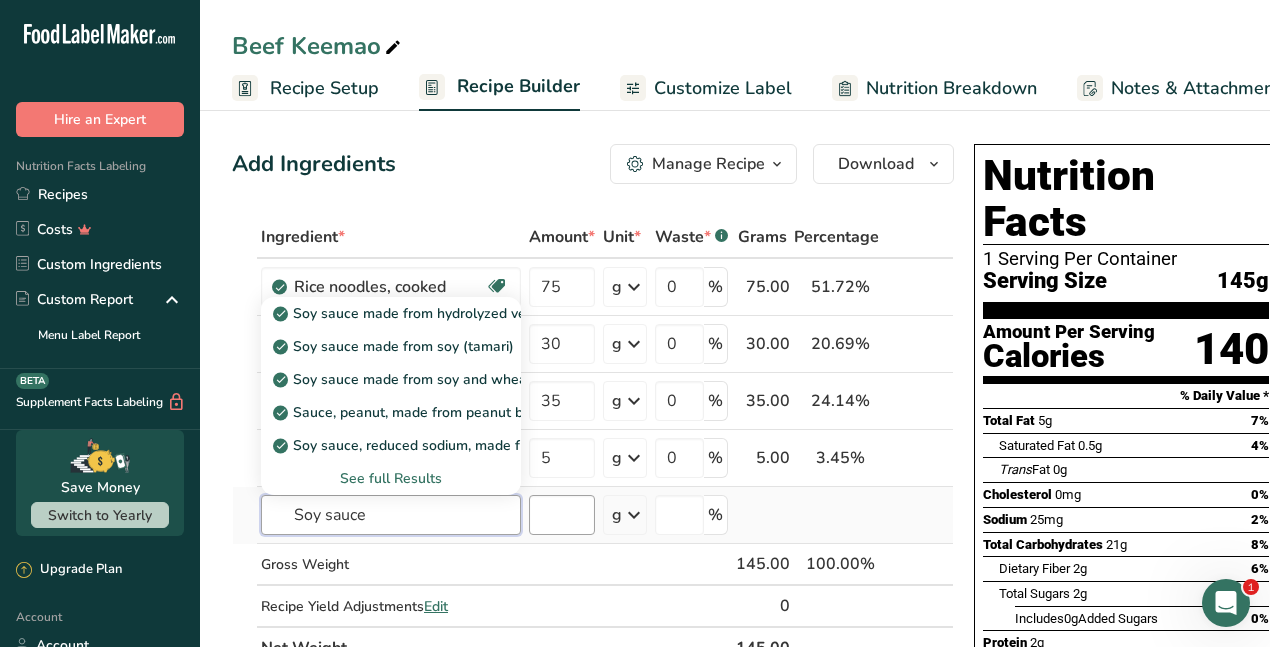type on "Soy sauce" 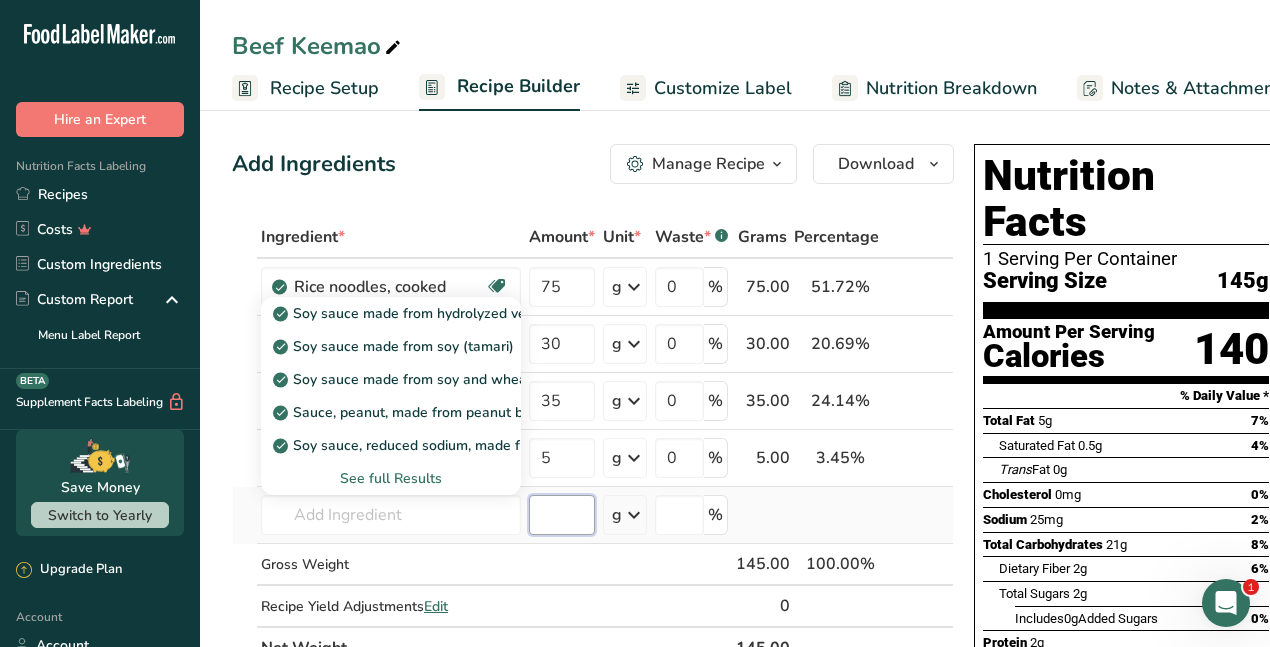 click at bounding box center (562, 515) 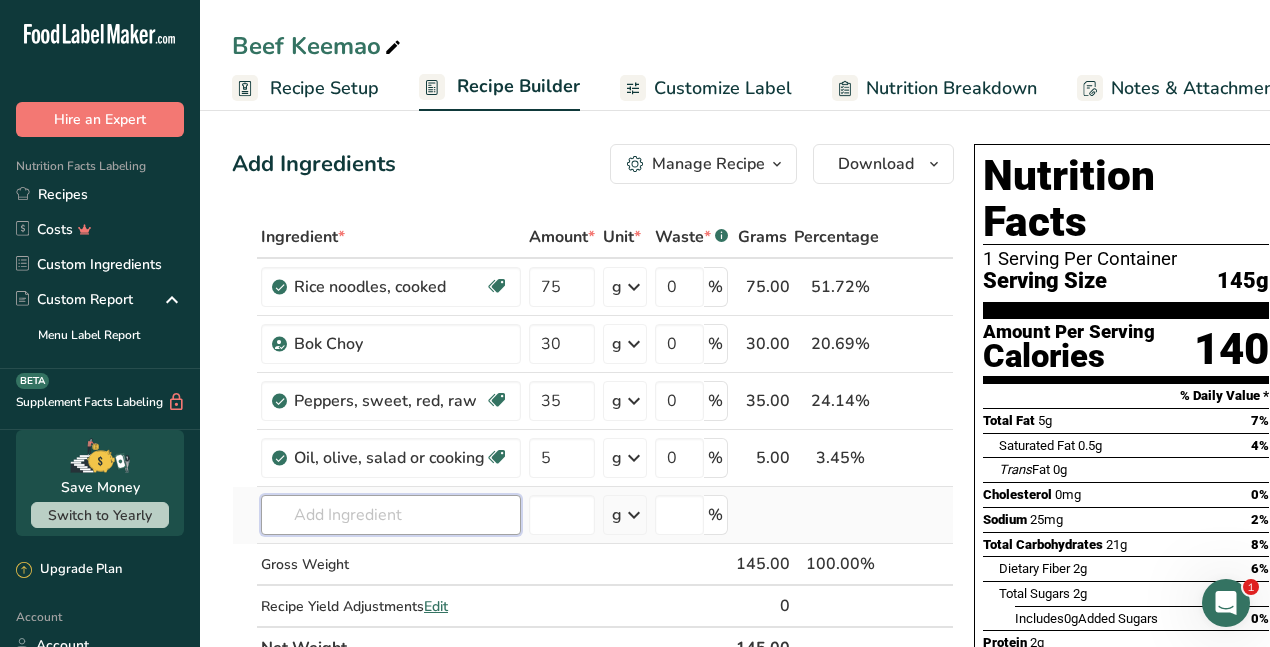 click at bounding box center [391, 515] 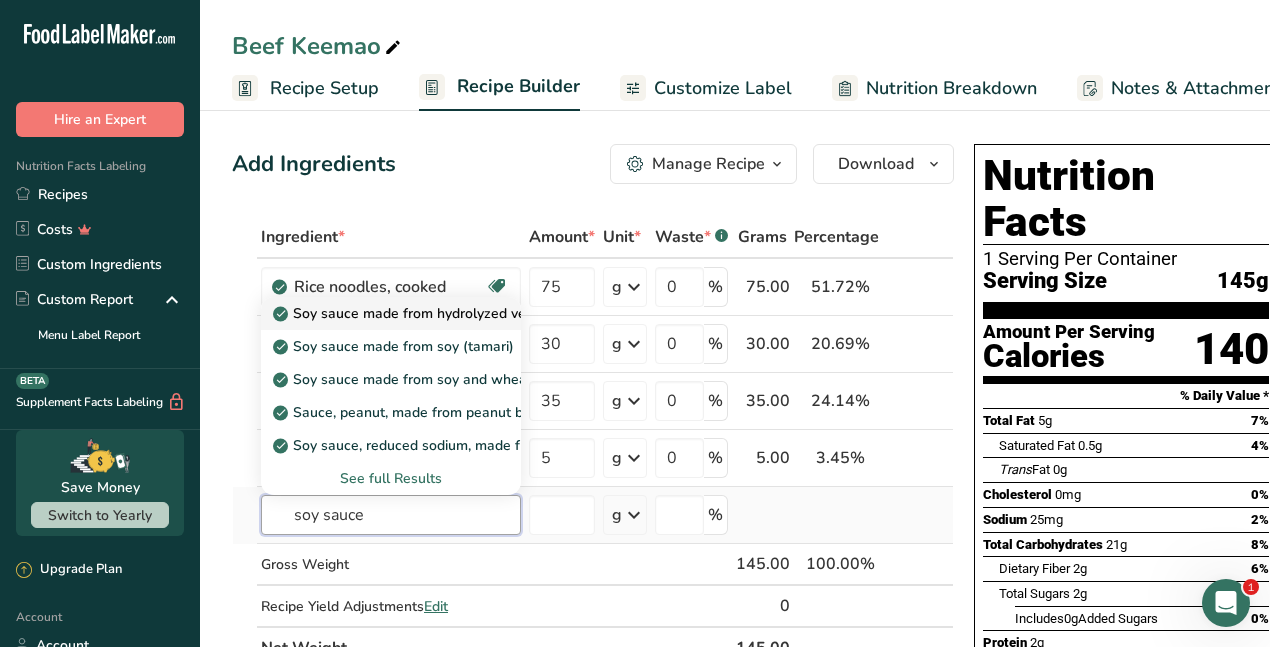 type on "soy sauce" 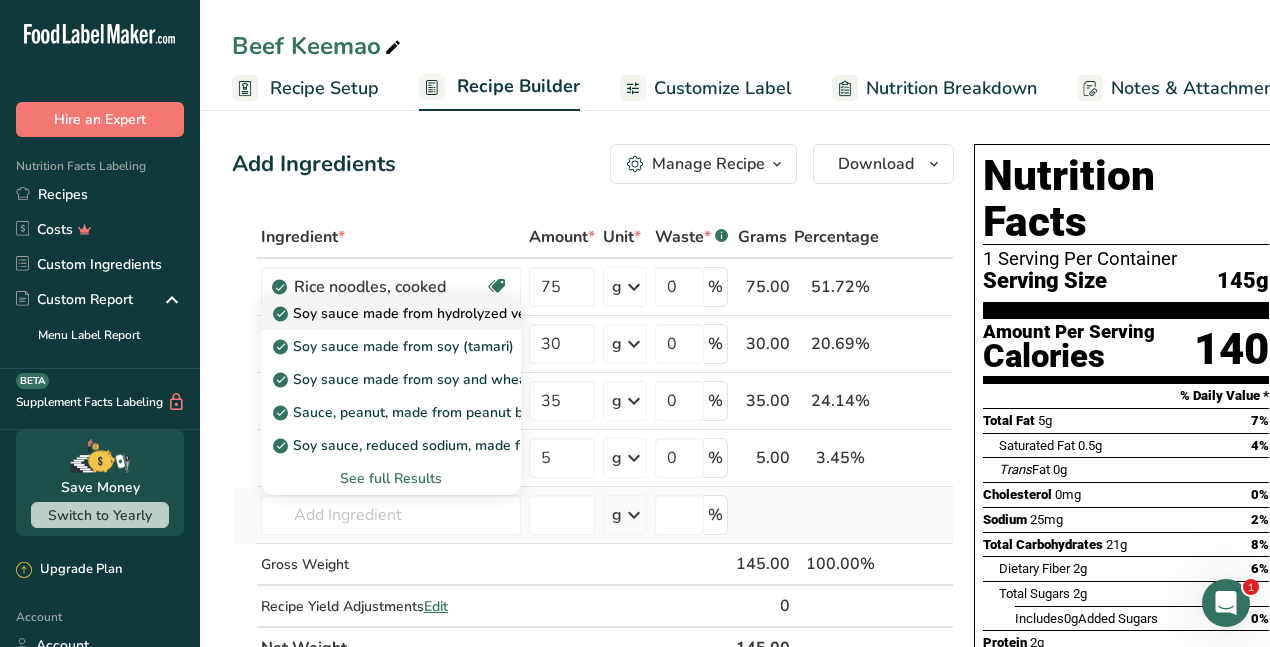 click on "Soy sauce made from hydrolyzed vegetable protein" at bounding box center (450, 313) 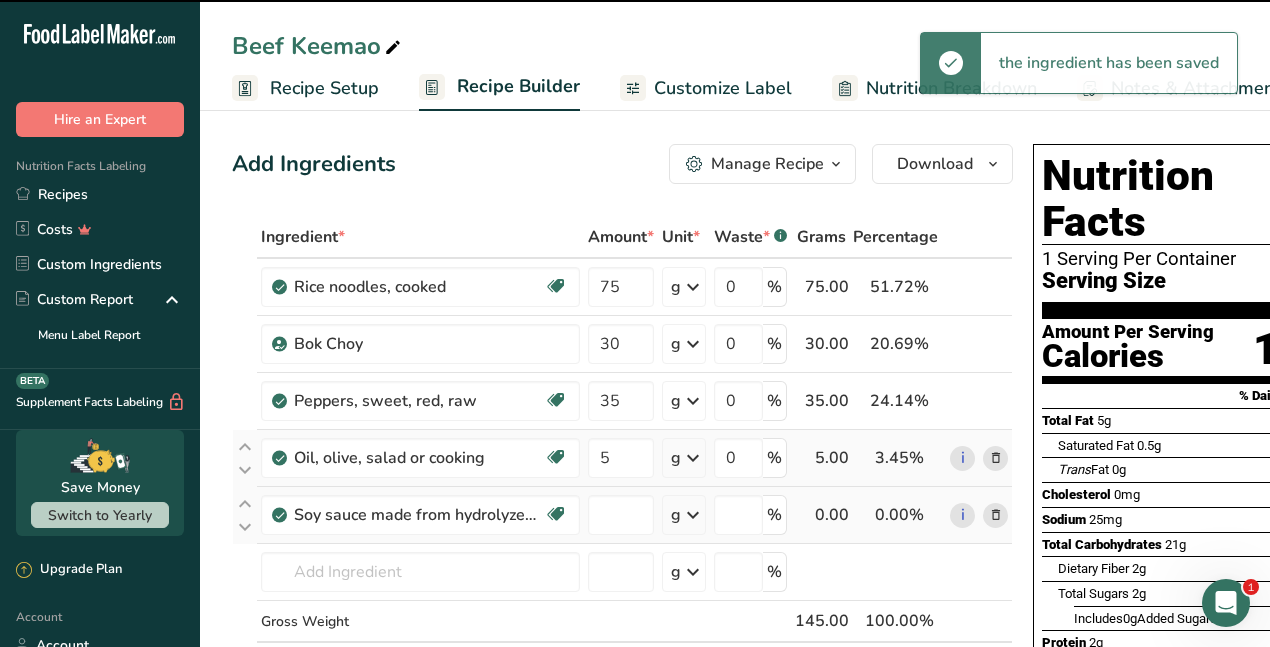 type on "0" 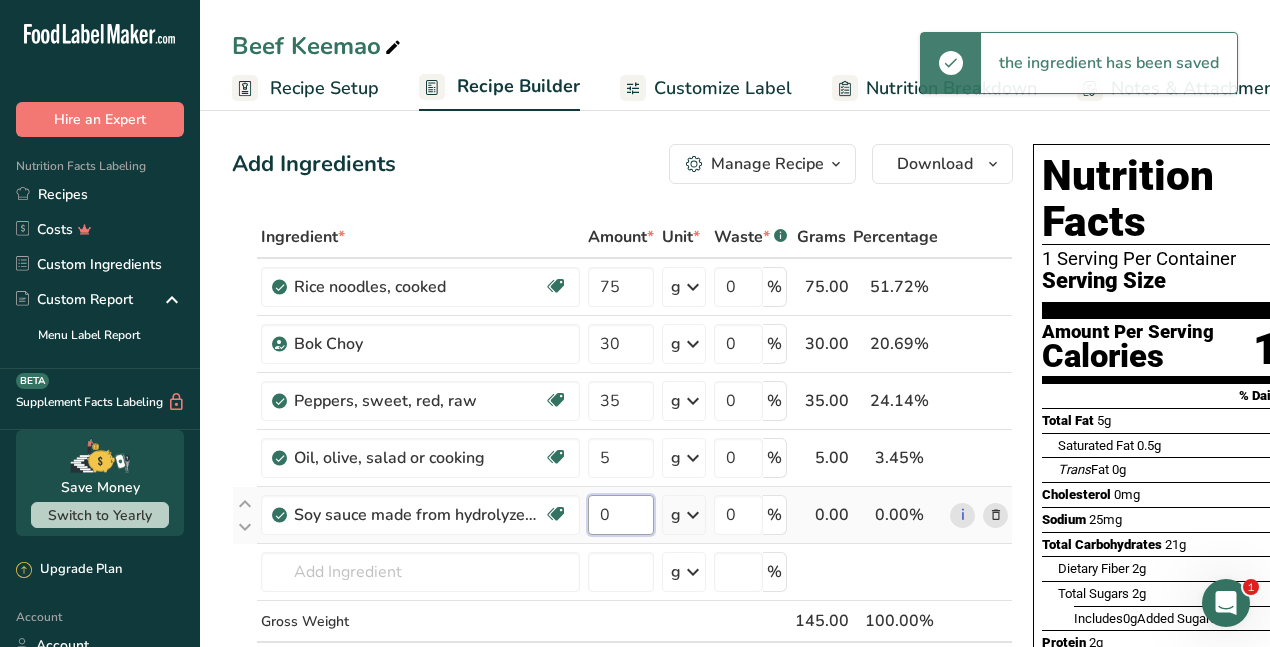click on "0" at bounding box center [621, 515] 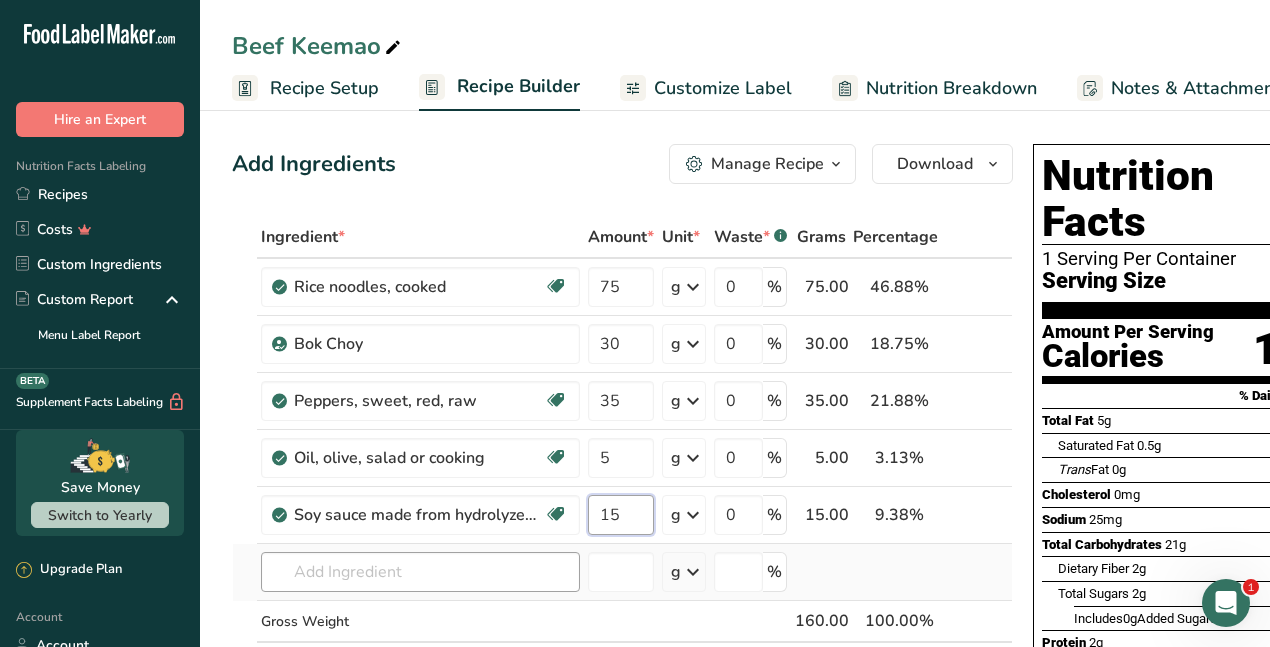 type on "15" 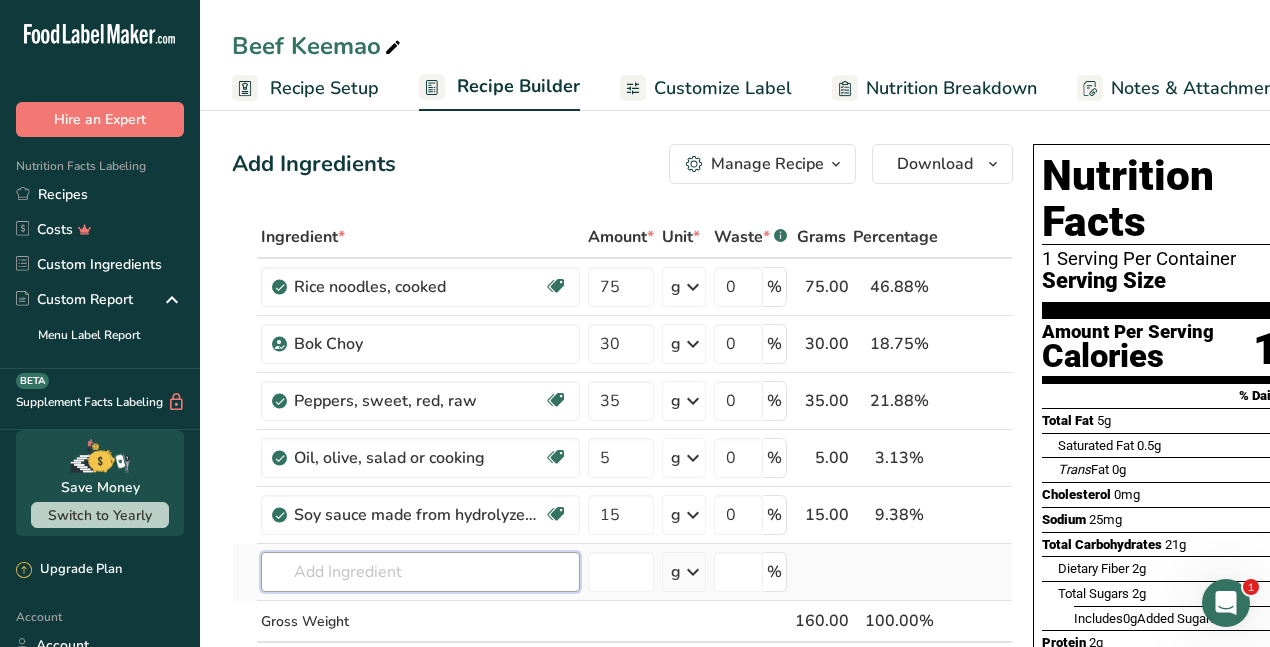 click on "Ingredient *
Amount *
Unit *
Waste *   .a-a{fill:#347362;}.b-a{fill:#fff;}          Grams
Percentage
Rice noodles, cooked
Dairy free
Gluten free
Vegan
Vegetarian
Soy free
75
g
Portions
1 cup
Weight Units
g
kg
mg
See more
Volume Units
l
Volume units require a density conversion. If you know your ingredient's density enter it below. Otherwise, click on "RIA" our AI Regulatory bot - she will be able to help you
lb/ft3
g/cm3
Confirm
mL
lb/ft3
fl oz" at bounding box center (622, 471) 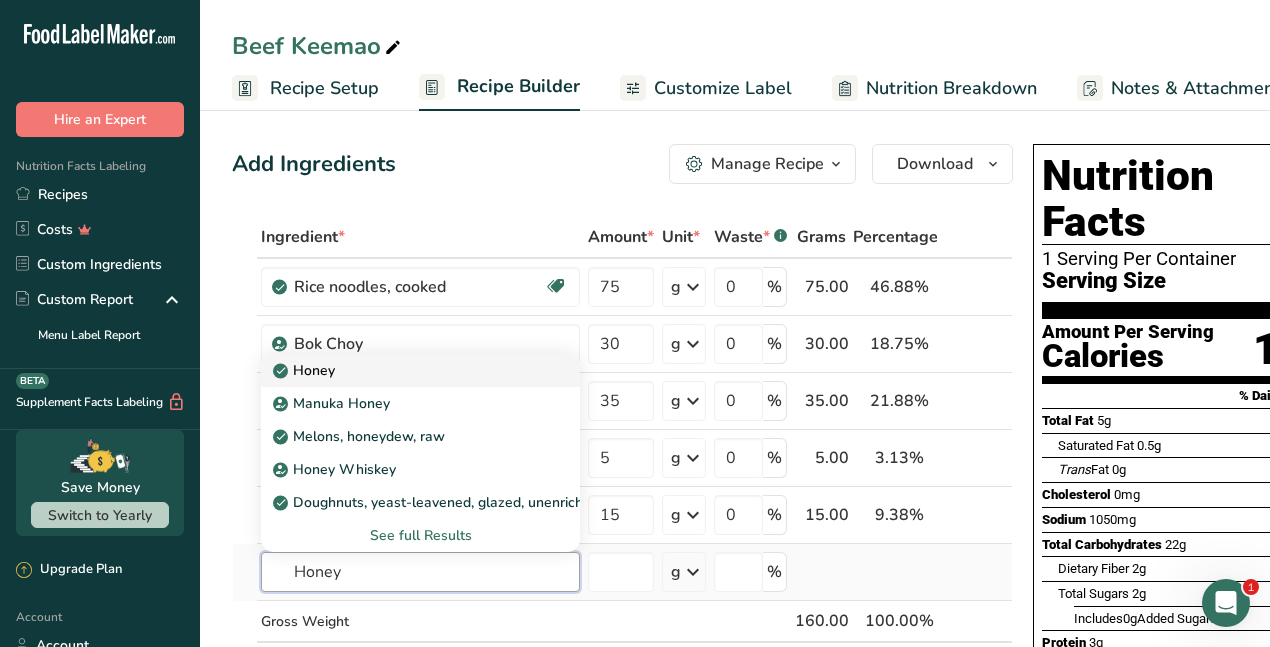 type on "Honey" 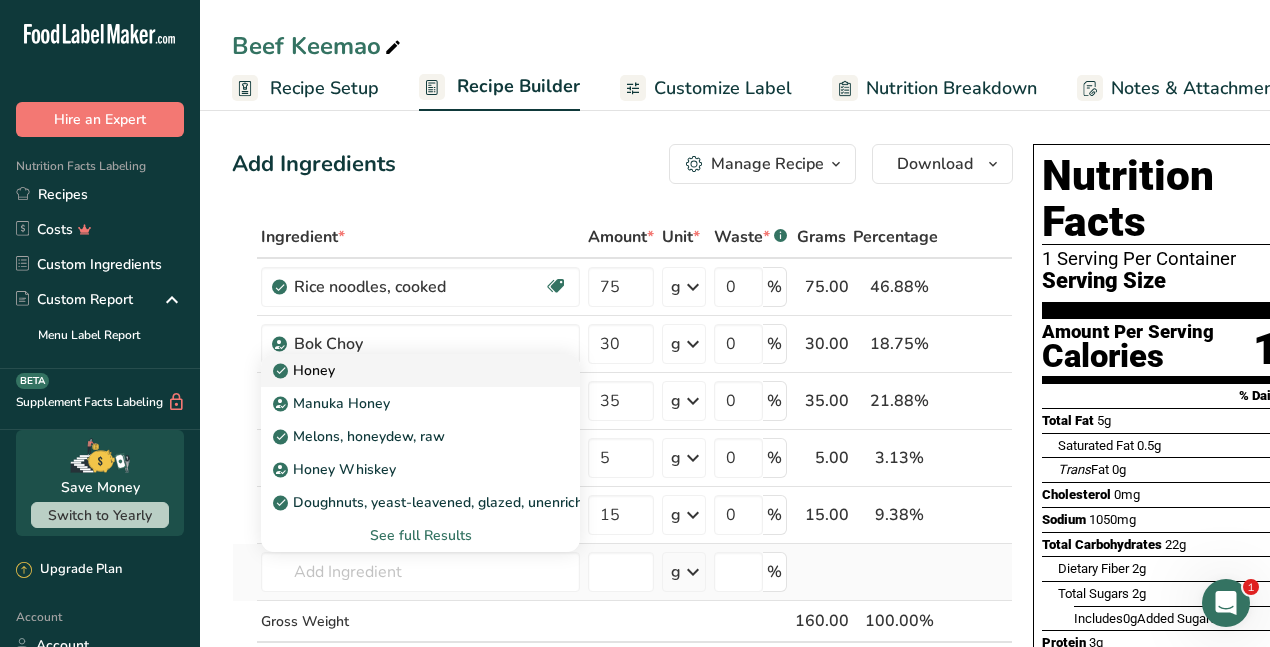 click on "Honey" at bounding box center [306, 370] 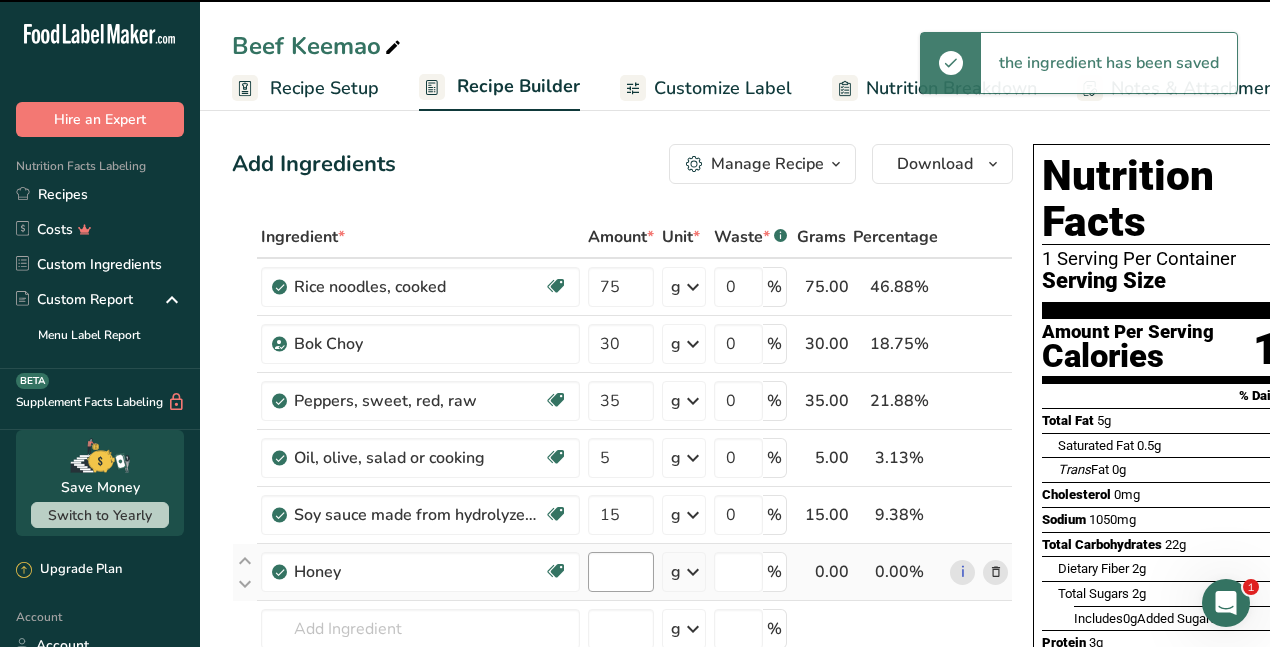 type on "0" 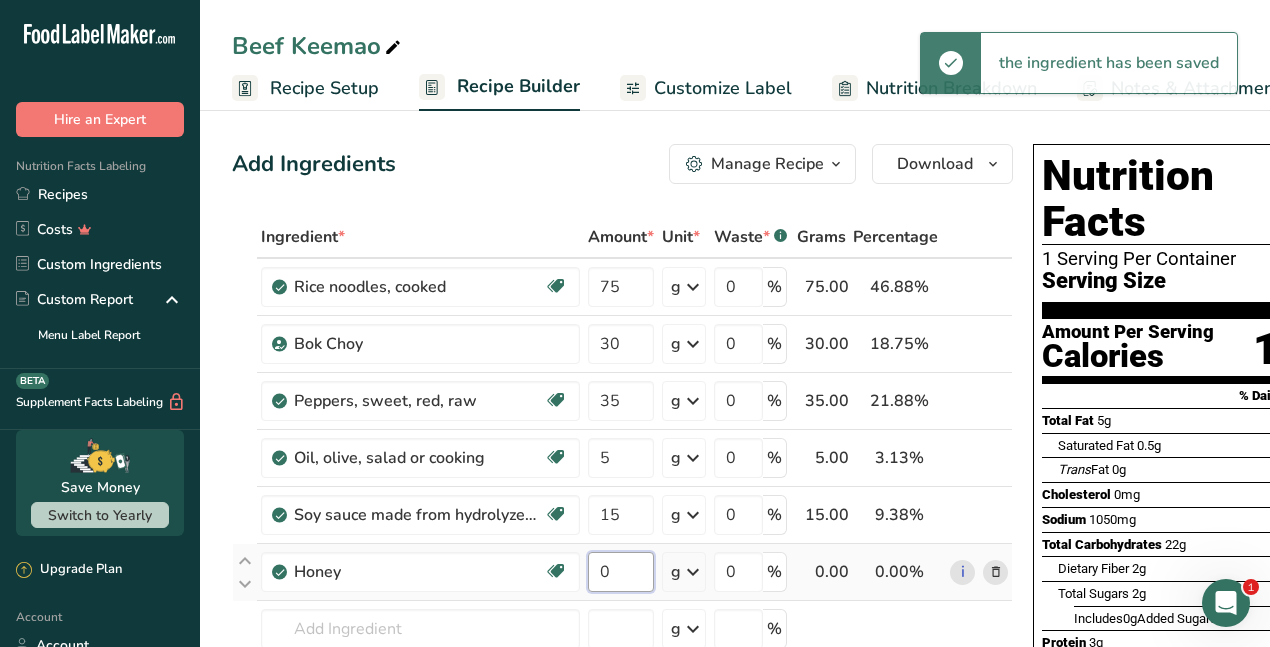 click on "0" at bounding box center (621, 572) 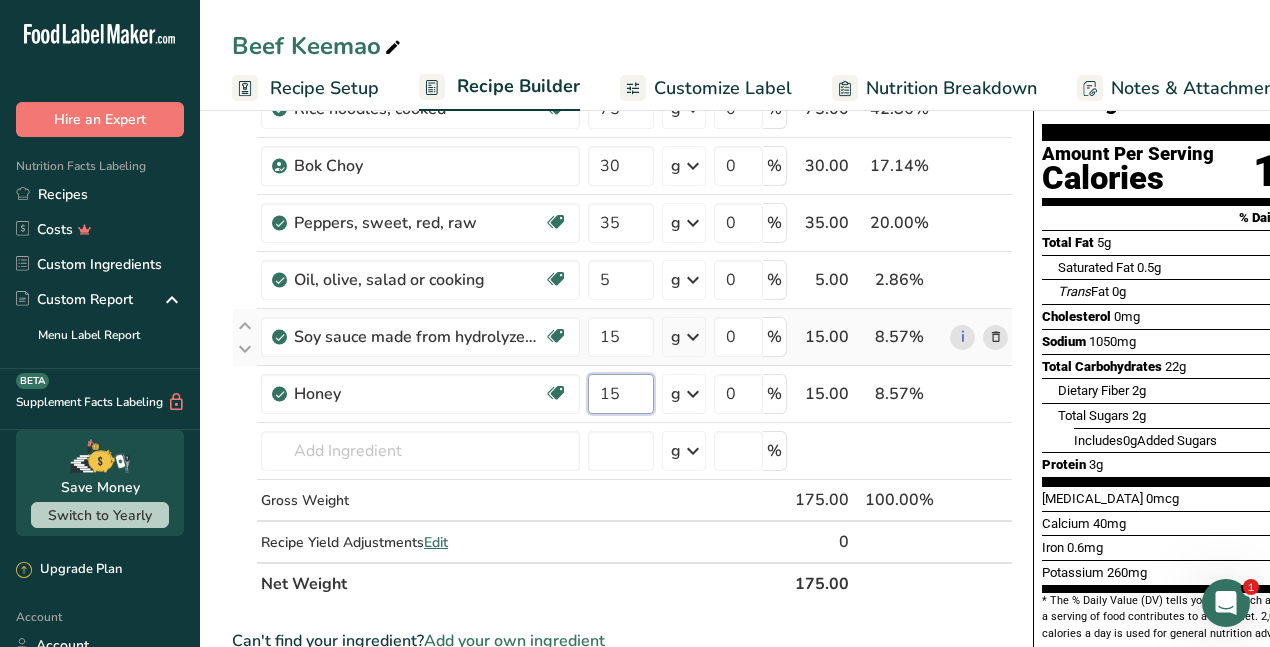 scroll, scrollTop: 200, scrollLeft: 0, axis: vertical 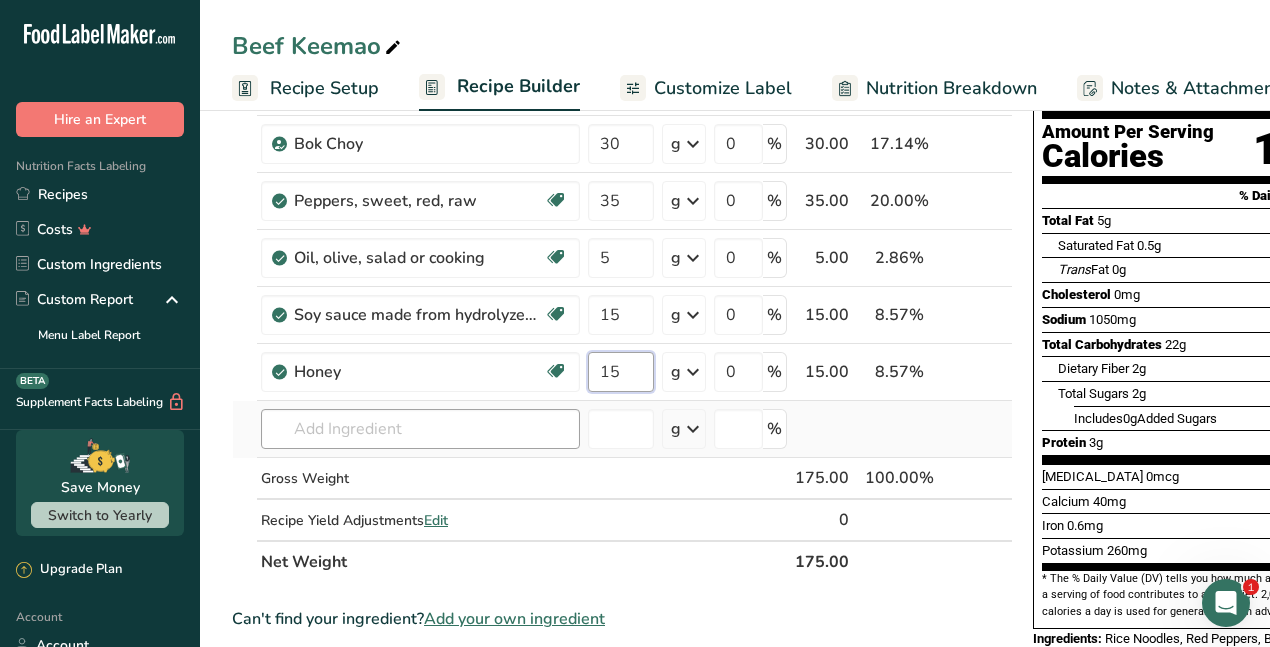 type on "15" 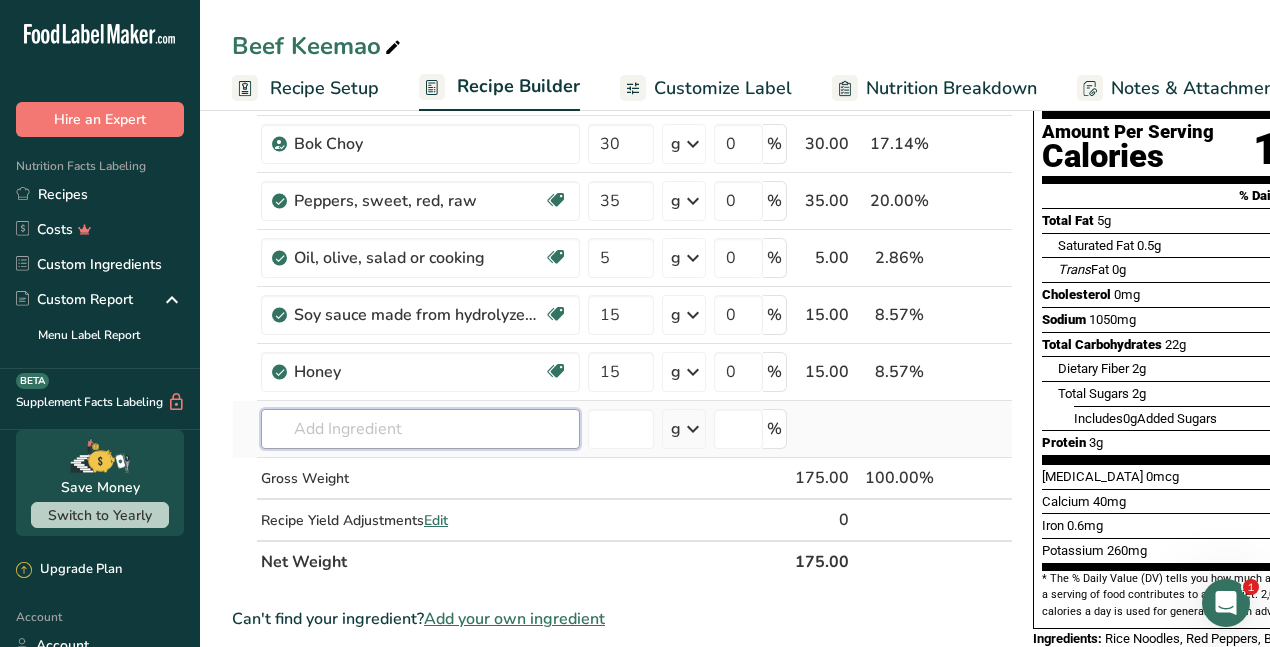 click on "Ingredient *
Amount *
Unit *
Waste *   .a-a{fill:#347362;}.b-a{fill:#fff;}          Grams
Percentage
Rice noodles, cooked
Dairy free
Gluten free
Vegan
Vegetarian
Soy free
75
g
Portions
1 cup
Weight Units
g
kg
mg
See more
Volume Units
l
Volume units require a density conversion. If you know your ingredient's density enter it below. Otherwise, click on "RIA" our AI Regulatory bot - she will be able to help you
lb/ft3
g/cm3
Confirm
mL
lb/ft3
fl oz" at bounding box center (622, 299) 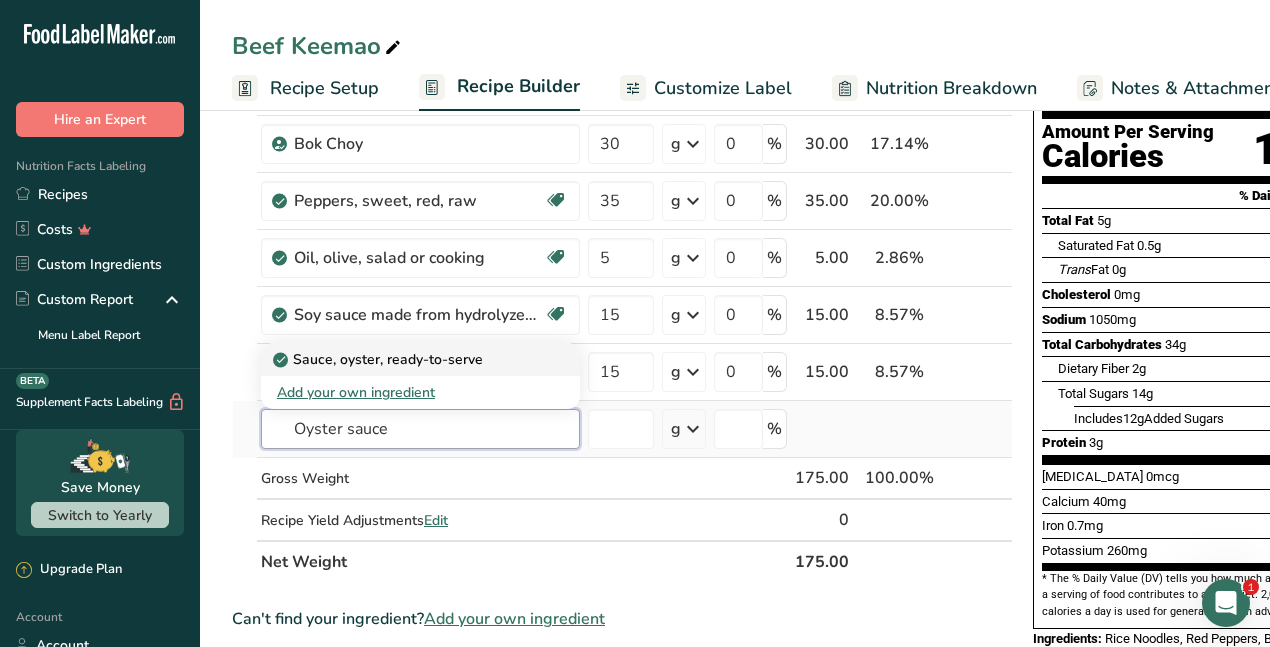 type on "Oyster sauce" 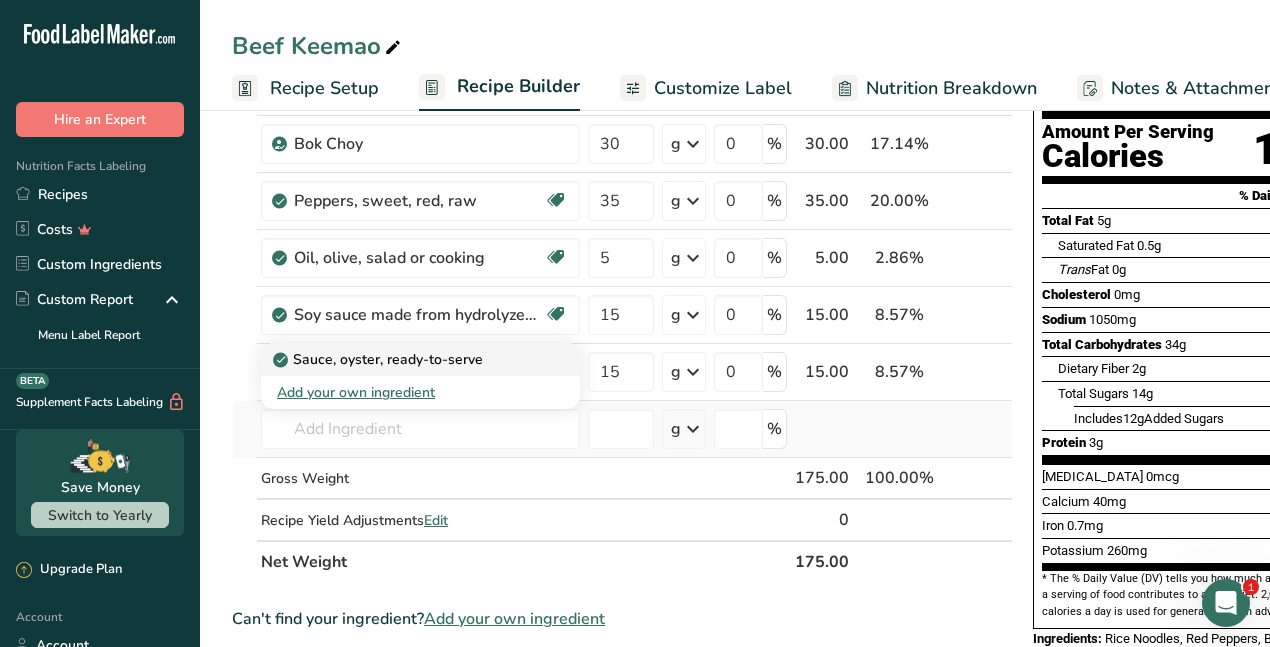 click on "Sauce, oyster, ready-to-serve" at bounding box center (380, 359) 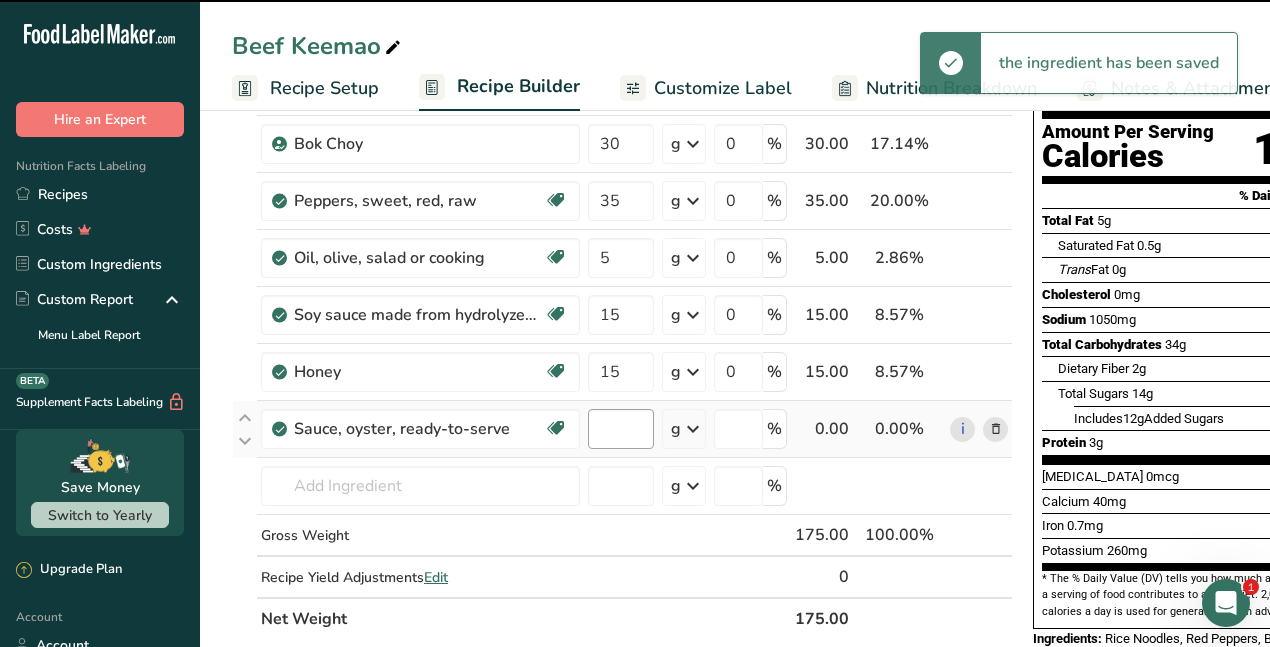 type on "0" 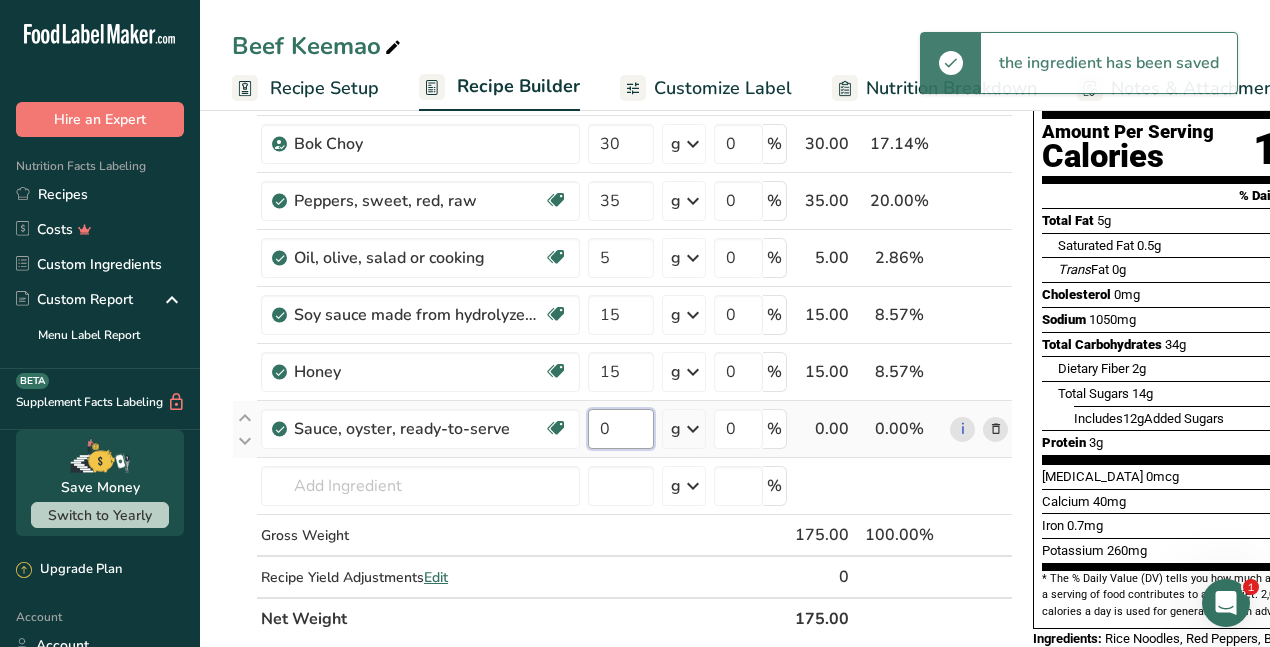 click on "0" at bounding box center [621, 429] 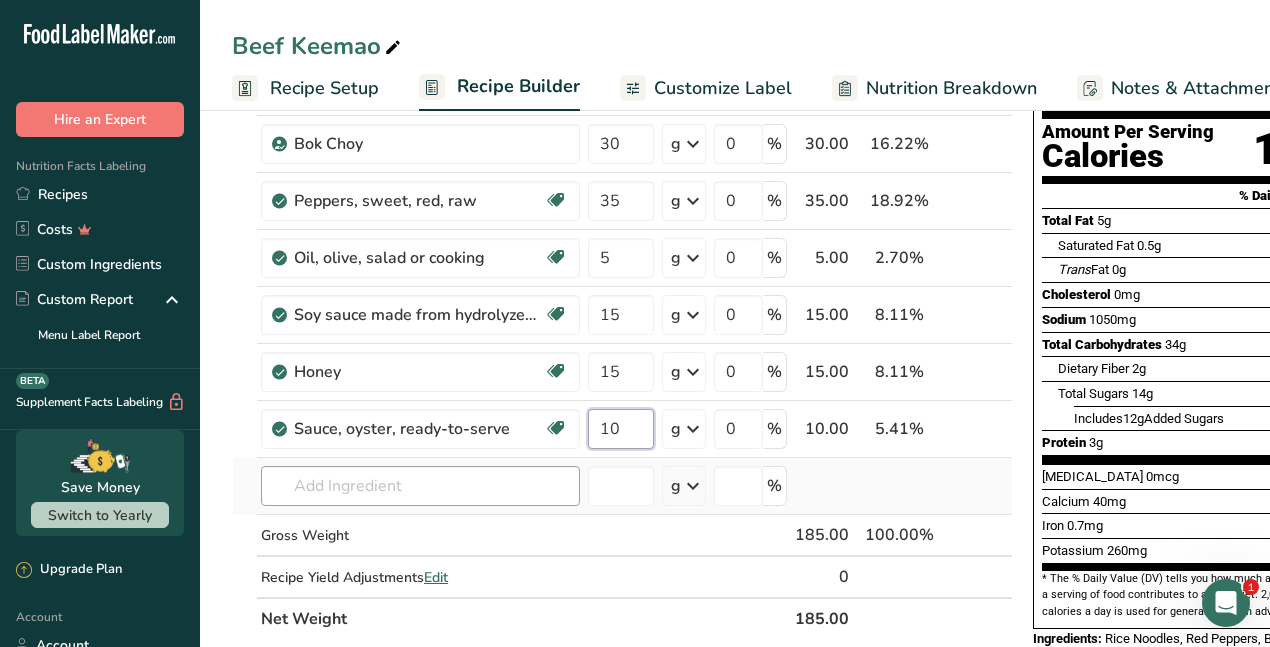 type on "10" 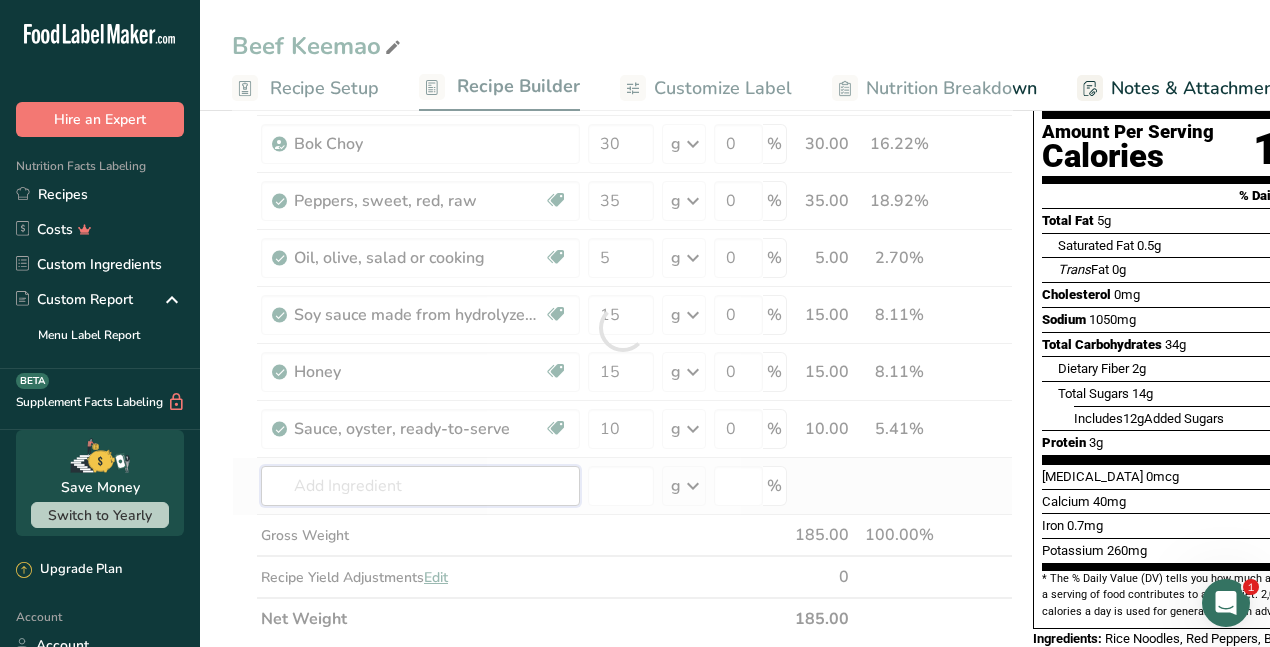 click on "Ingredient *
Amount *
Unit *
Waste *   .a-a{fill:#347362;}.b-a{fill:#fff;}          Grams
Percentage
Rice noodles, cooked
Dairy free
Gluten free
Vegan
Vegetarian
Soy free
75
g
Portions
1 cup
Weight Units
g
kg
mg
See more
Volume Units
l
Volume units require a density conversion. If you know your ingredient's density enter it below. Otherwise, click on "RIA" our AI Regulatory bot - she will be able to help you
lb/ft3
g/cm3
Confirm
mL
lb/ft3
fl oz" at bounding box center [622, 328] 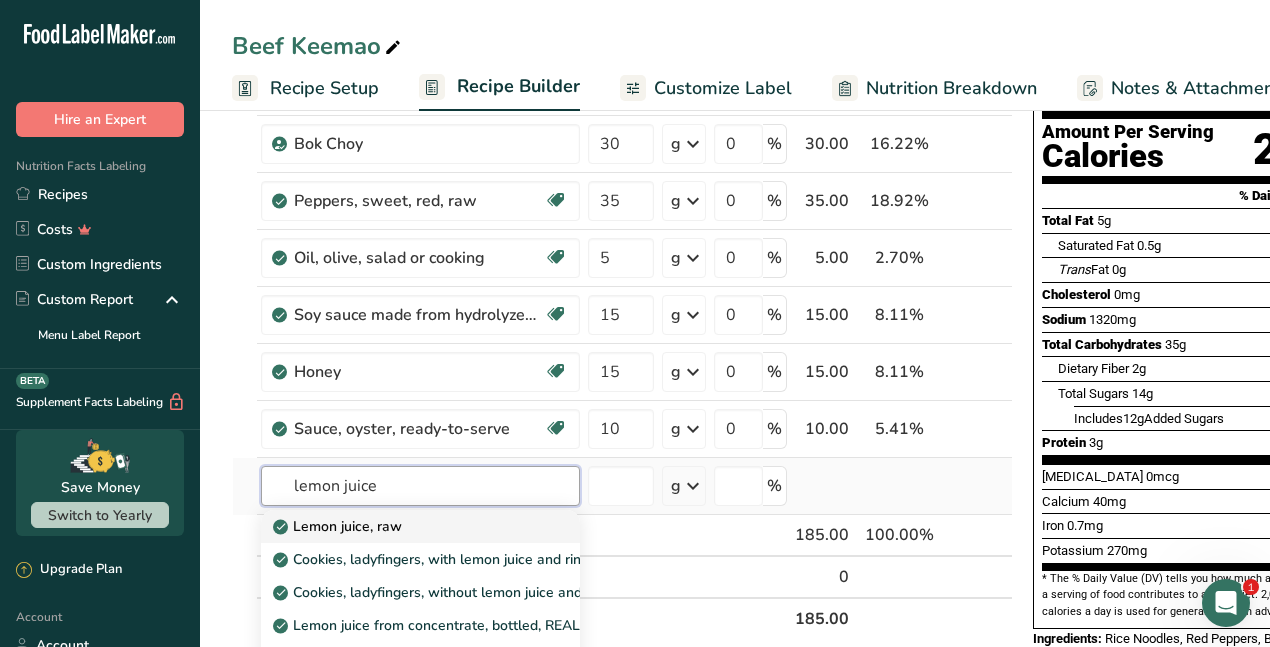type on "lemon juice" 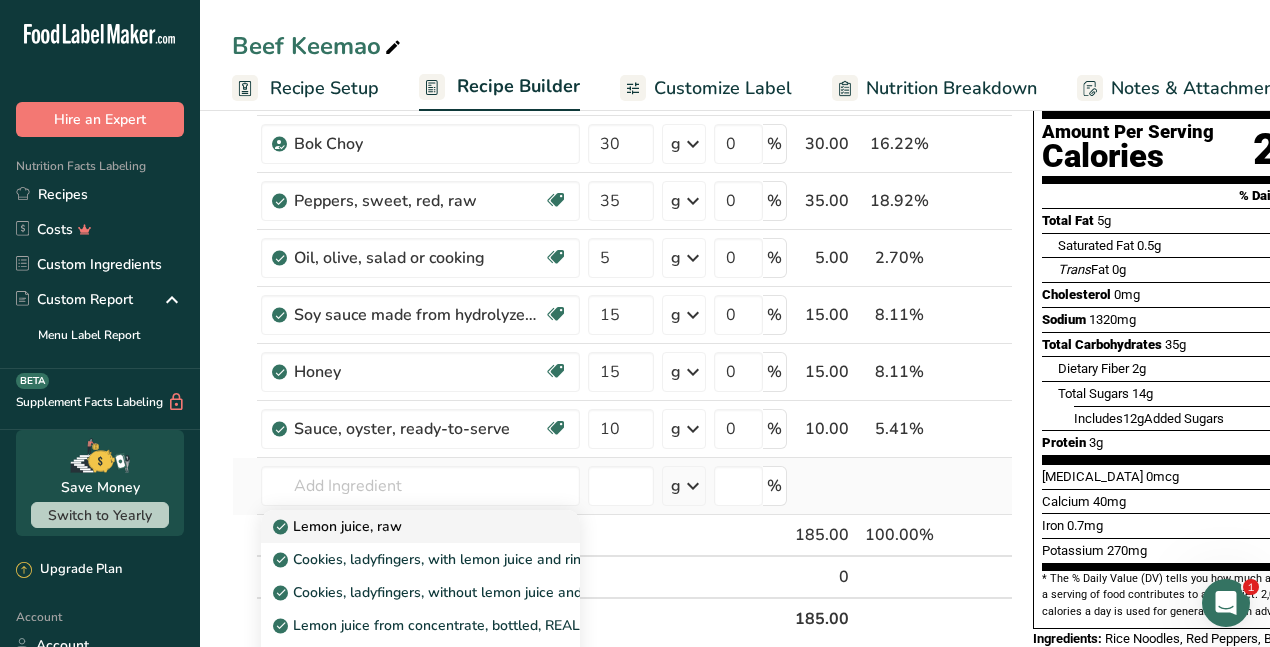 click on "Lemon juice, raw" at bounding box center [339, 526] 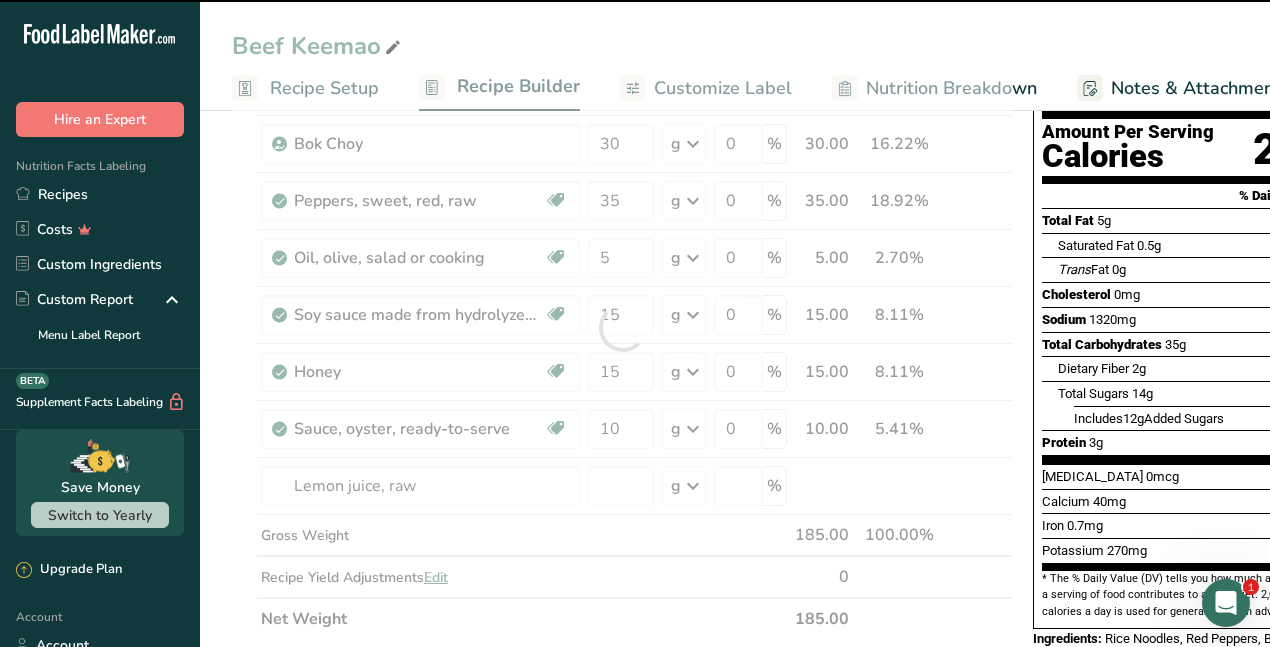 type on "0" 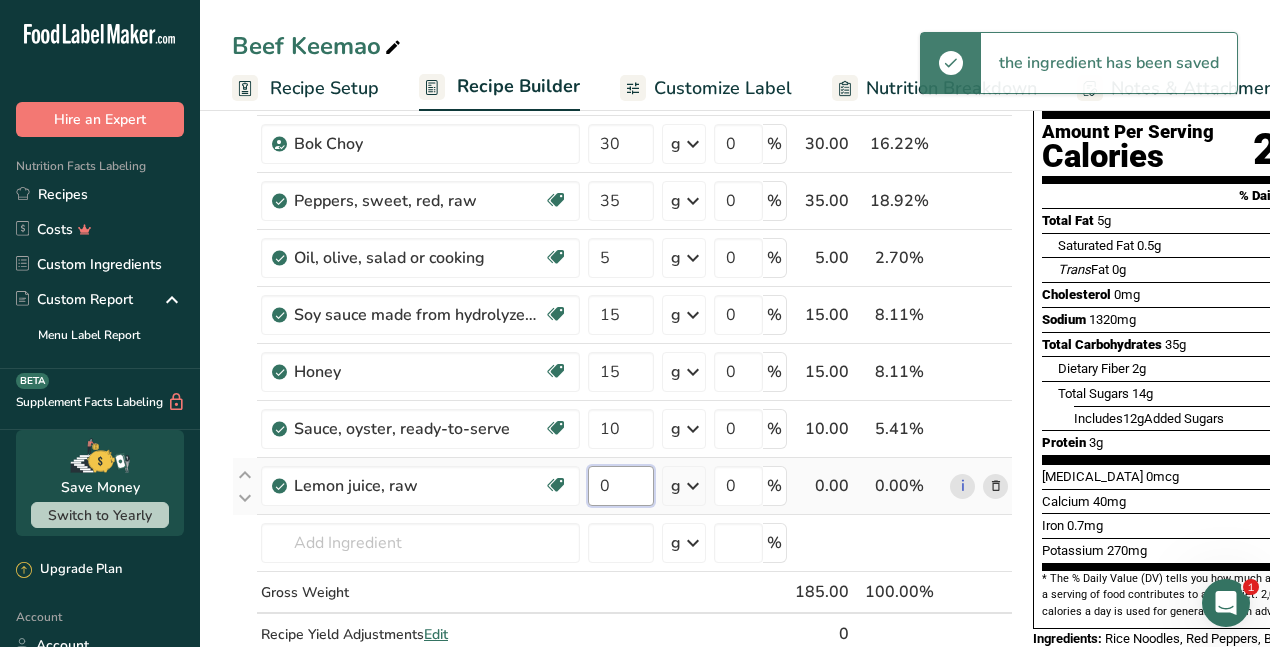 click on "0" at bounding box center [621, 486] 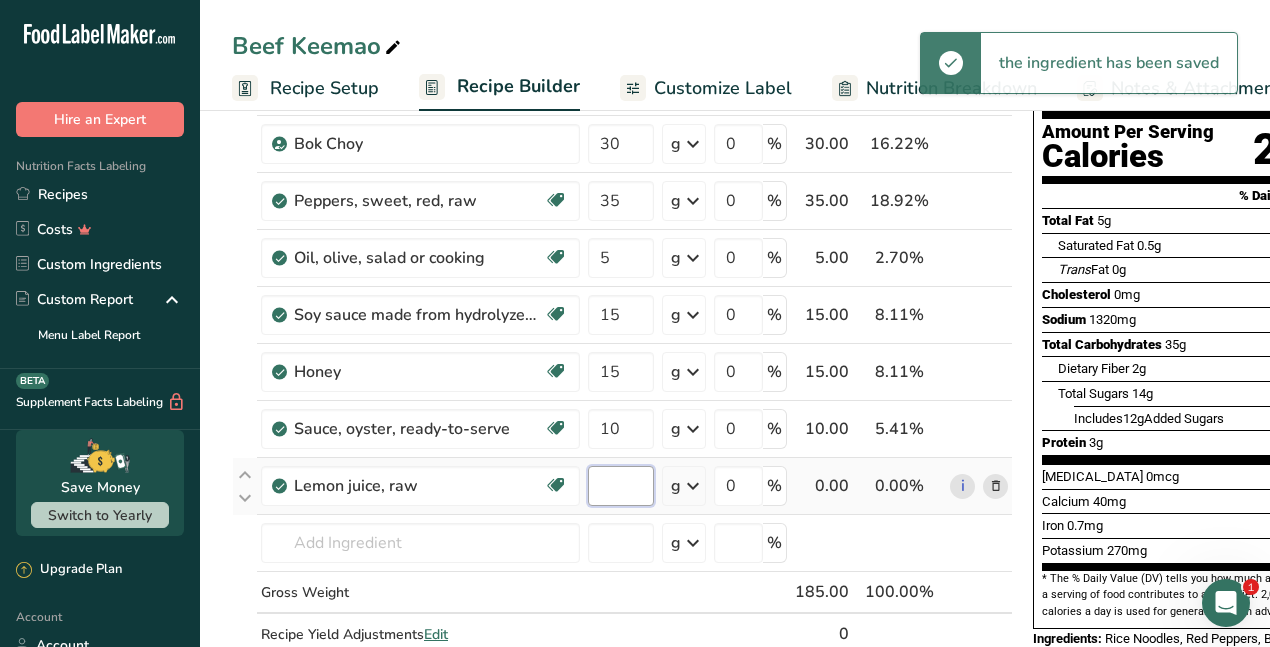 type on "3" 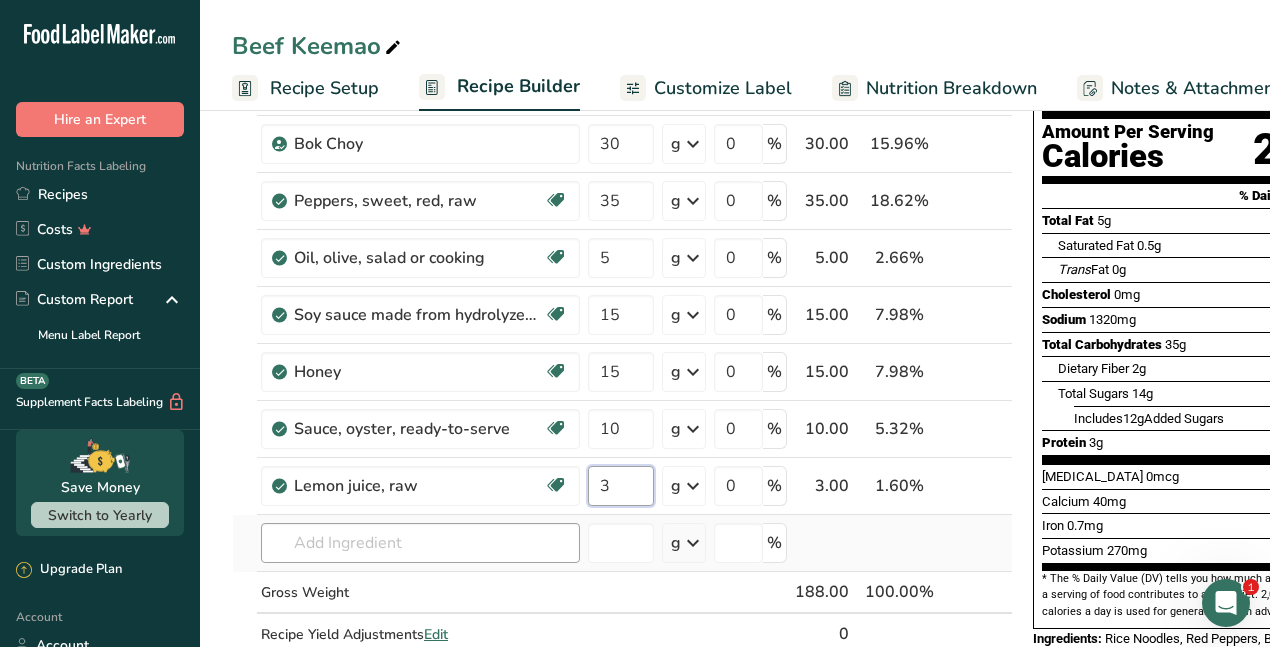 type on "3" 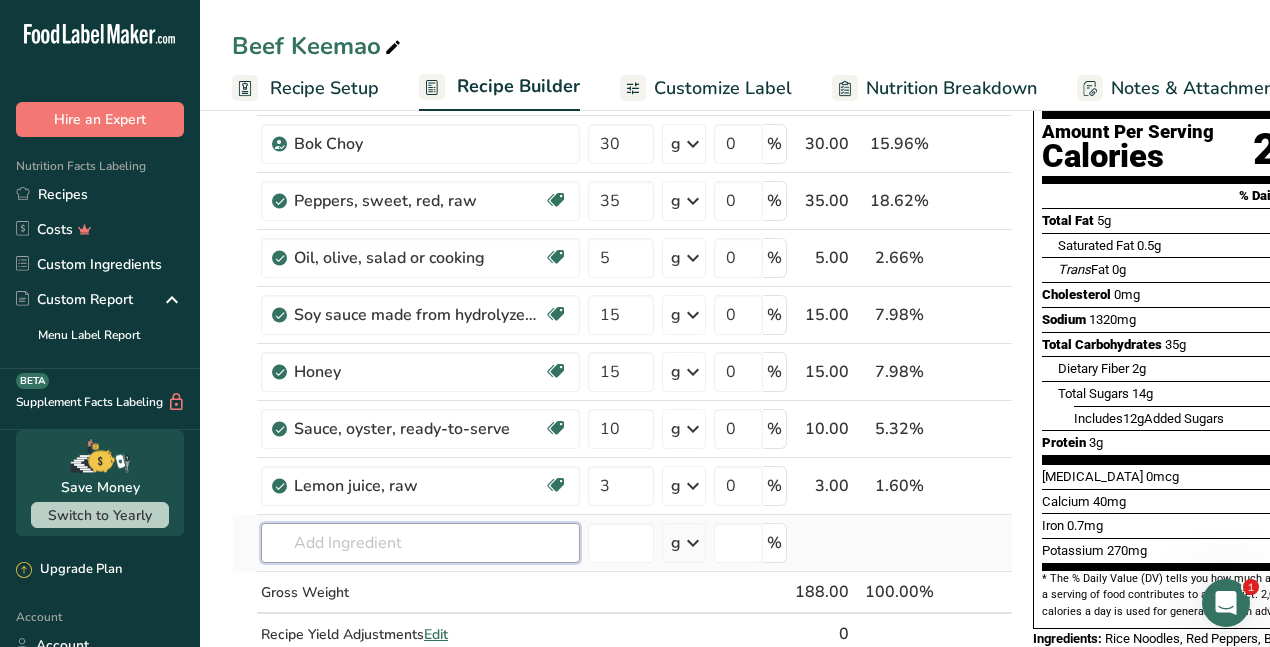 click on "Ingredient *
Amount *
Unit *
Waste *   .a-a{fill:#347362;}.b-a{fill:#fff;}          Grams
Percentage
Rice noodles, cooked
Dairy free
Gluten free
Vegan
Vegetarian
Soy free
75
g
Portions
1 cup
Weight Units
g
kg
mg
See more
Volume Units
l
Volume units require a density conversion. If you know your ingredient's density enter it below. Otherwise, click on "RIA" our AI Regulatory bot - she will be able to help you
lb/ft3
g/cm3
Confirm
mL
lb/ft3
fl oz" at bounding box center [622, 356] 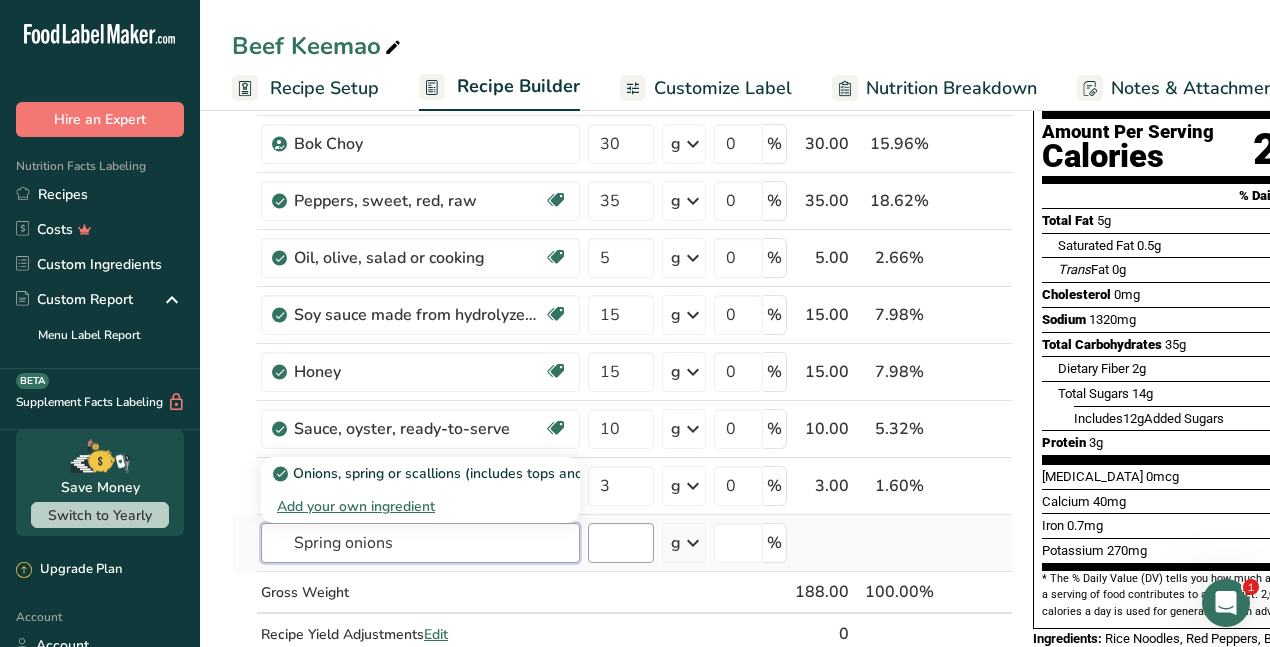 type on "Spring onions" 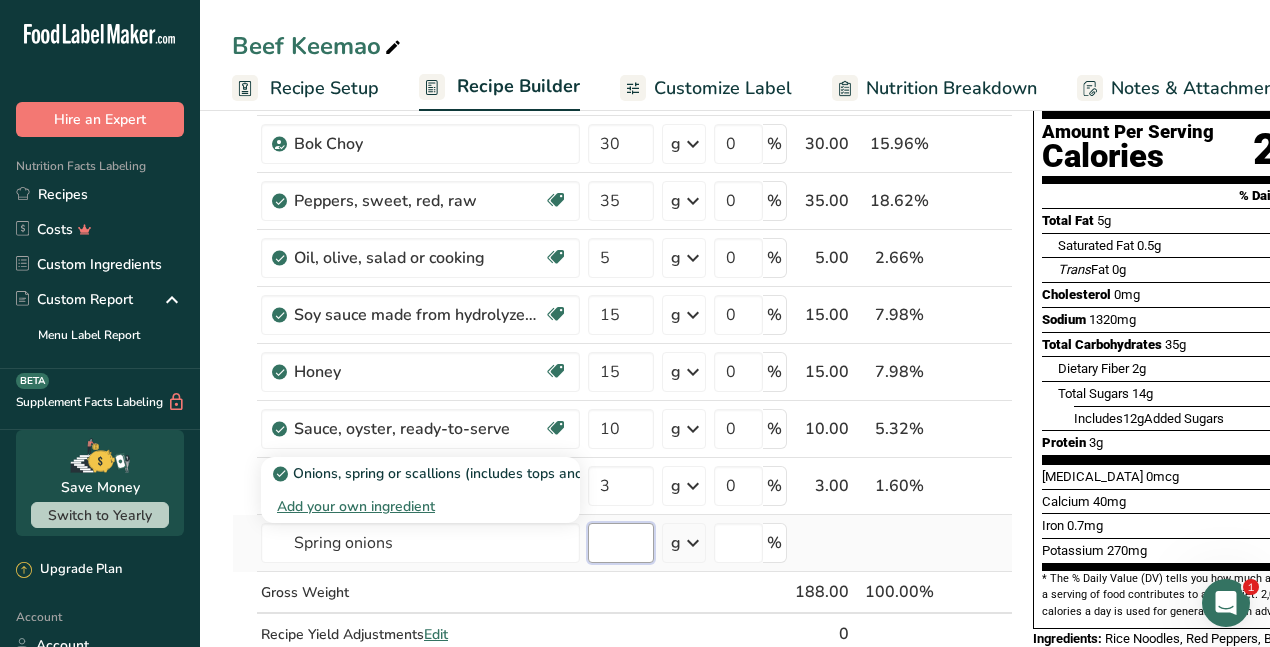 type 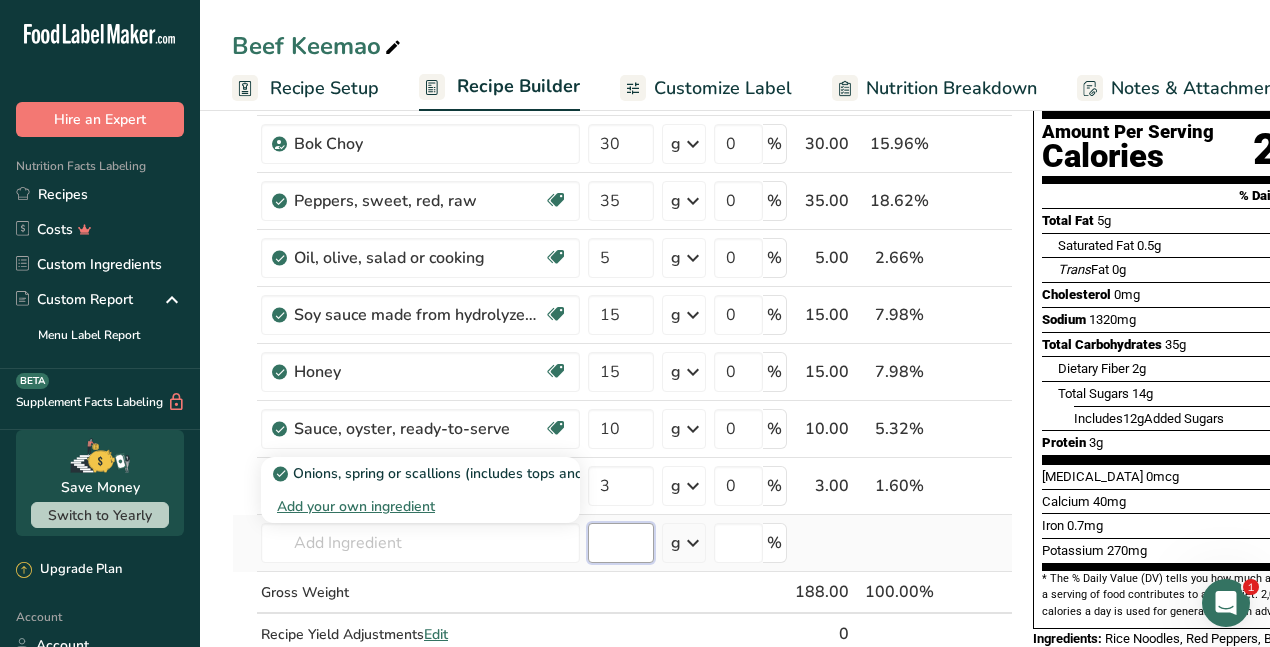 click at bounding box center (621, 543) 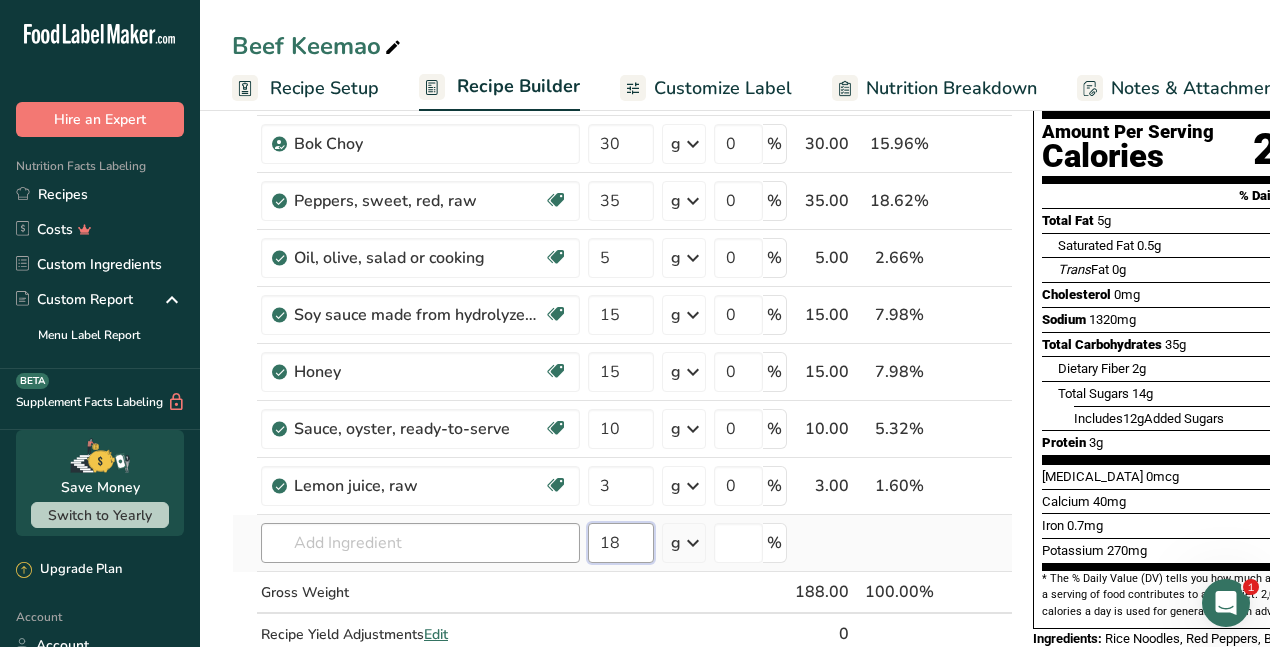 type on "18" 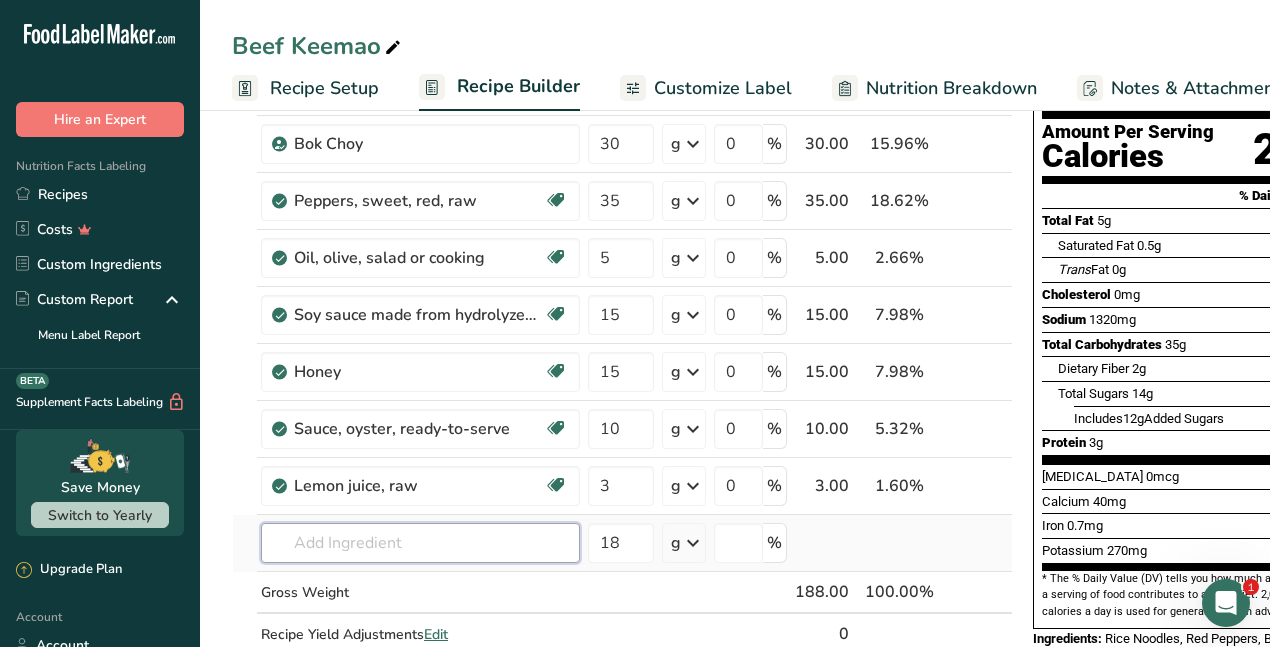 click at bounding box center (420, 543) 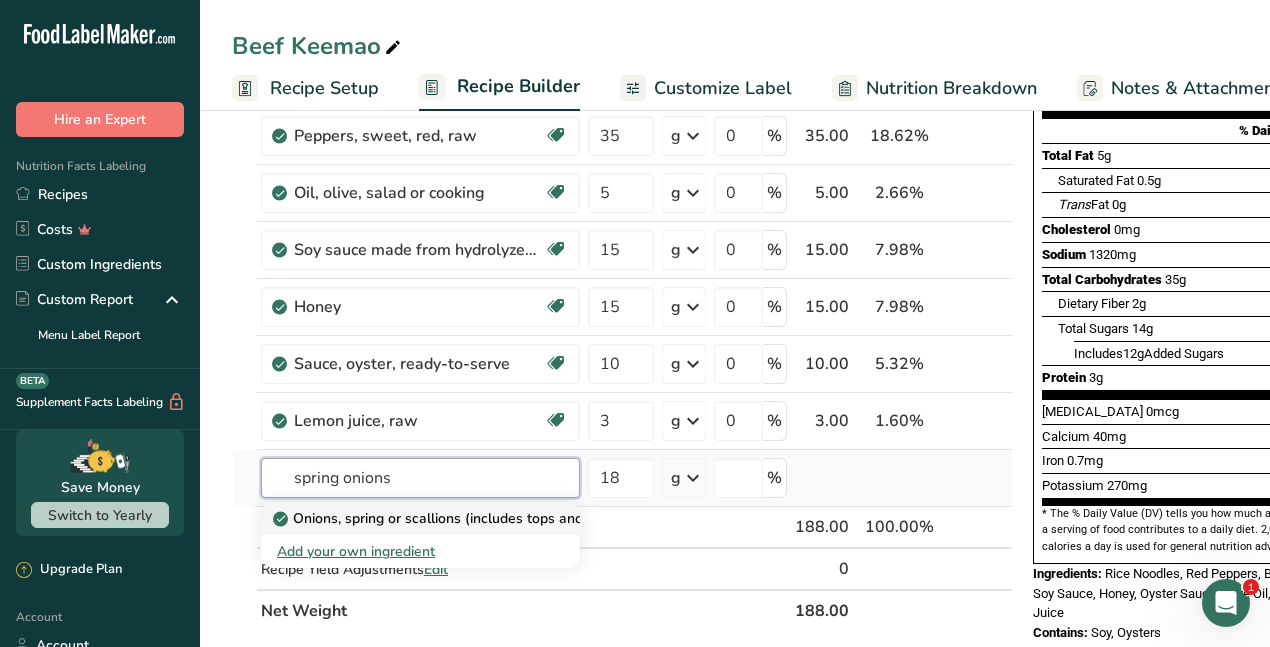 scroll, scrollTop: 300, scrollLeft: 0, axis: vertical 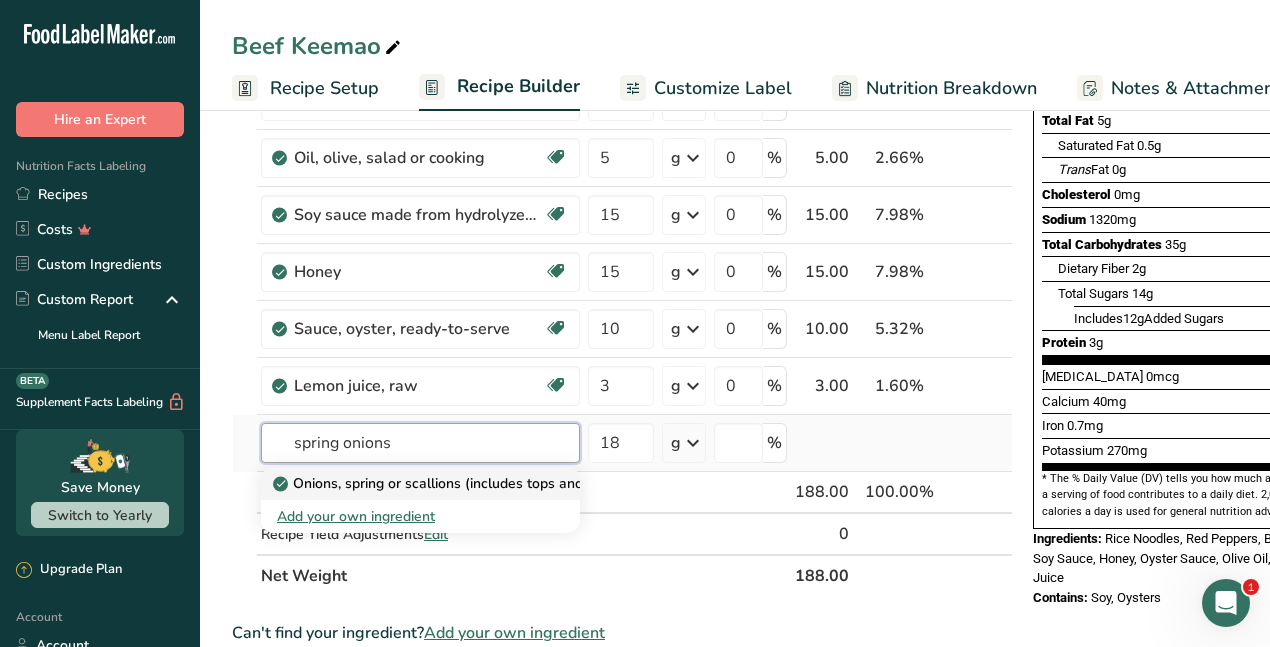 type on "spring onions" 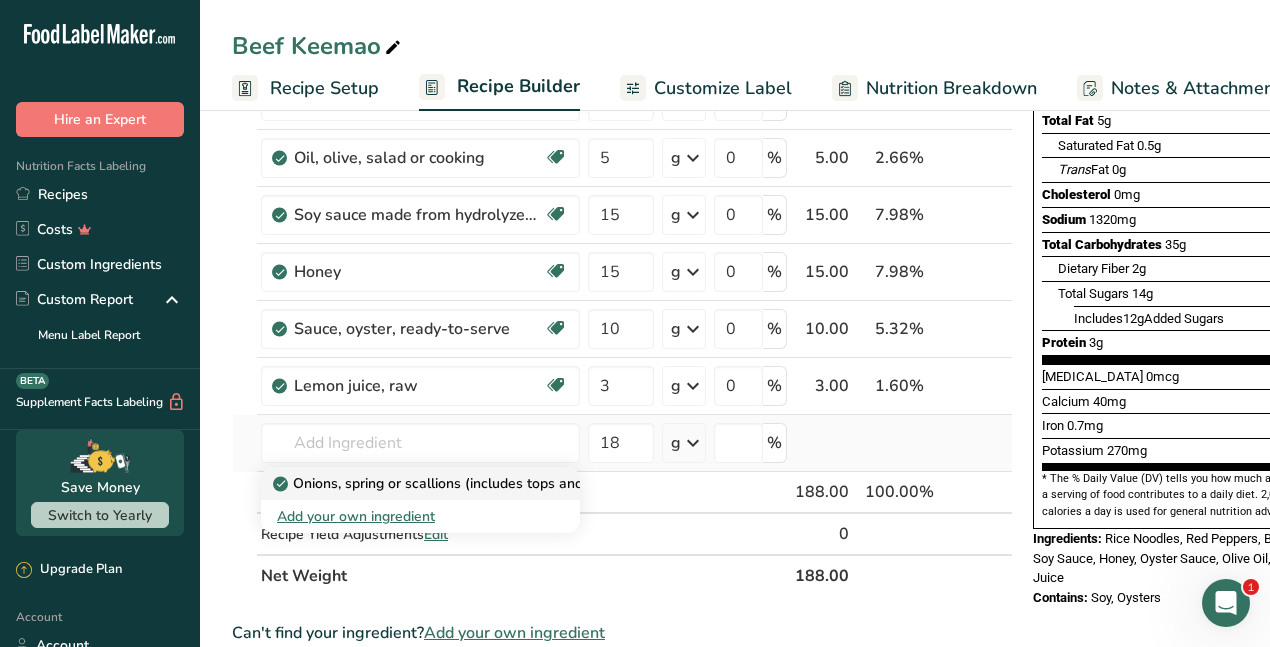click on "Onions, spring or scallions (includes tops and bulb), raw" at bounding box center (464, 483) 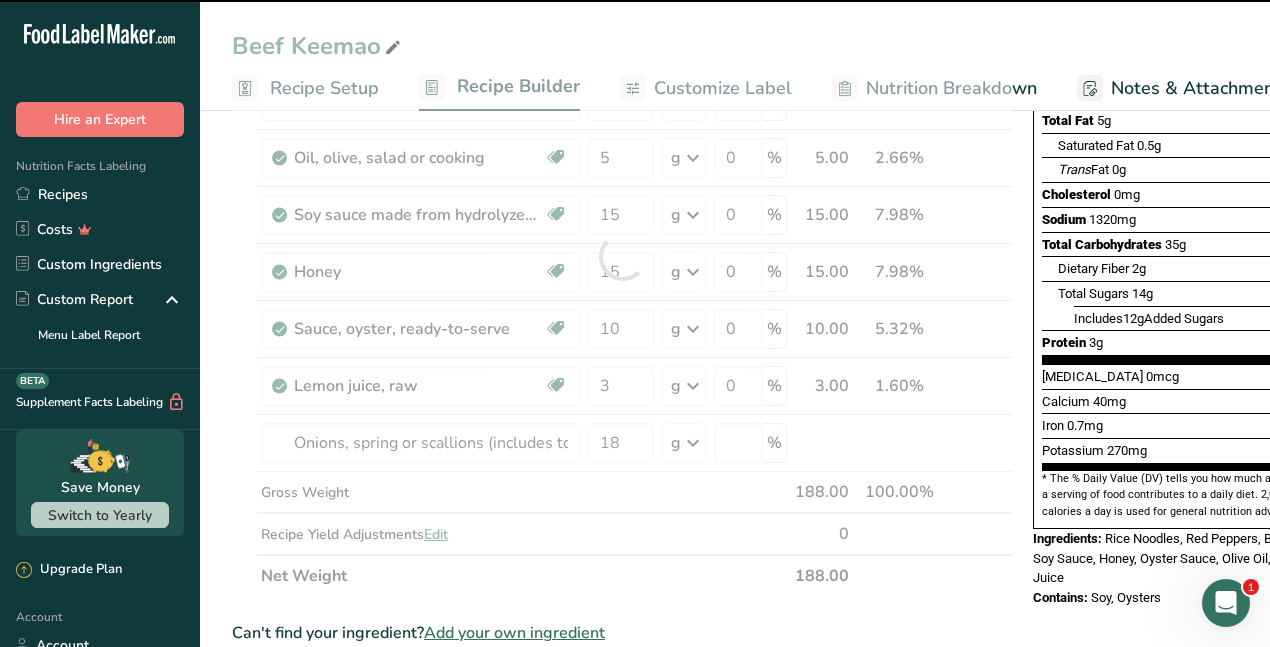 type on "0" 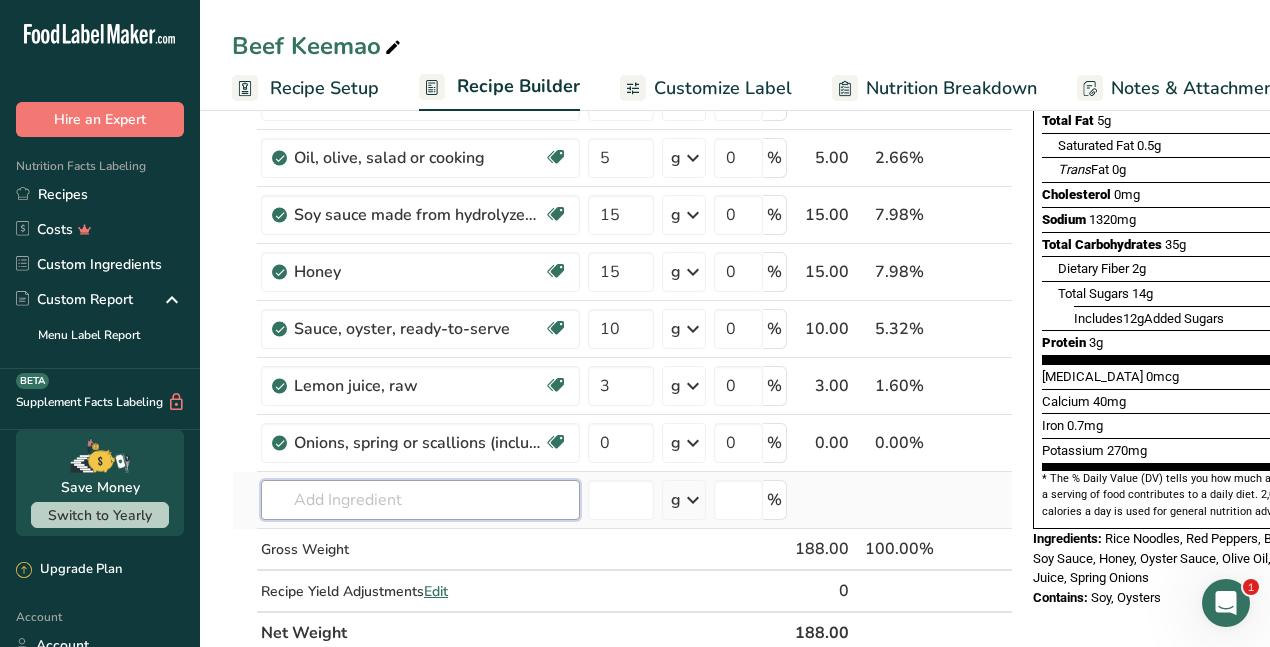 click at bounding box center (420, 500) 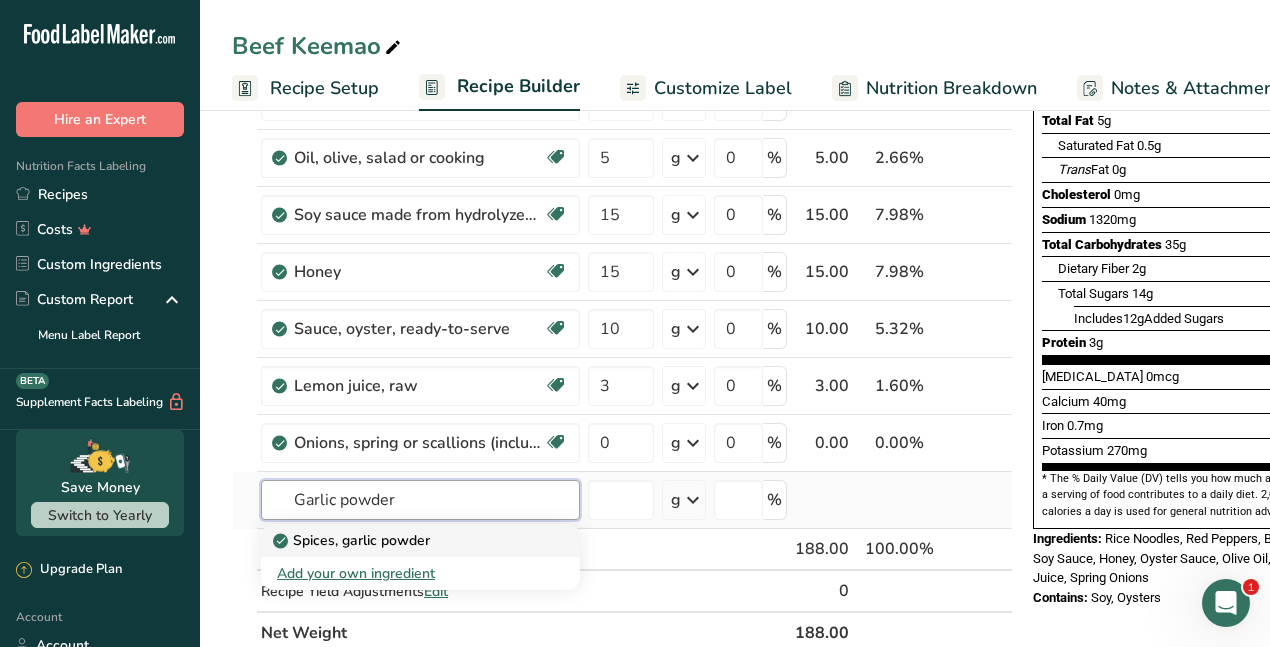 type on "Garlic powder" 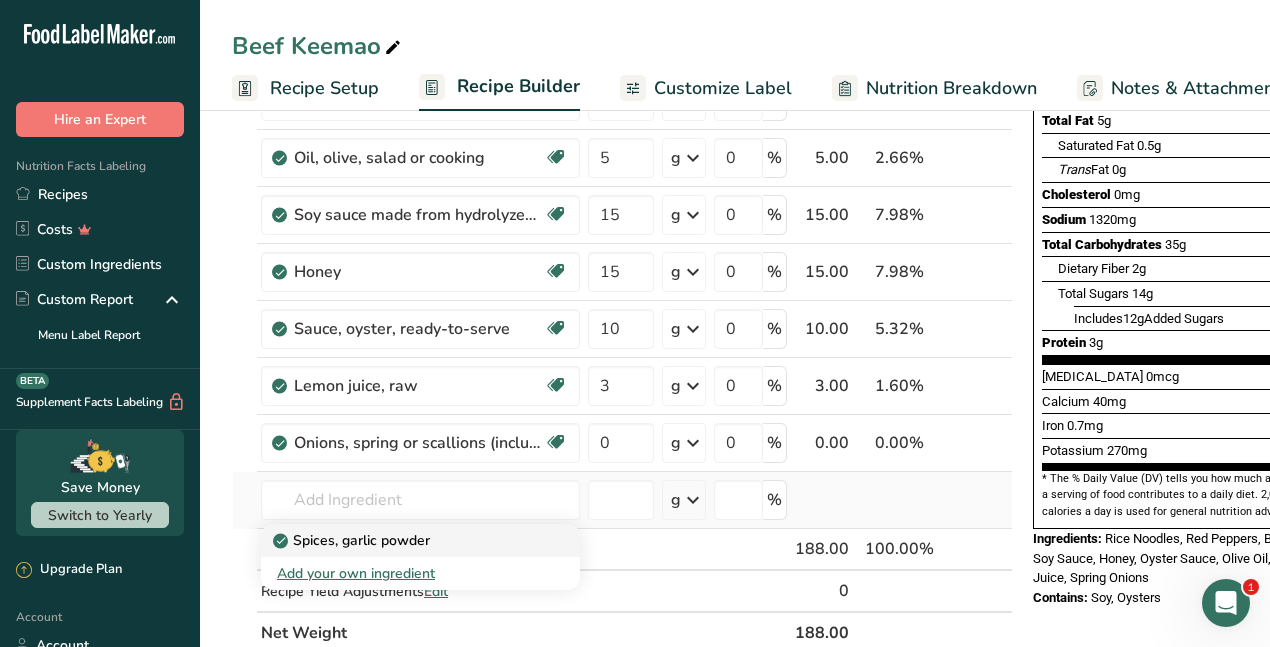 click on "Spices, garlic powder" at bounding box center (353, 540) 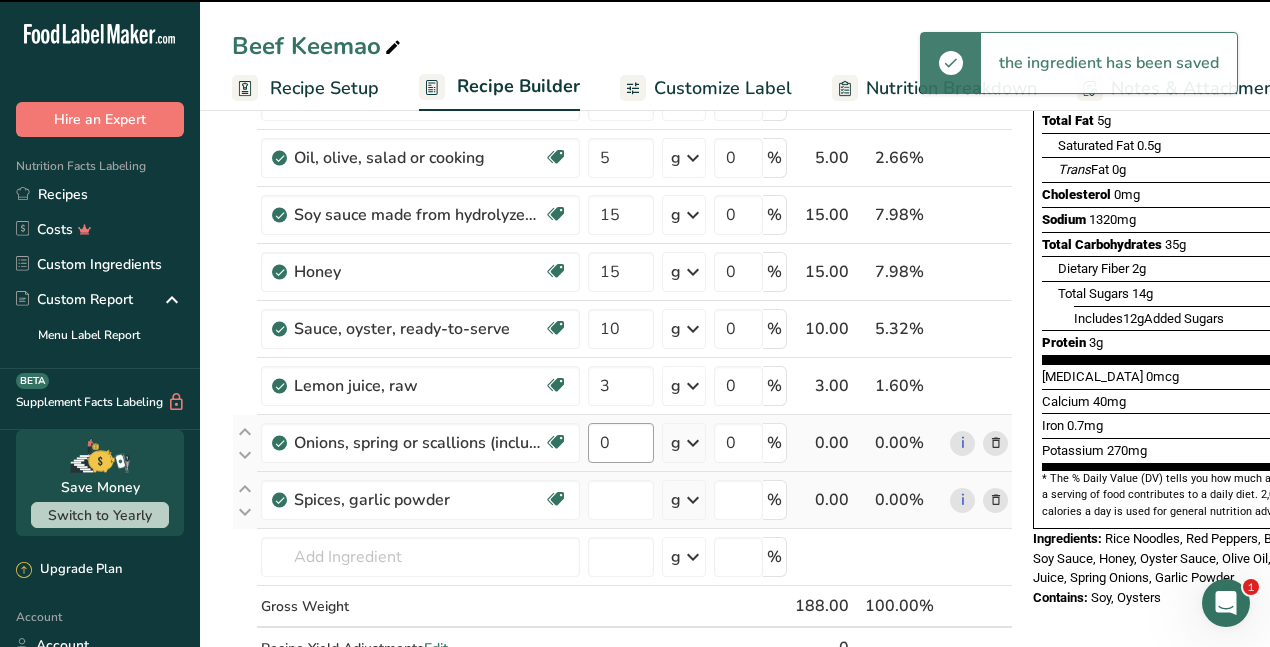 type on "0" 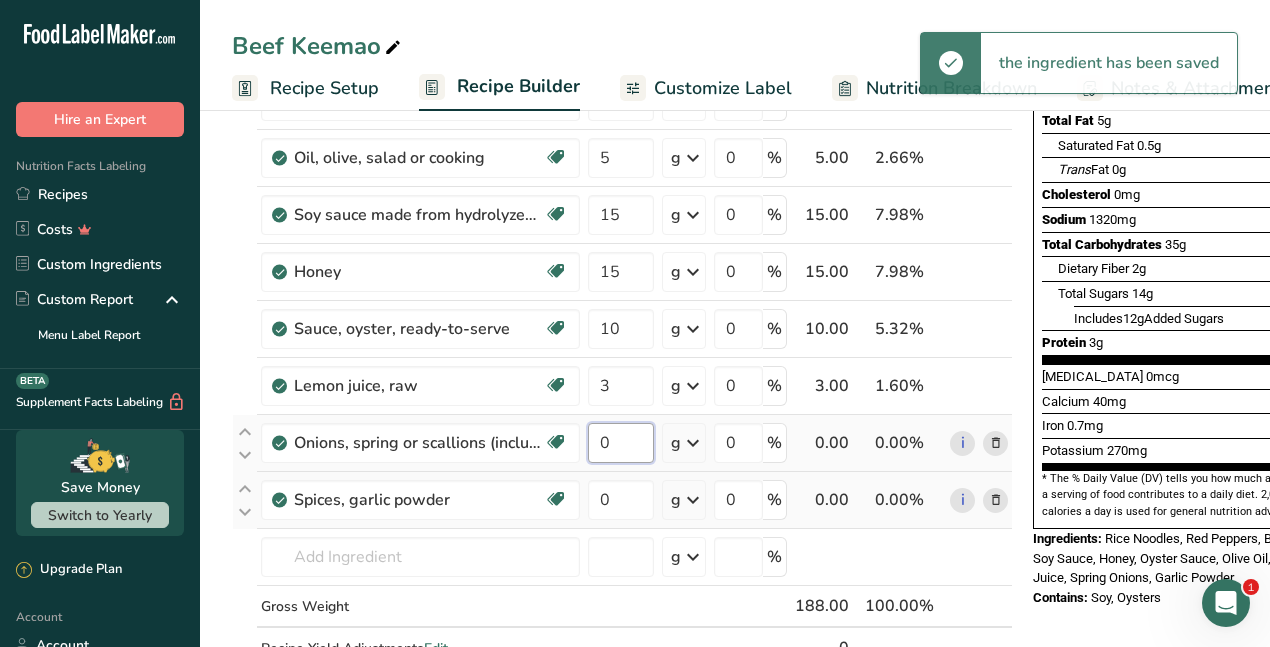 click on "0" at bounding box center (621, 443) 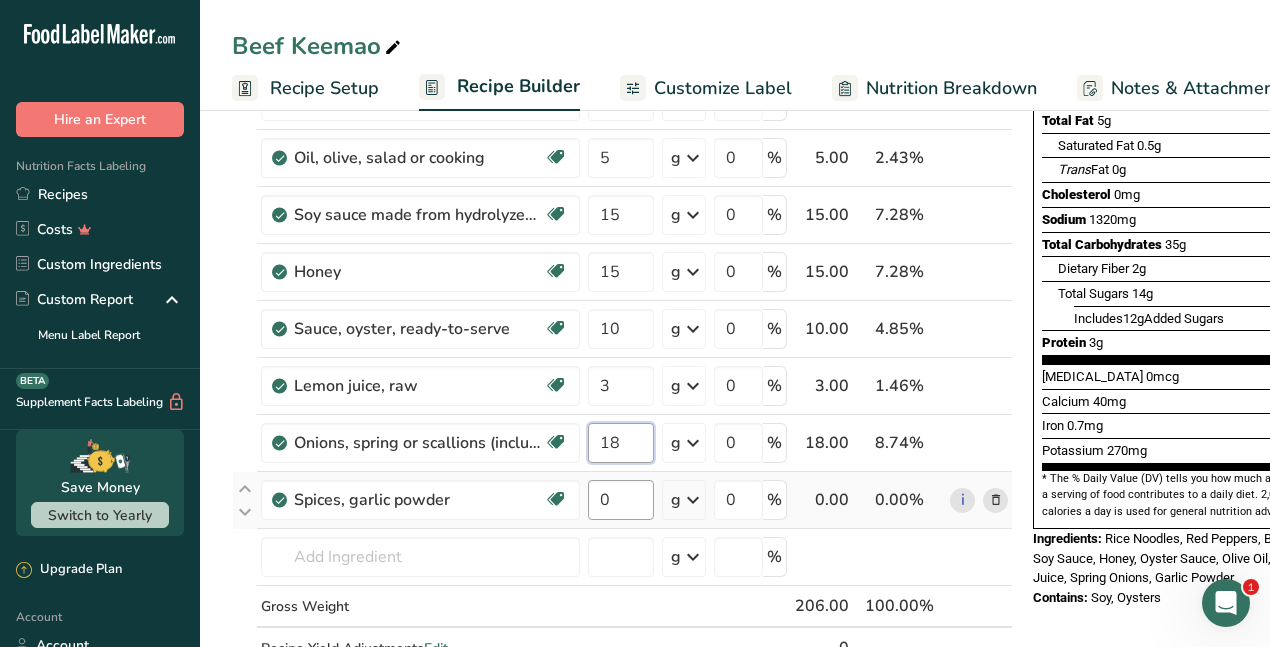 type on "18" 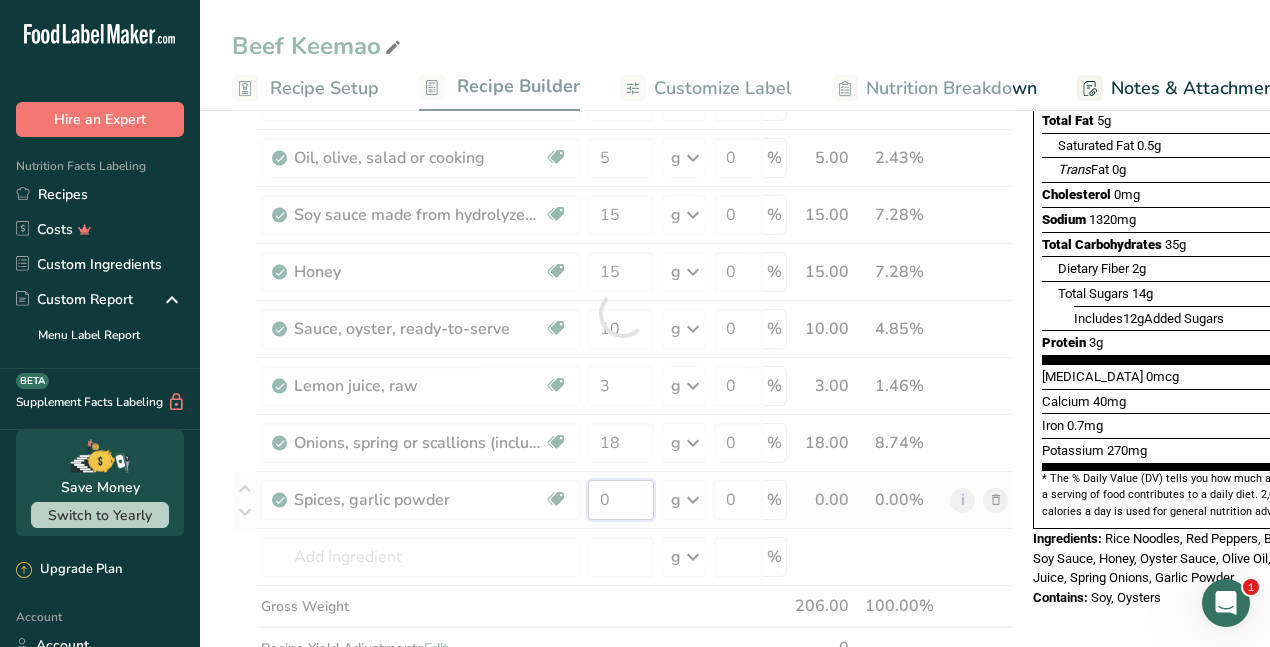 click on "Ingredient *
Amount *
Unit *
Waste *   .a-a{fill:#347362;}.b-a{fill:#fff;}          Grams
Percentage
Rice noodles, cooked
Dairy free
Gluten free
Vegan
Vegetarian
Soy free
75
g
Portions
1 cup
Weight Units
g
kg
mg
See more
Volume Units
l
Volume units require a density conversion. If you know your ingredient's density enter it below. Otherwise, click on "RIA" our AI Regulatory bot - she will be able to help you
lb/ft3
g/cm3
Confirm
mL
lb/ft3
fl oz" at bounding box center [622, 313] 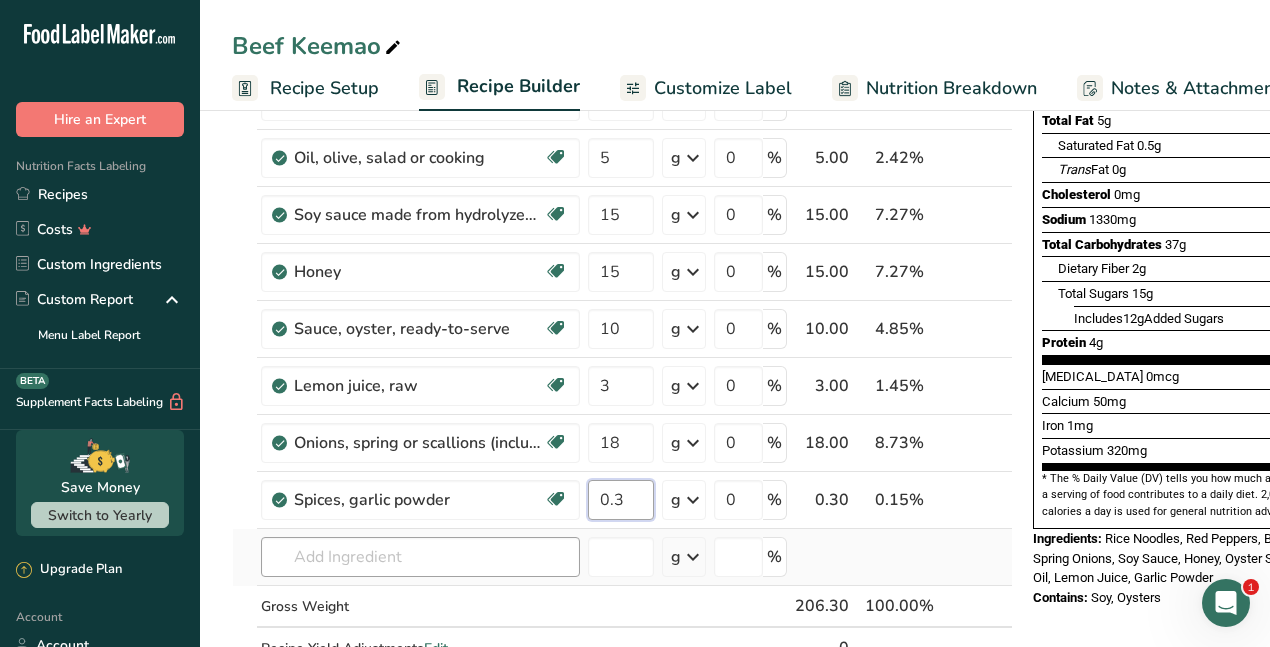 type on "0.3" 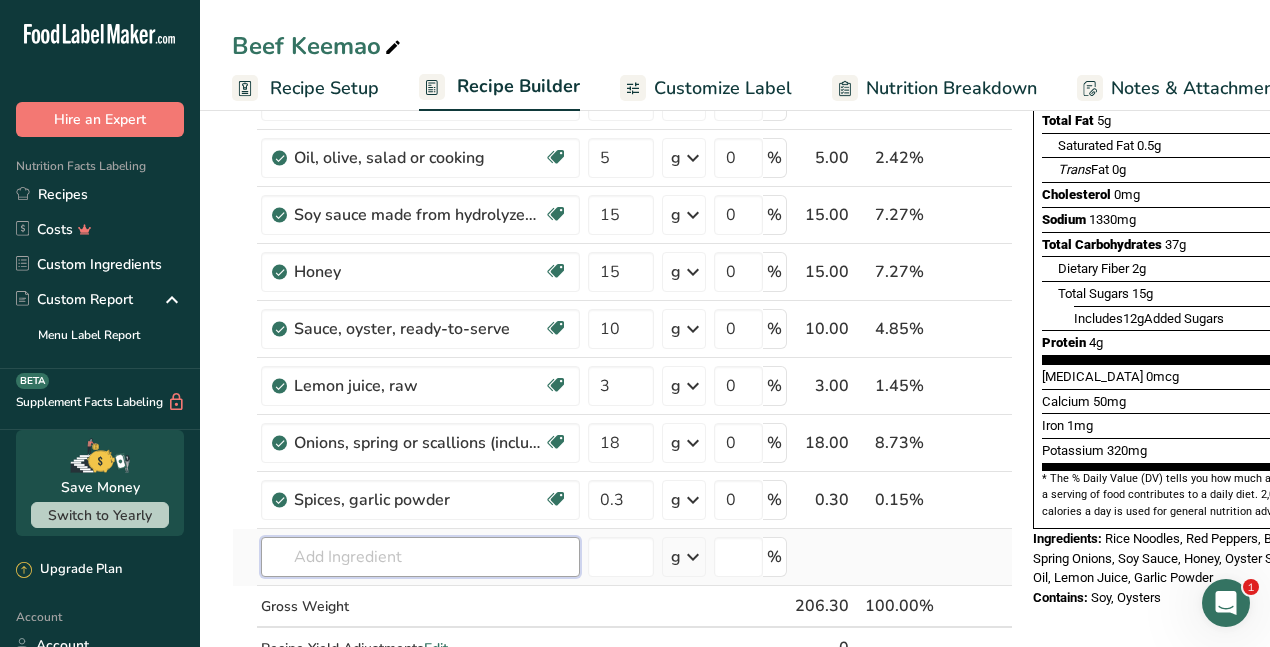 click on "Ingredient *
Amount *
Unit *
Waste *   .a-a{fill:#347362;}.b-a{fill:#fff;}          Grams
Percentage
Rice noodles, cooked
Dairy free
Gluten free
Vegan
Vegetarian
Soy free
75
g
Portions
1 cup
Weight Units
g
kg
mg
See more
Volume Units
l
Volume units require a density conversion. If you know your ingredient's density enter it below. Otherwise, click on "RIA" our AI Regulatory bot - she will be able to help you
lb/ft3
g/cm3
Confirm
mL
lb/ft3
fl oz" at bounding box center (622, 313) 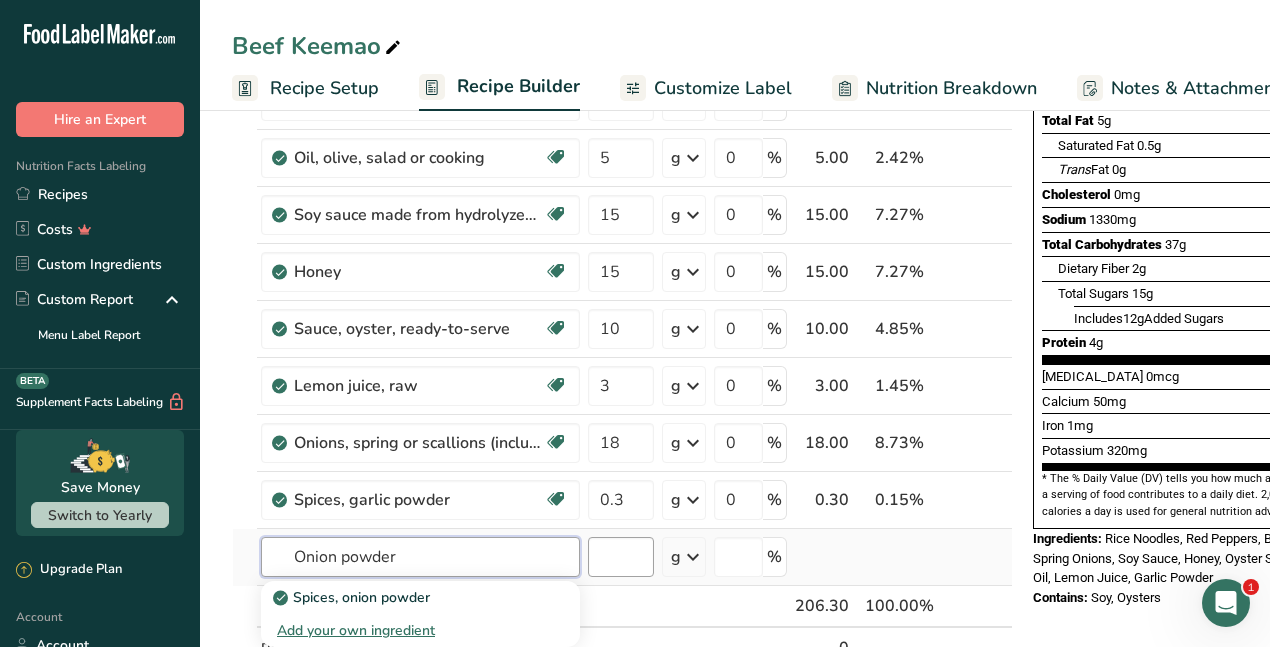 type on "Onion powder" 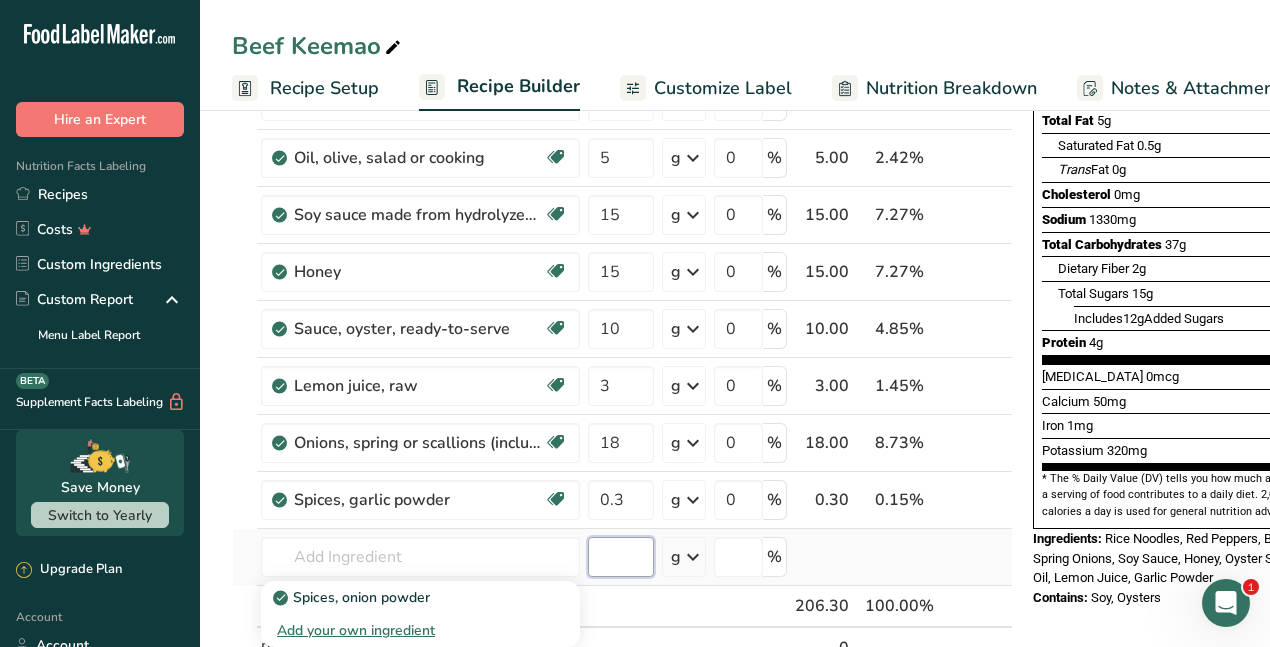click at bounding box center (621, 557) 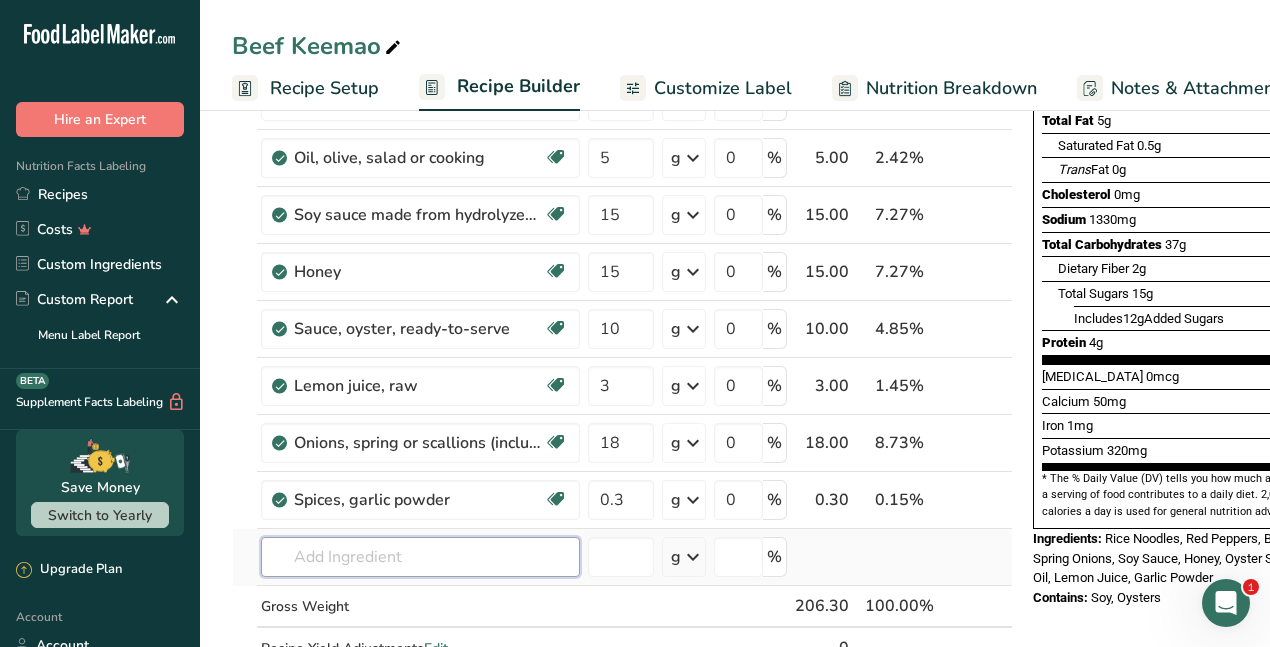 click at bounding box center [420, 557] 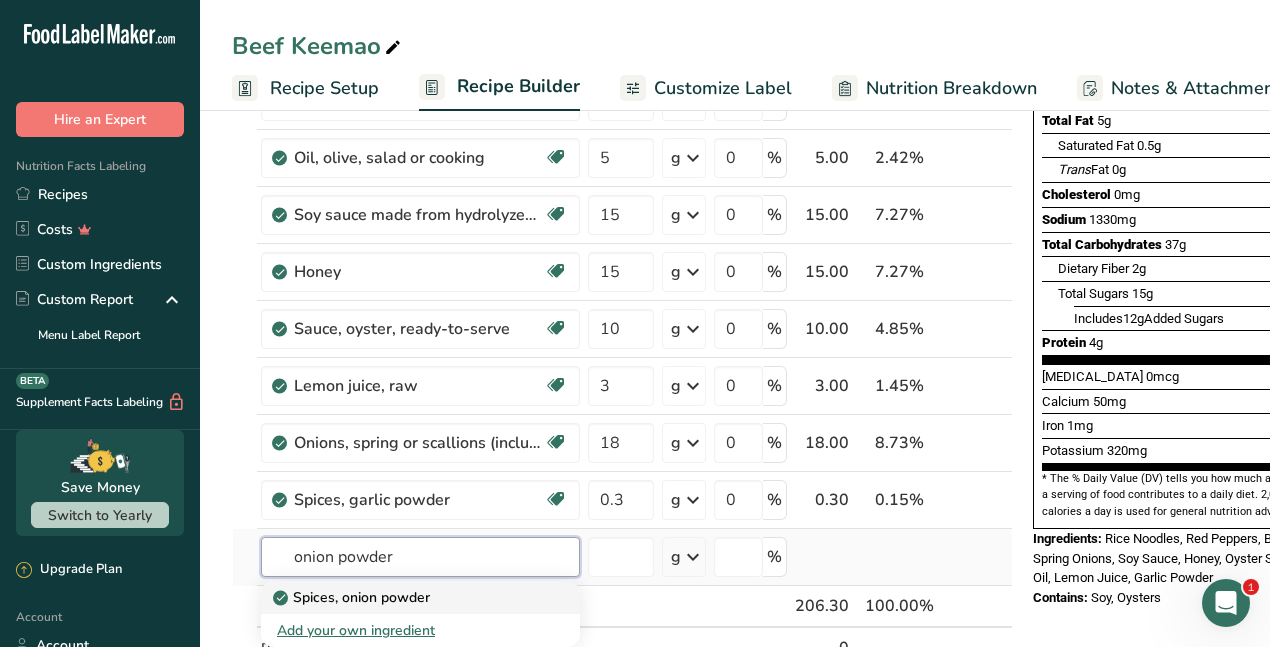 type on "onion powder" 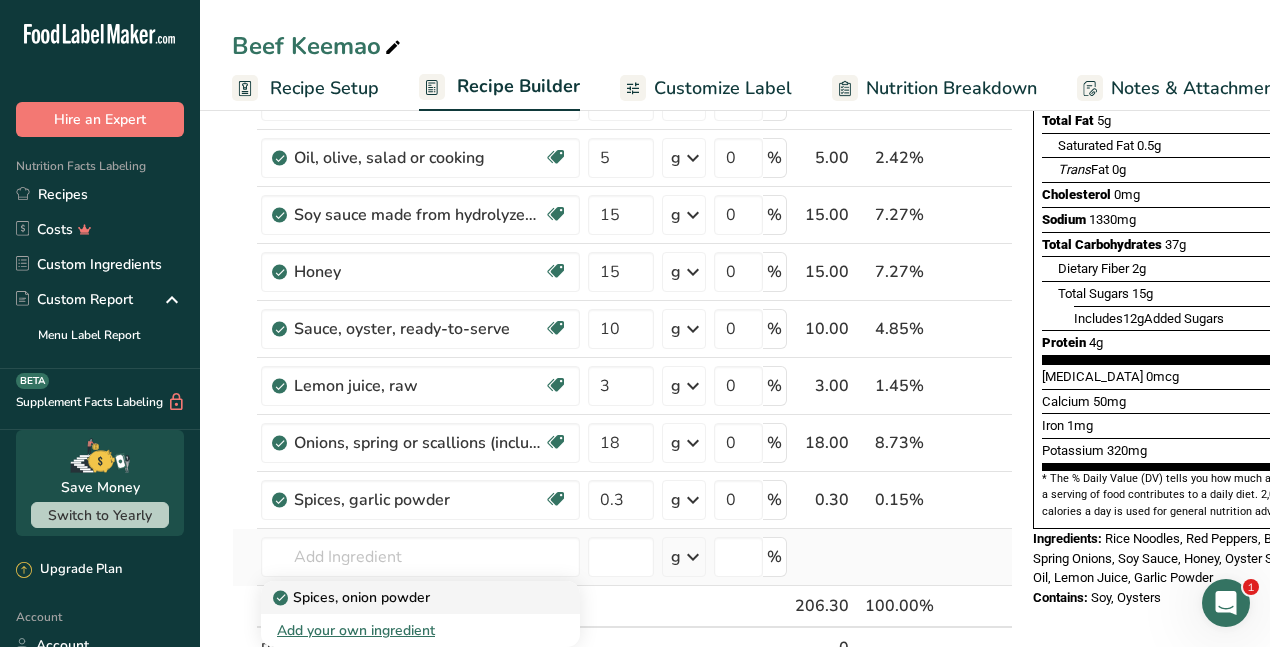 click on "Spices, onion powder" at bounding box center [353, 597] 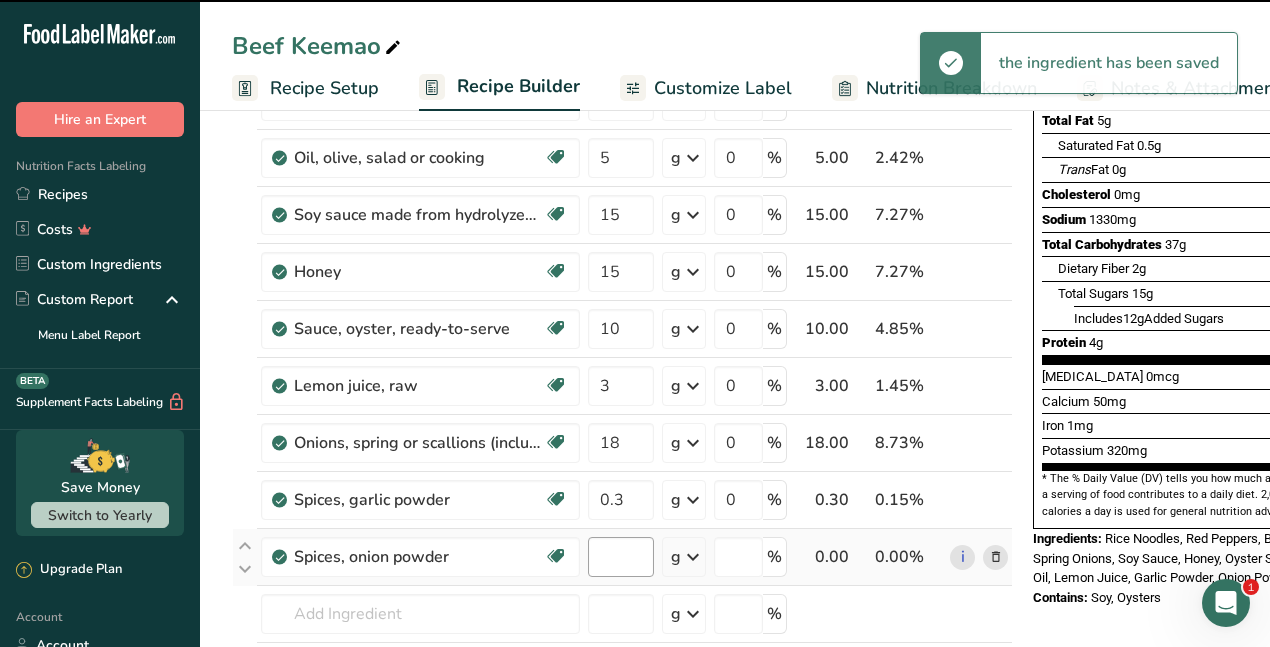 type on "0" 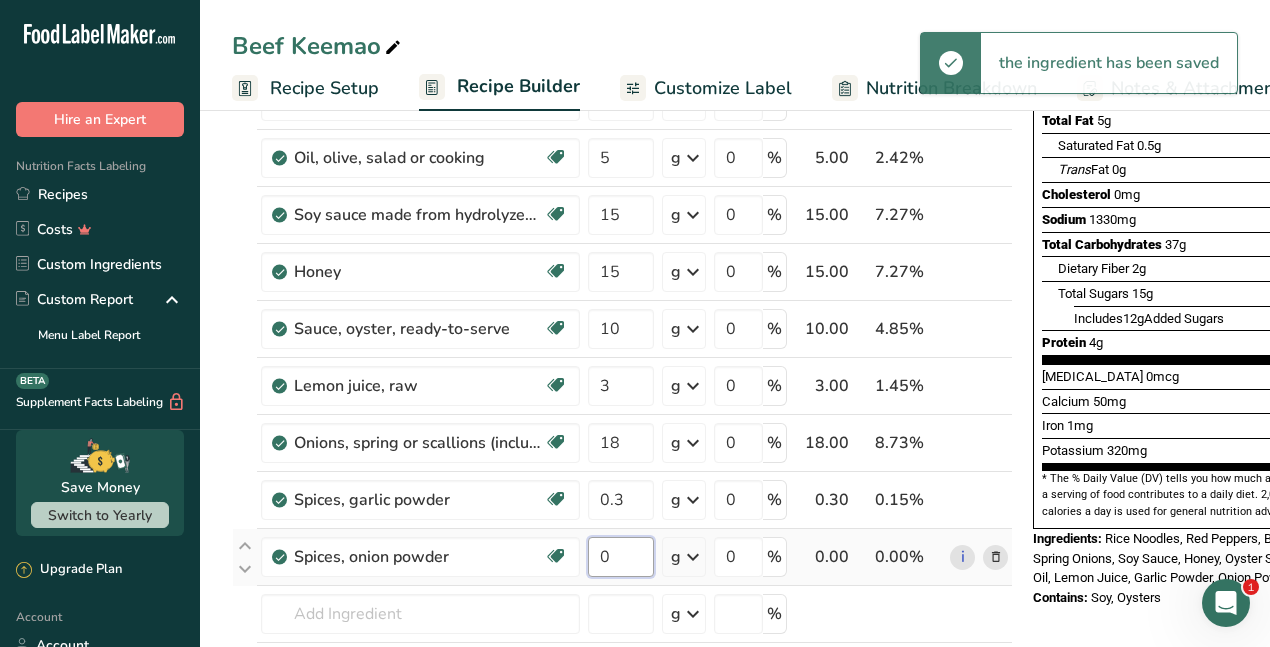 click on "0" at bounding box center (621, 557) 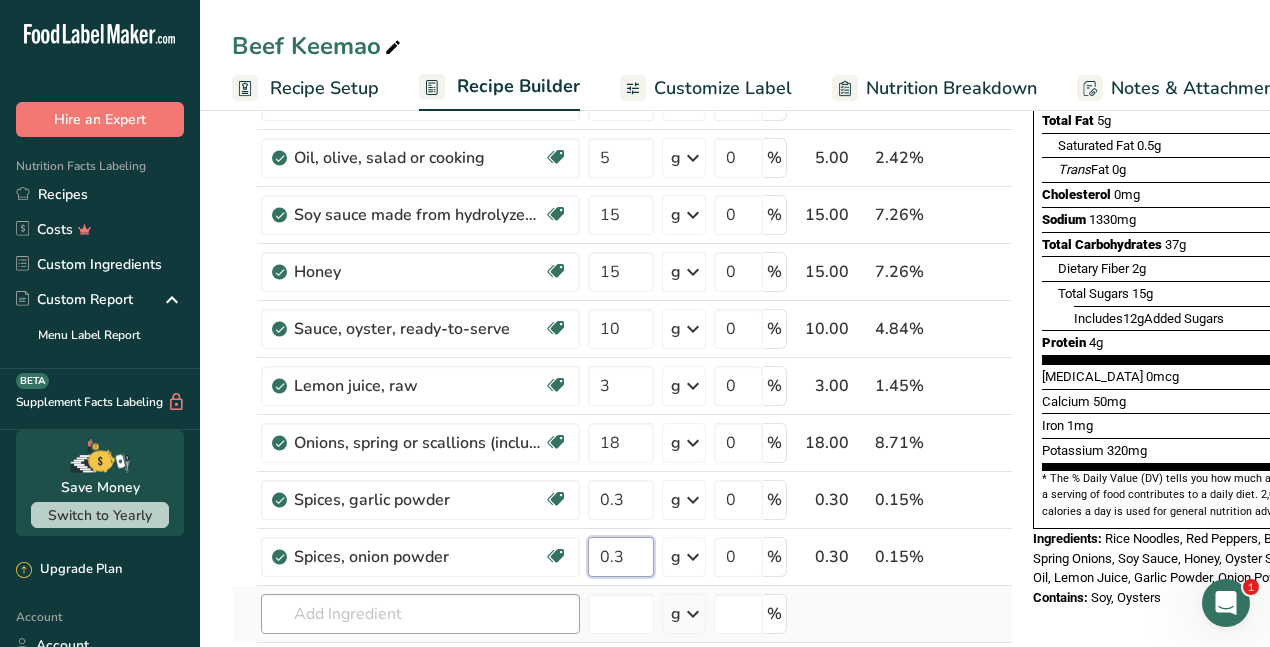 type on "0.3" 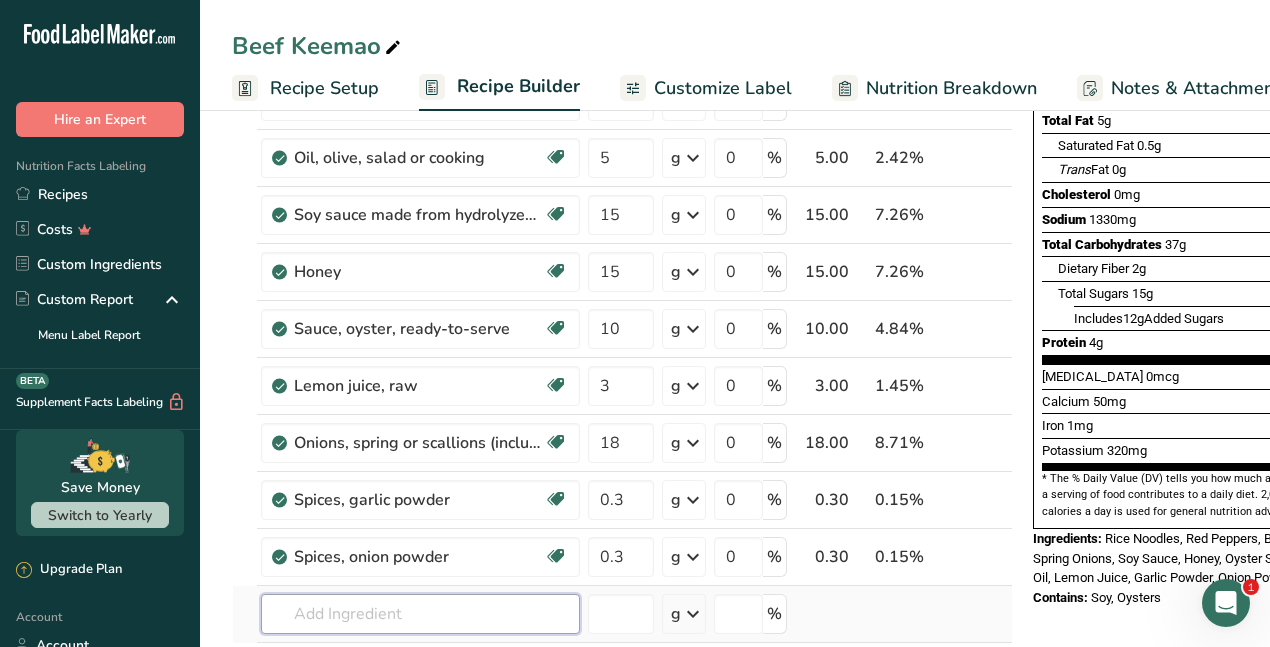 click on "Ingredient *
Amount *
Unit *
Waste *   .a-a{fill:#347362;}.b-a{fill:#fff;}          Grams
Percentage
Rice noodles, cooked
Dairy free
Gluten free
Vegan
Vegetarian
Soy free
75
g
Portions
1 cup
Weight Units
g
kg
mg
See more
Volume Units
l
Volume units require a density conversion. If you know your ingredient's density enter it below. Otherwise, click on "RIA" our AI Regulatory bot - she will be able to help you
lb/ft3
g/cm3
Confirm
mL
lb/ft3
fl oz" at bounding box center [622, 342] 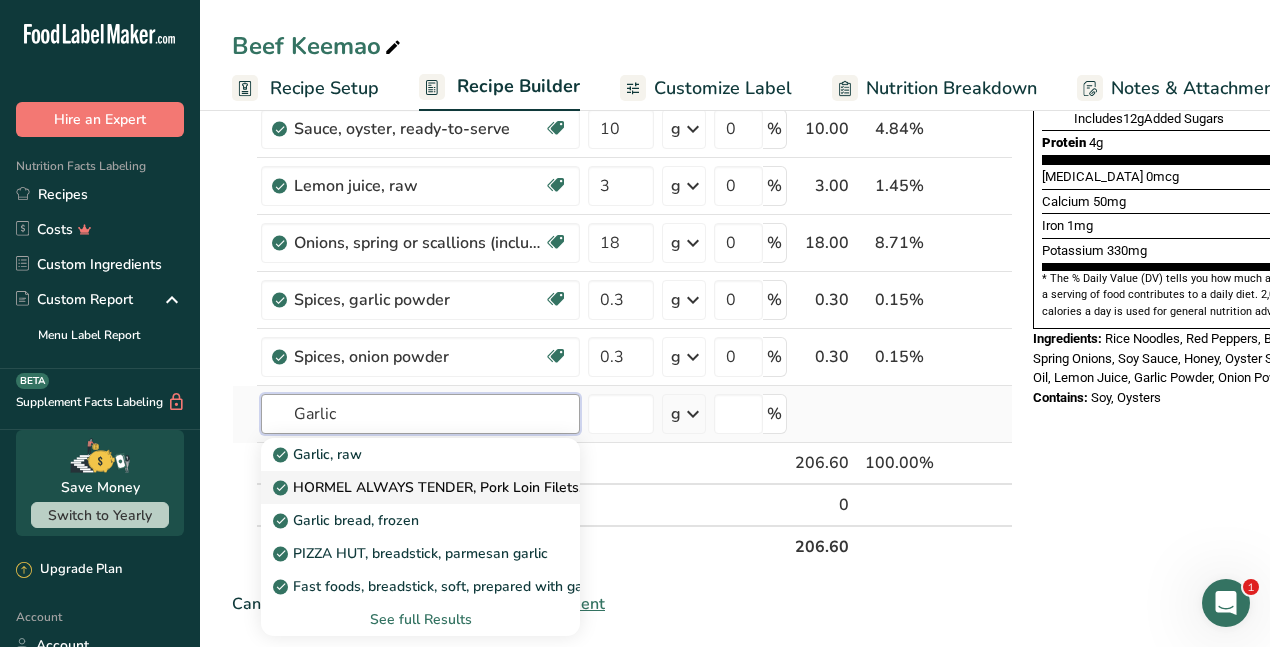 scroll, scrollTop: 600, scrollLeft: 0, axis: vertical 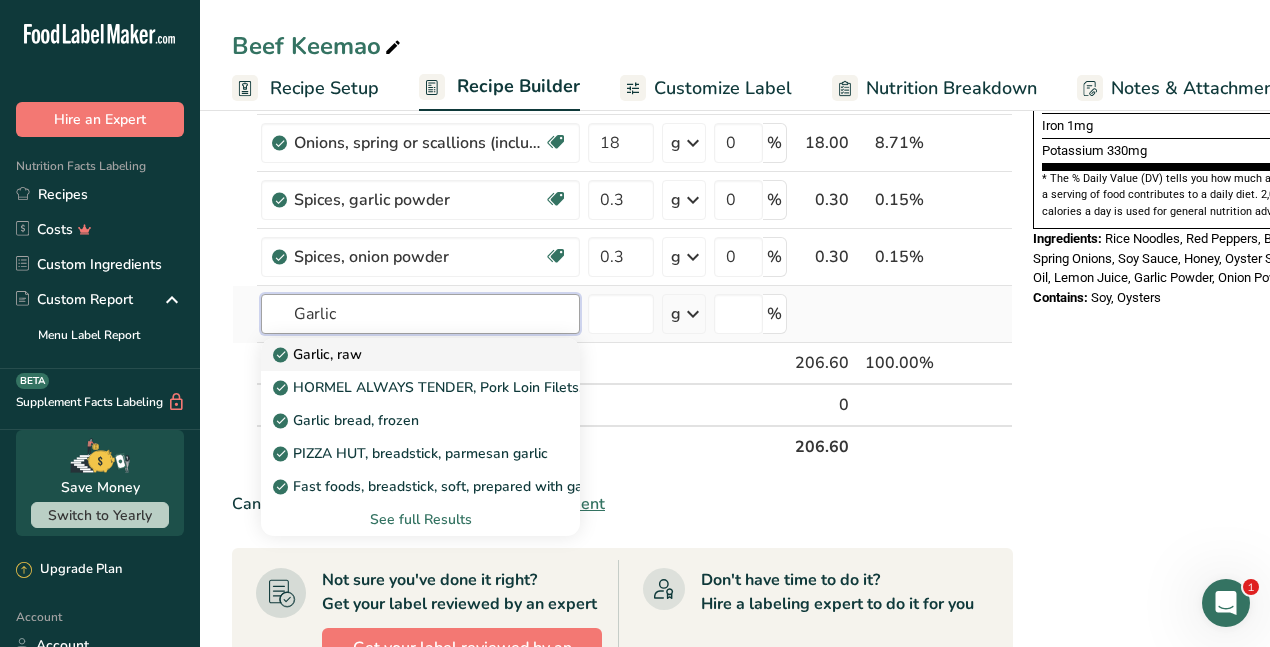 type on "Garlic" 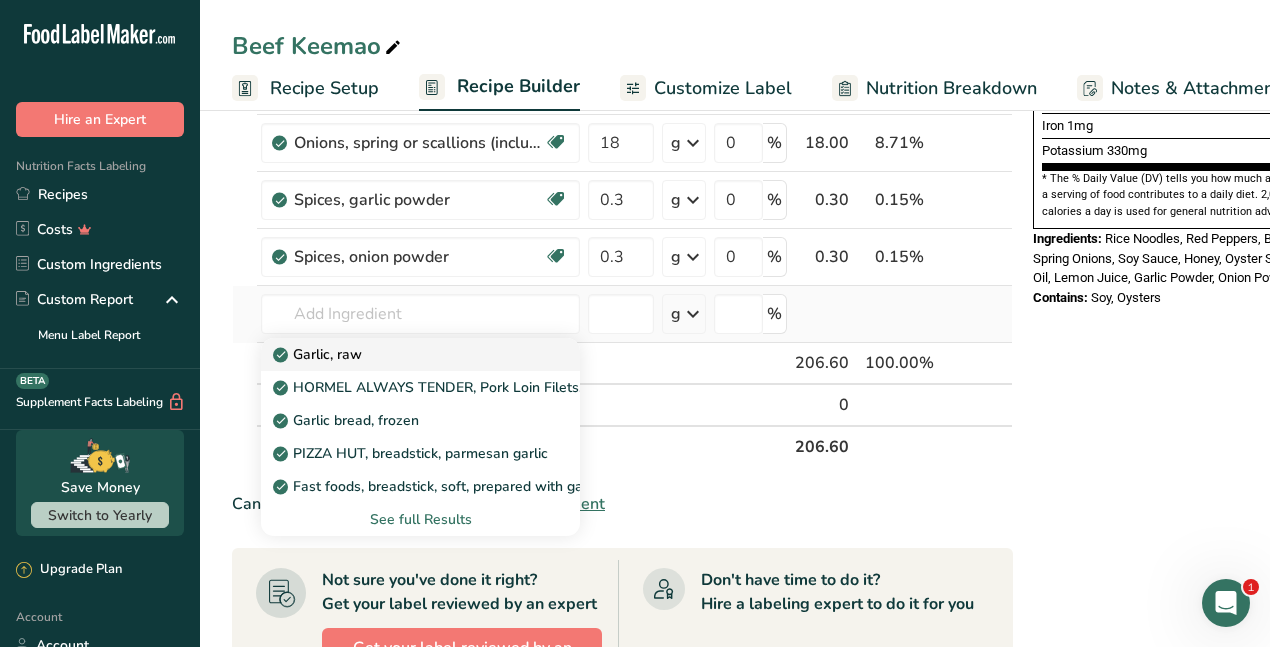 click on "Garlic, raw" at bounding box center (319, 354) 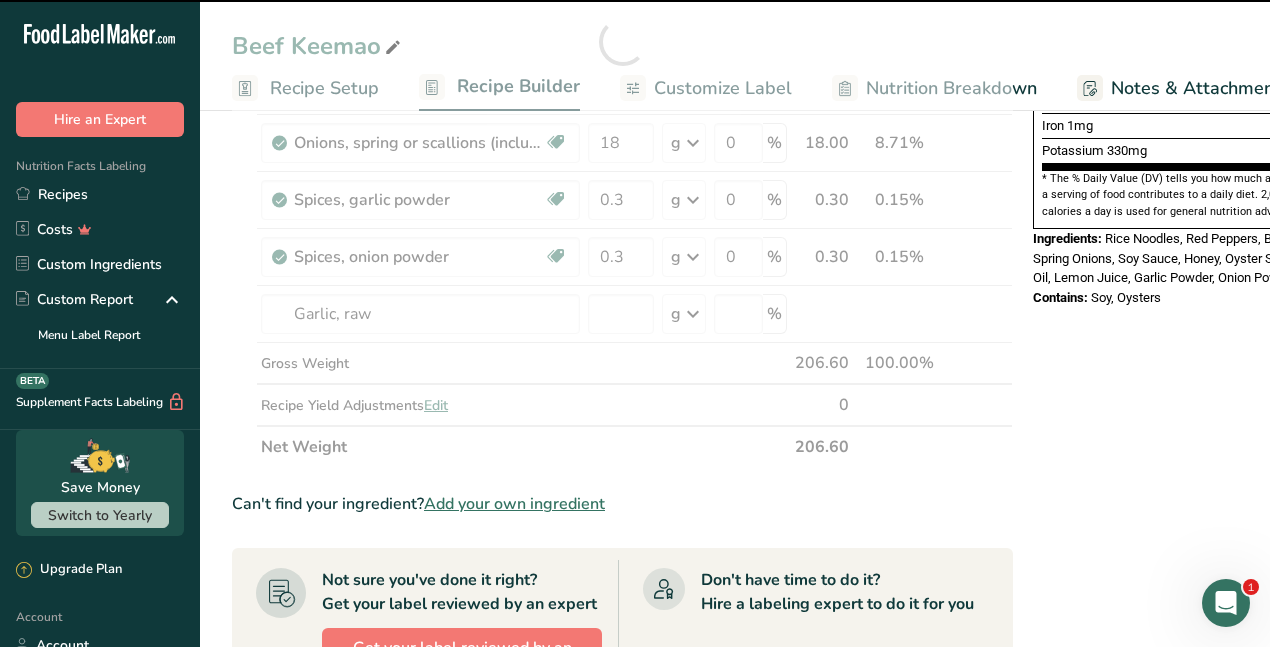 type on "0" 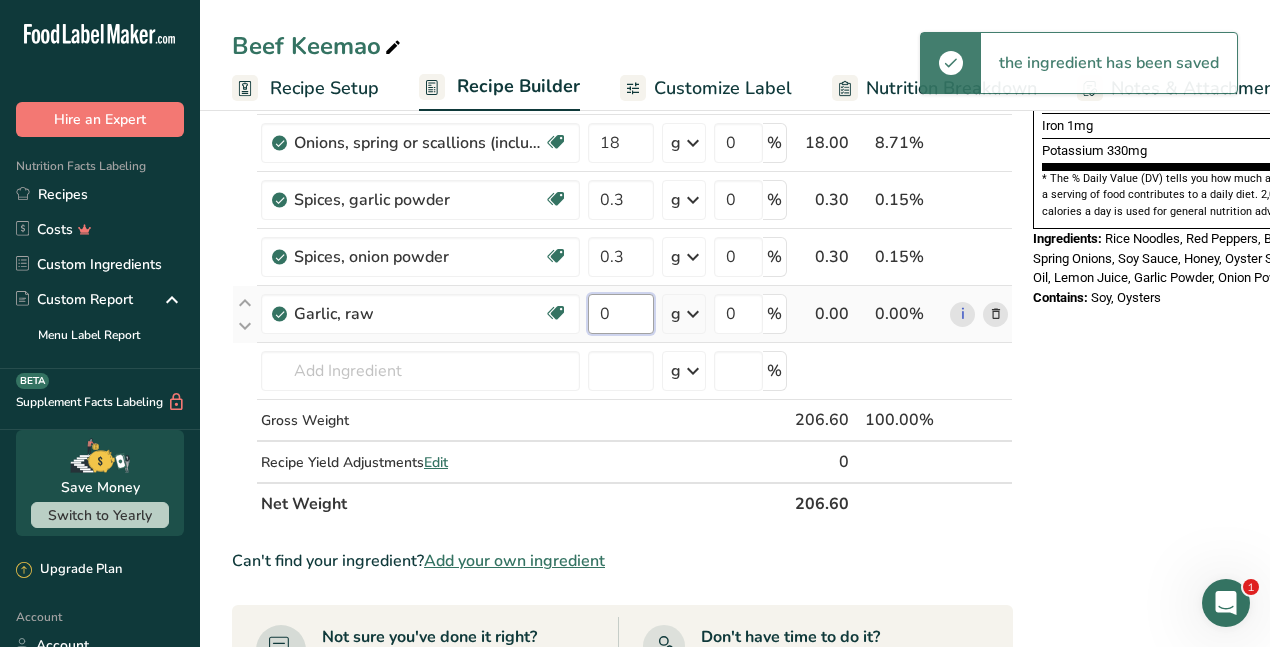click on "0" at bounding box center [621, 314] 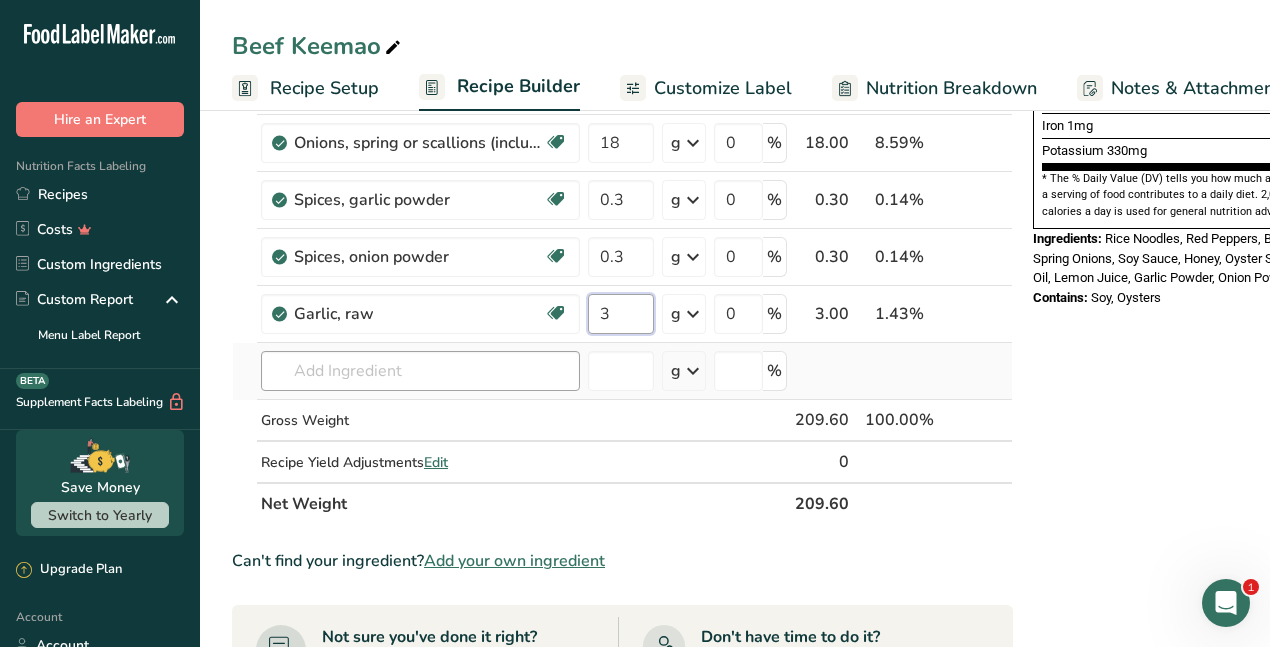 type on "3" 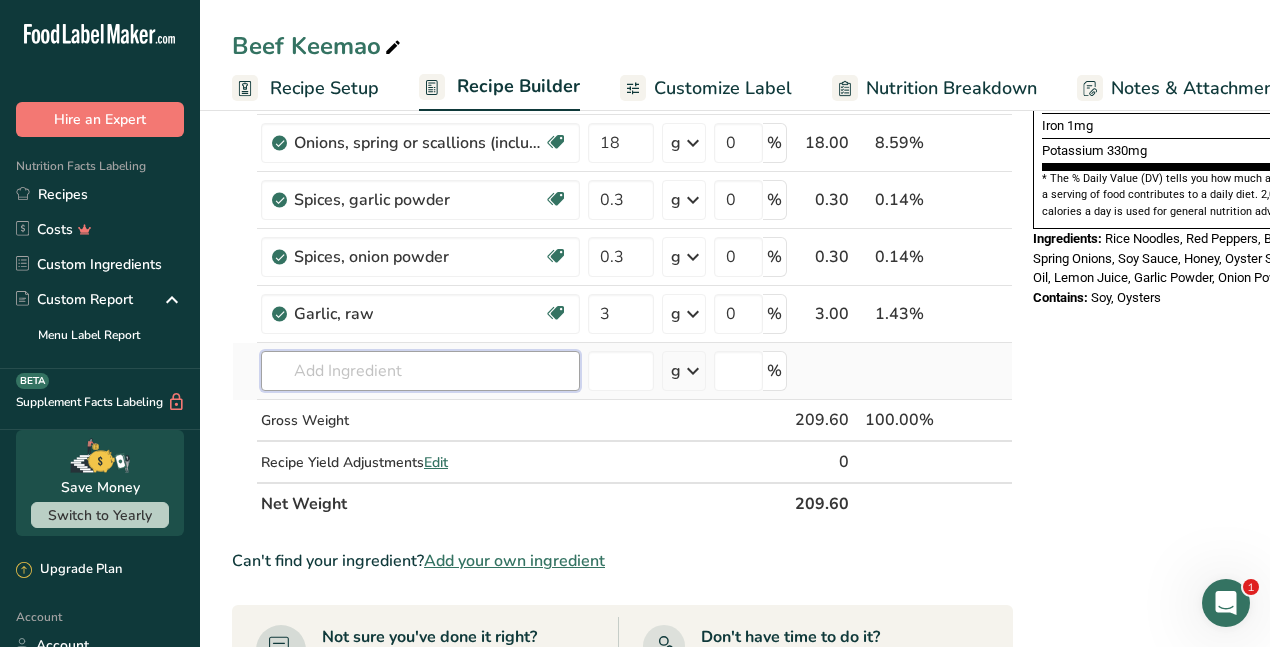 click on "Ingredient *
Amount *
Unit *
Waste *   .a-a{fill:#347362;}.b-a{fill:#fff;}          Grams
Percentage
Rice noodles, cooked
Dairy free
Gluten free
Vegan
Vegetarian
Soy free
75
g
Portions
1 cup
Weight Units
g
kg
mg
See more
Volume Units
l
Volume units require a density conversion. If you know your ingredient's density enter it below. Otherwise, click on "RIA" our AI Regulatory bot - she will be able to help you
lb/ft3
g/cm3
Confirm
mL
lb/ft3
fl oz" at bounding box center [622, 70] 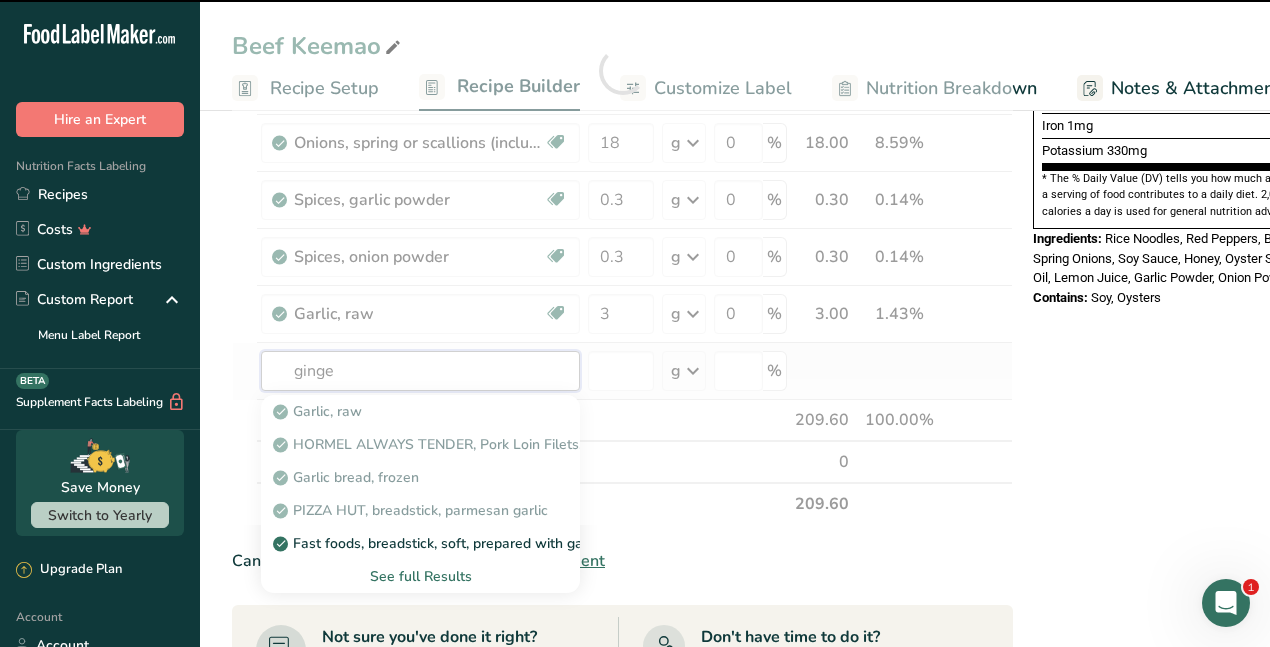 type on "ginger" 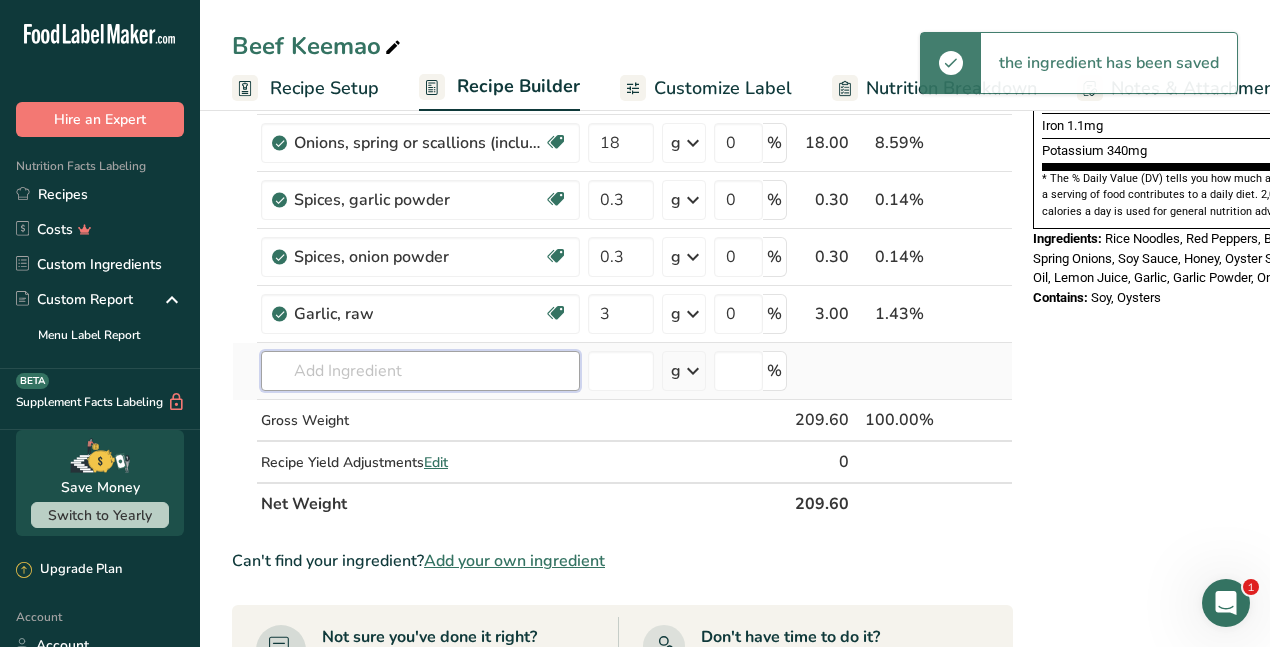 click at bounding box center (420, 371) 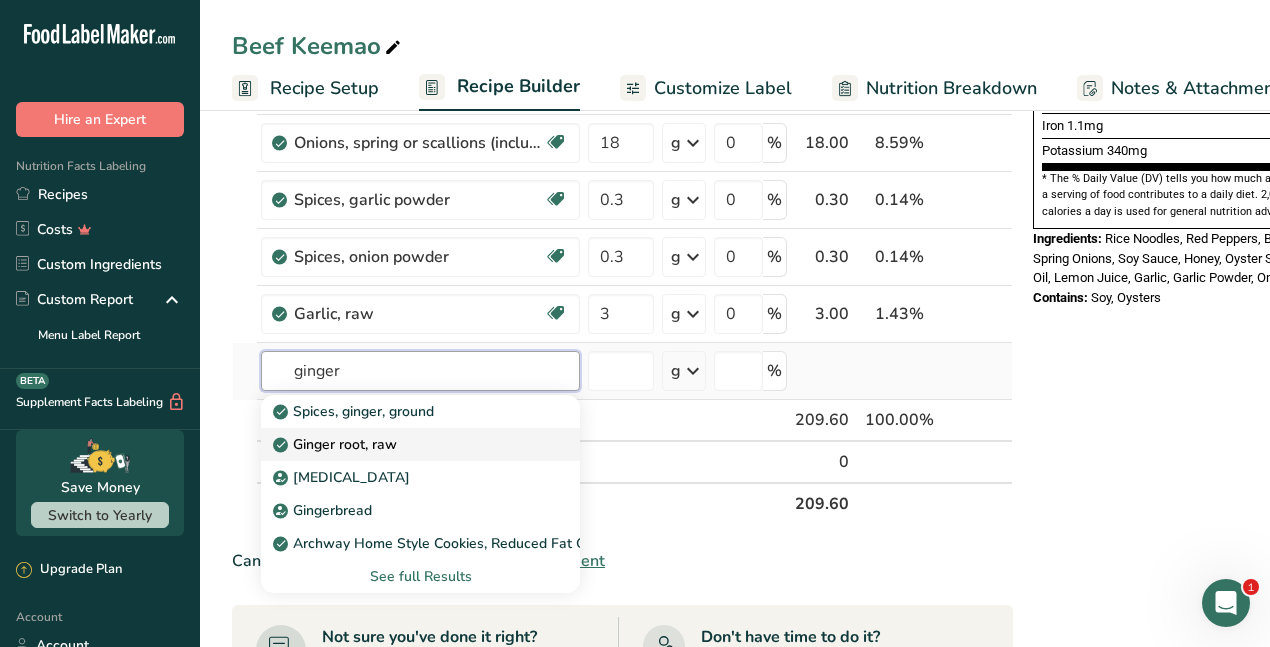 type on "ginger" 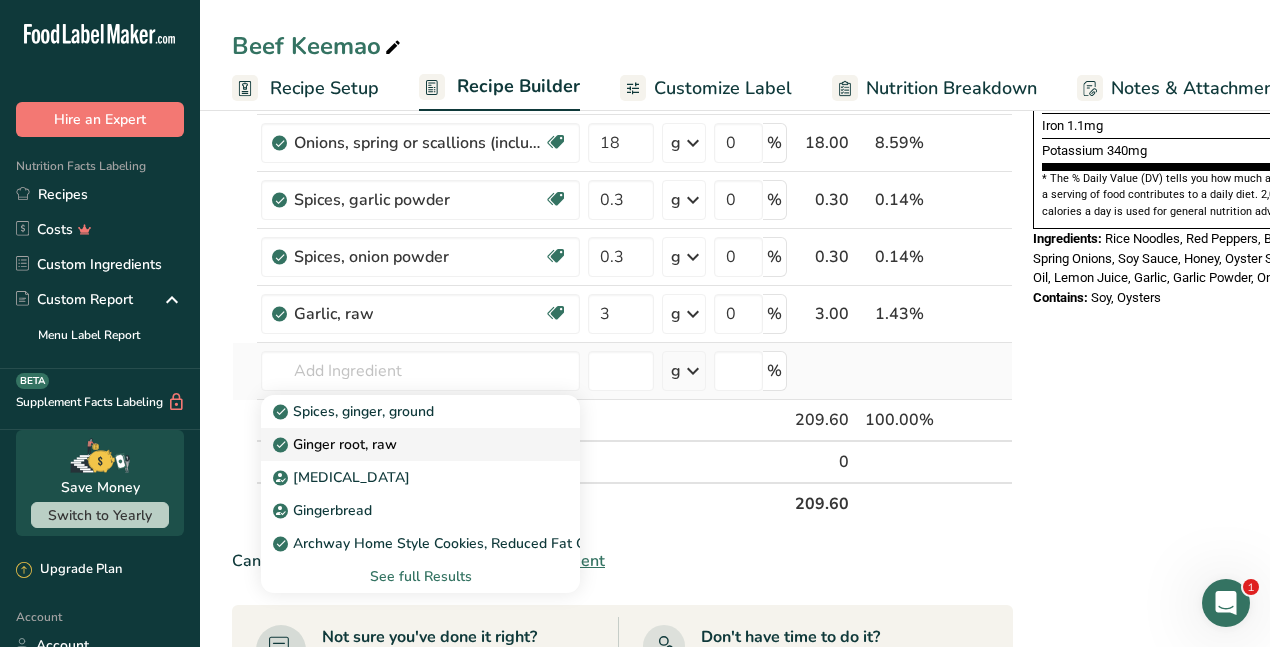 click on "Ginger root, raw" at bounding box center [337, 444] 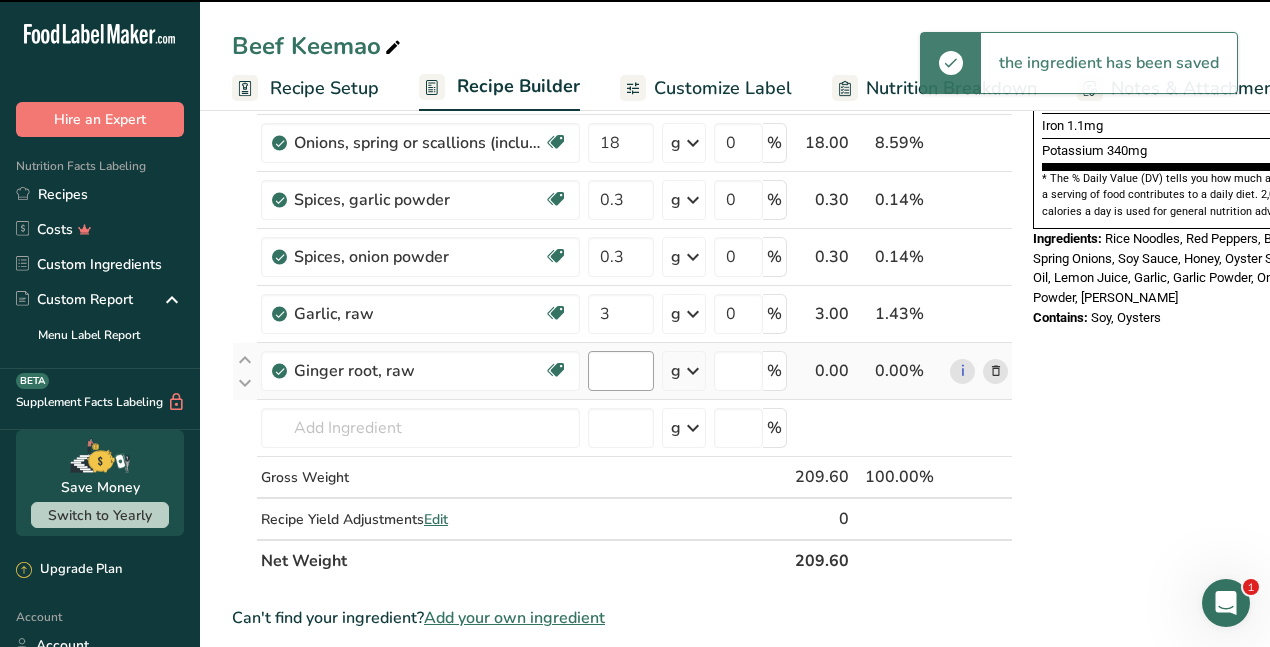 type on "0" 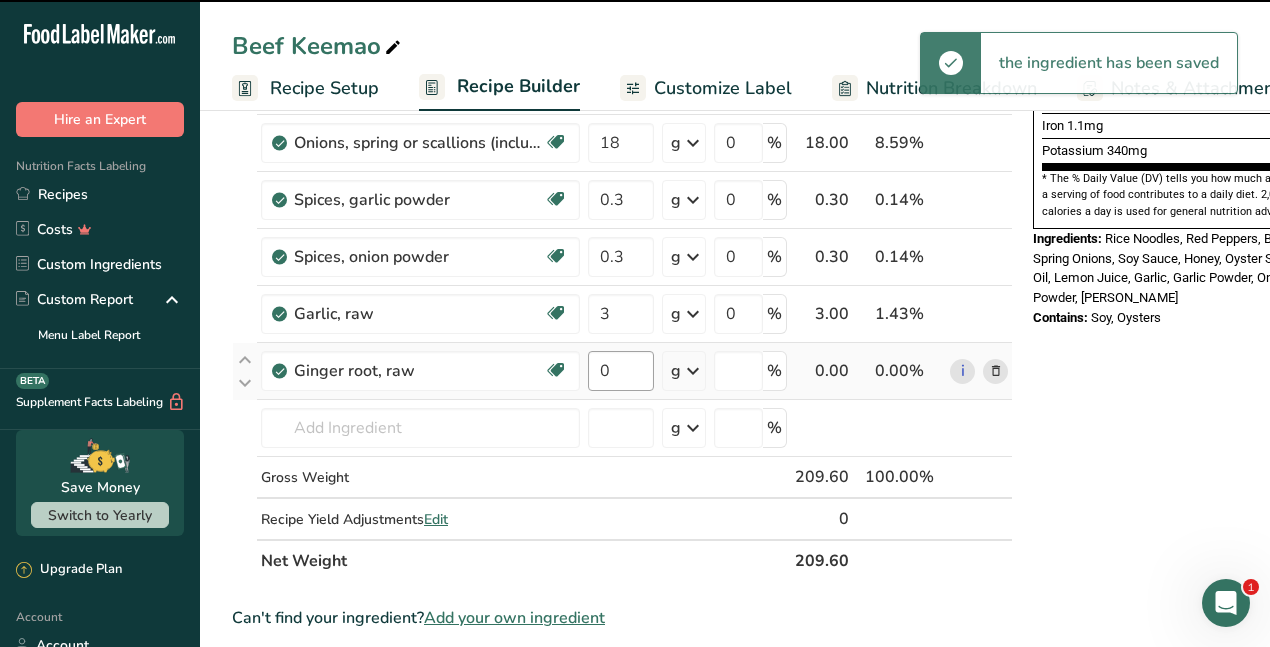 type on "0" 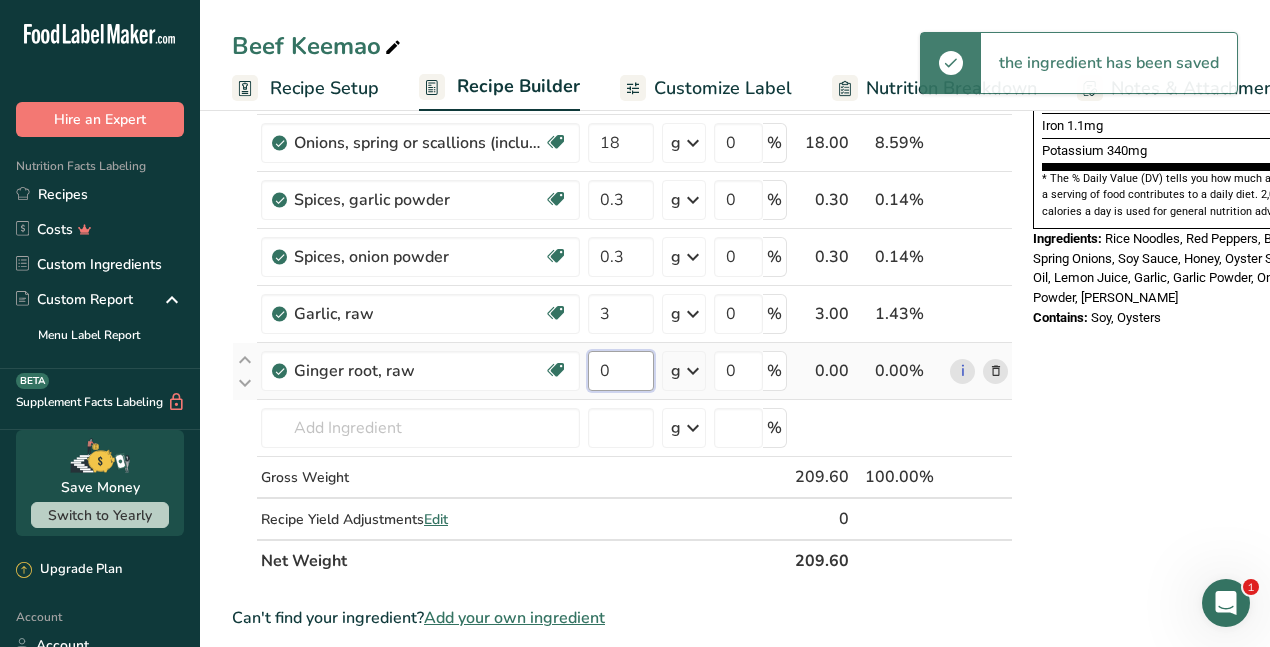 click on "0" at bounding box center [621, 371] 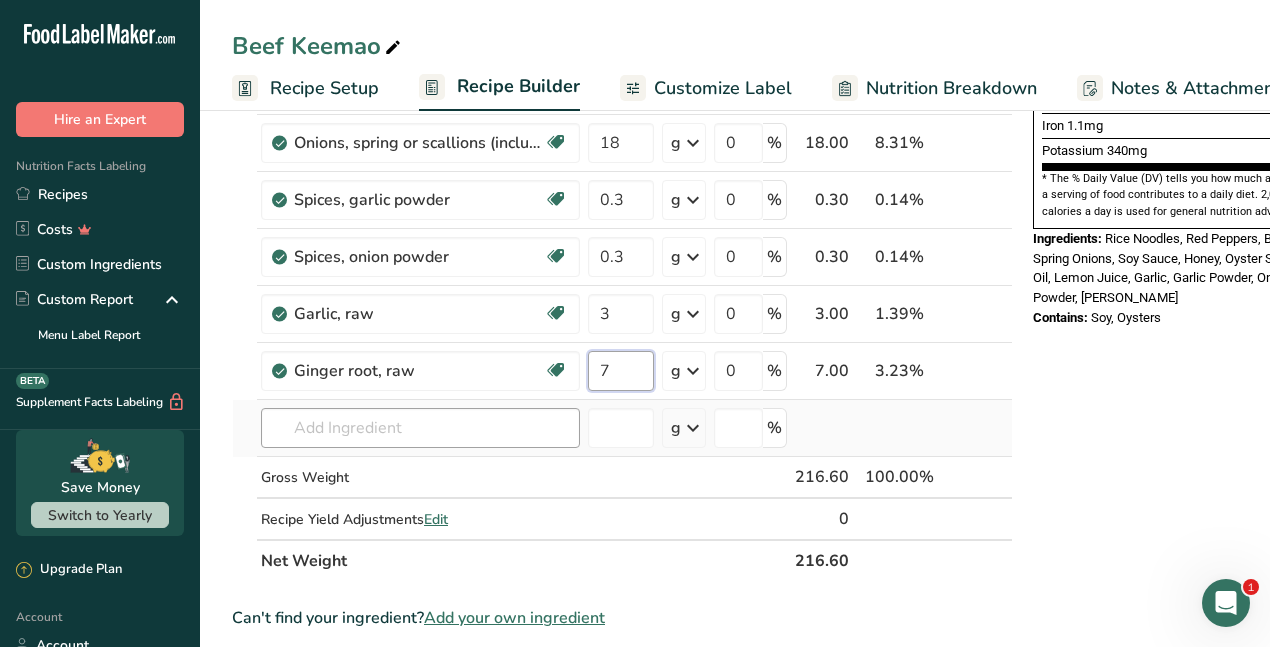 type on "7" 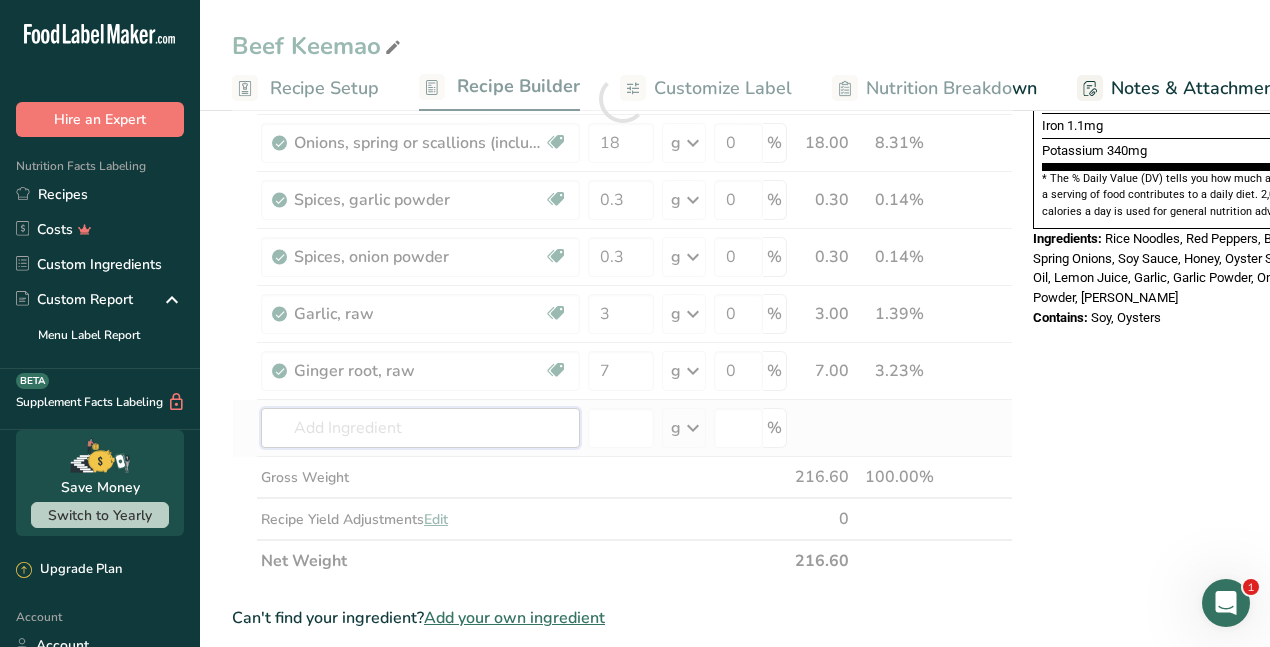 click on "Ingredient *
Amount *
Unit *
Waste *   .a-a{fill:#347362;}.b-a{fill:#fff;}          Grams
Percentage
Rice noodles, cooked
Dairy free
Gluten free
Vegan
Vegetarian
Soy free
75
g
Portions
1 cup
Weight Units
g
kg
mg
See more
Volume Units
l
Volume units require a density conversion. If you know your ingredient's density enter it below. Otherwise, click on "RIA" our AI Regulatory bot - she will be able to help you
lb/ft3
g/cm3
Confirm
mL
lb/ft3
fl oz" at bounding box center (622, 99) 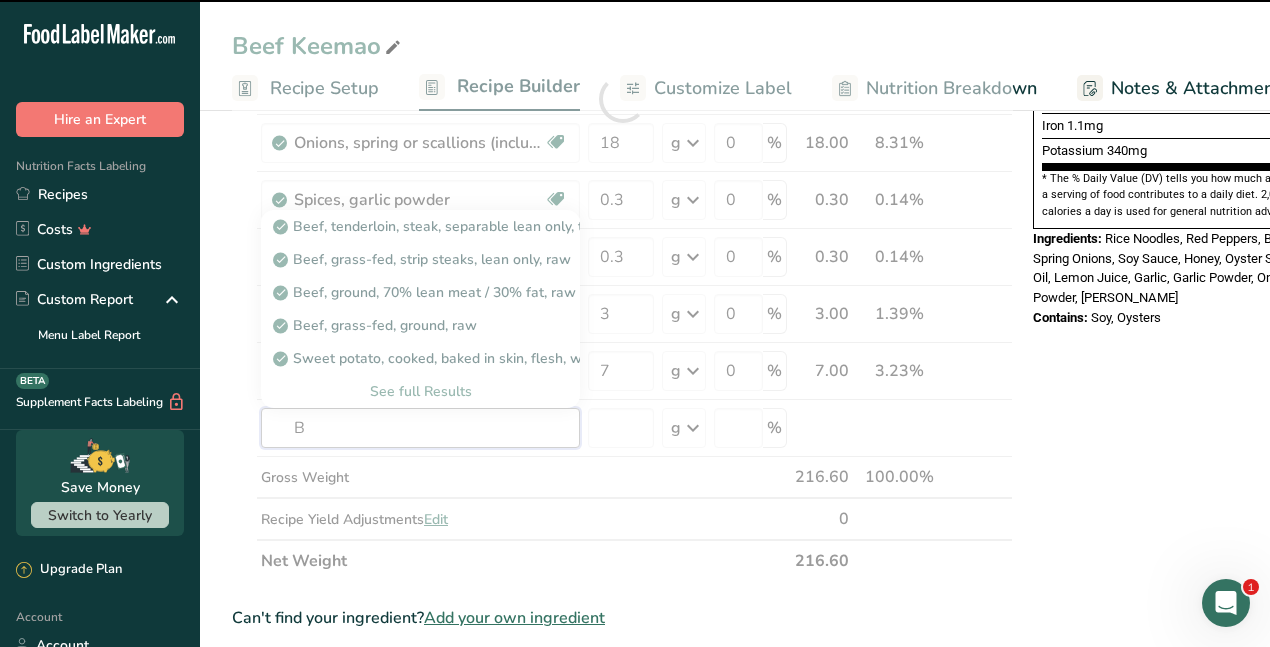 type on "Br" 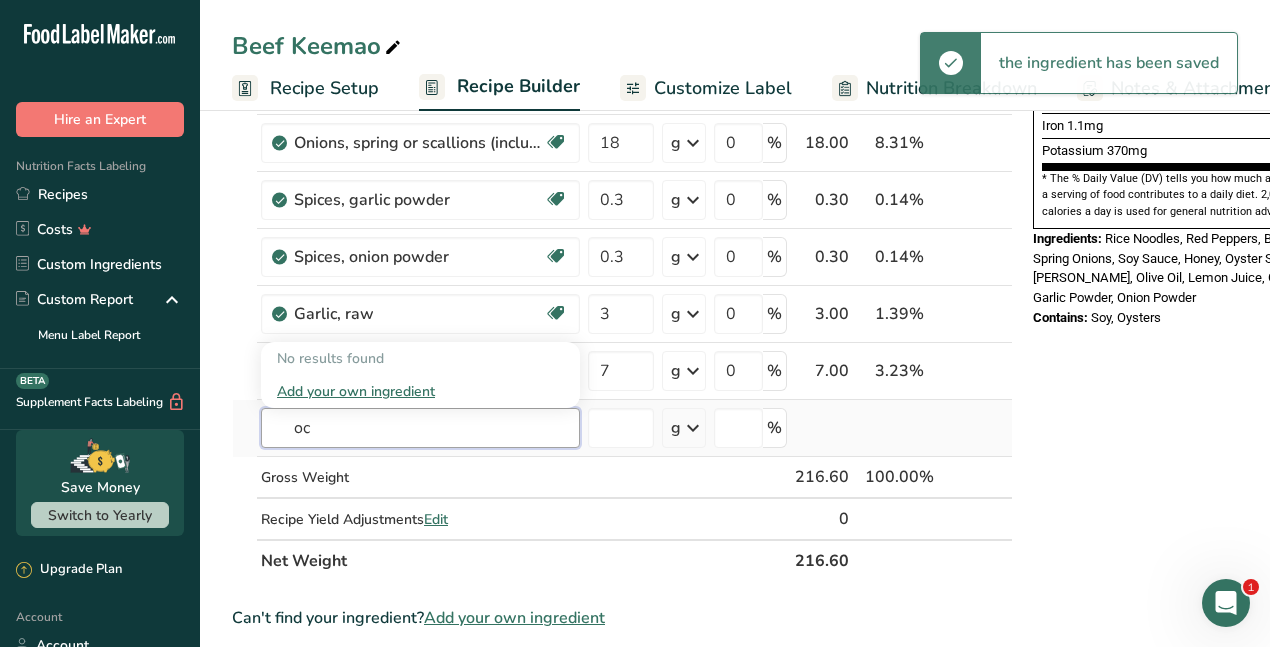 type on "o" 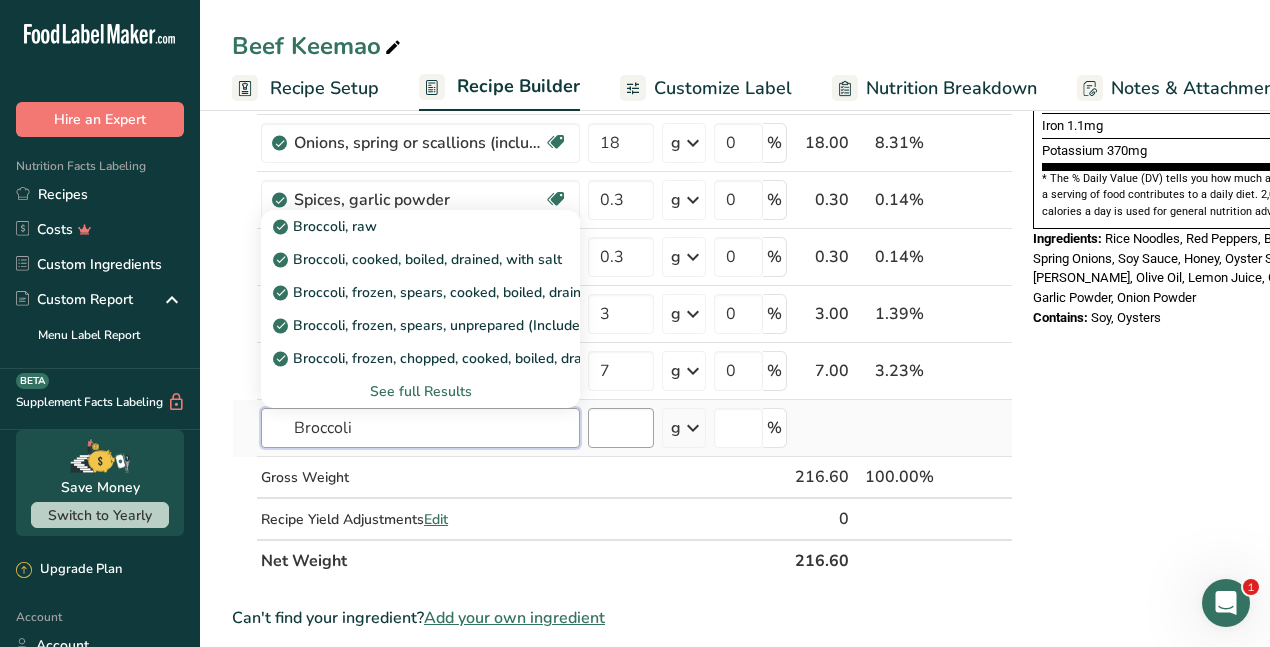 type on "Broccoli" 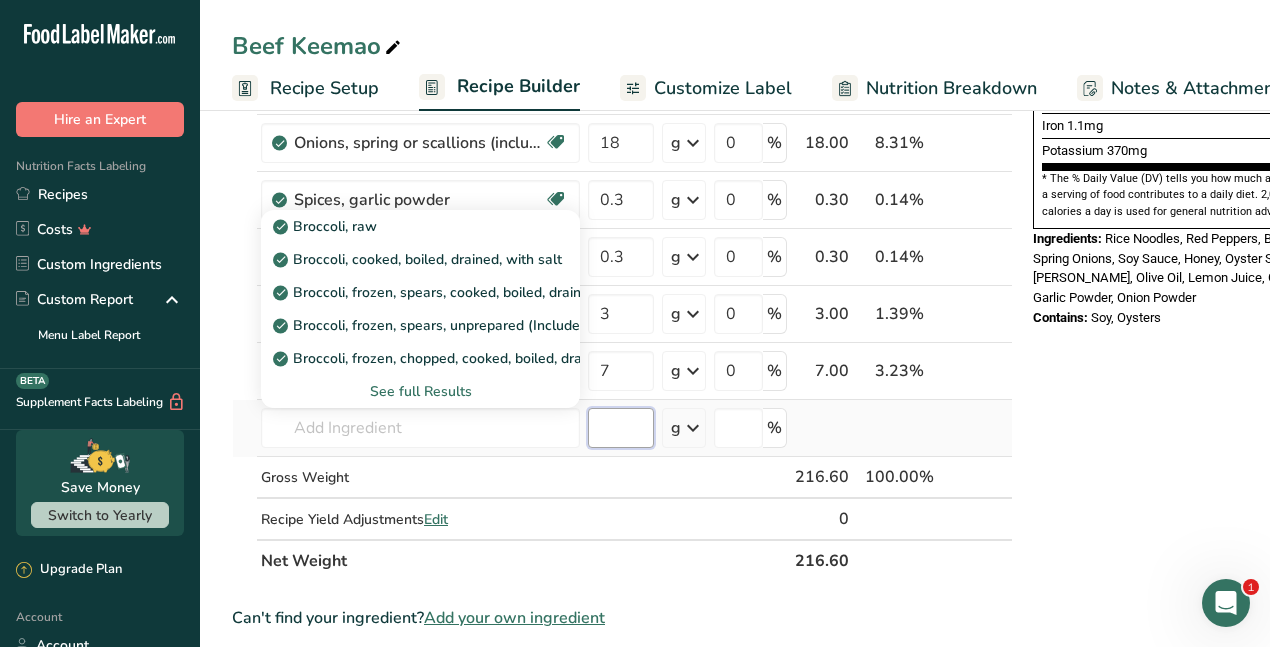click at bounding box center [621, 428] 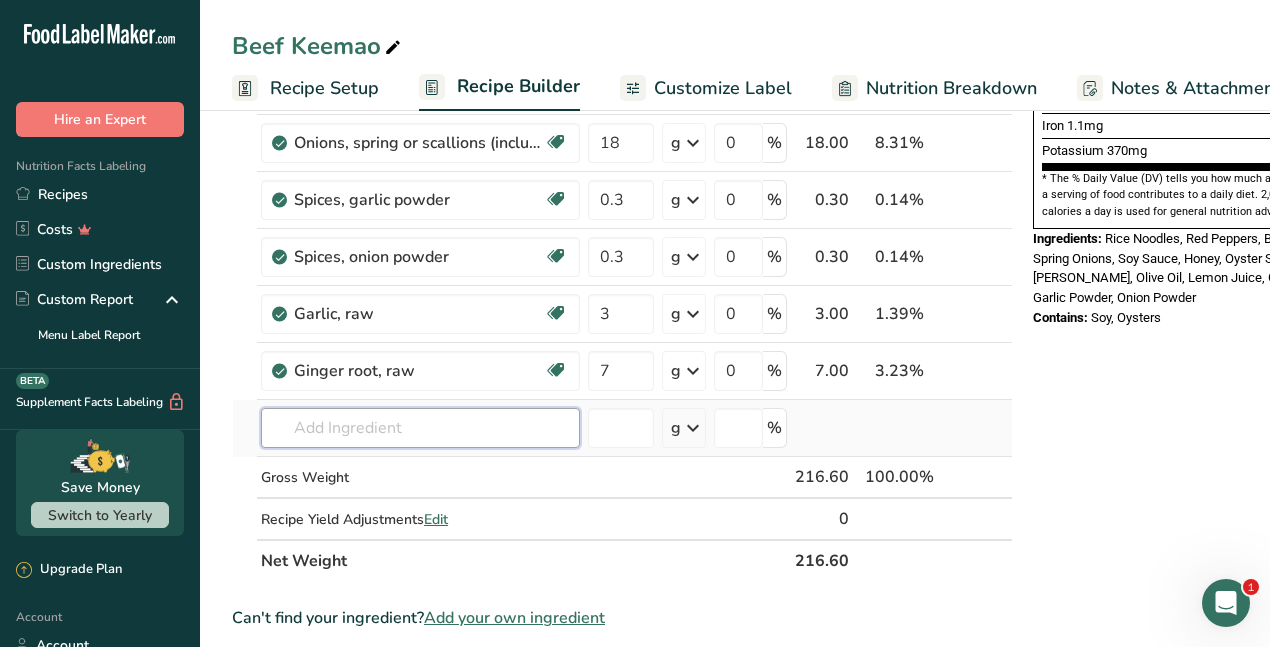 click at bounding box center (420, 428) 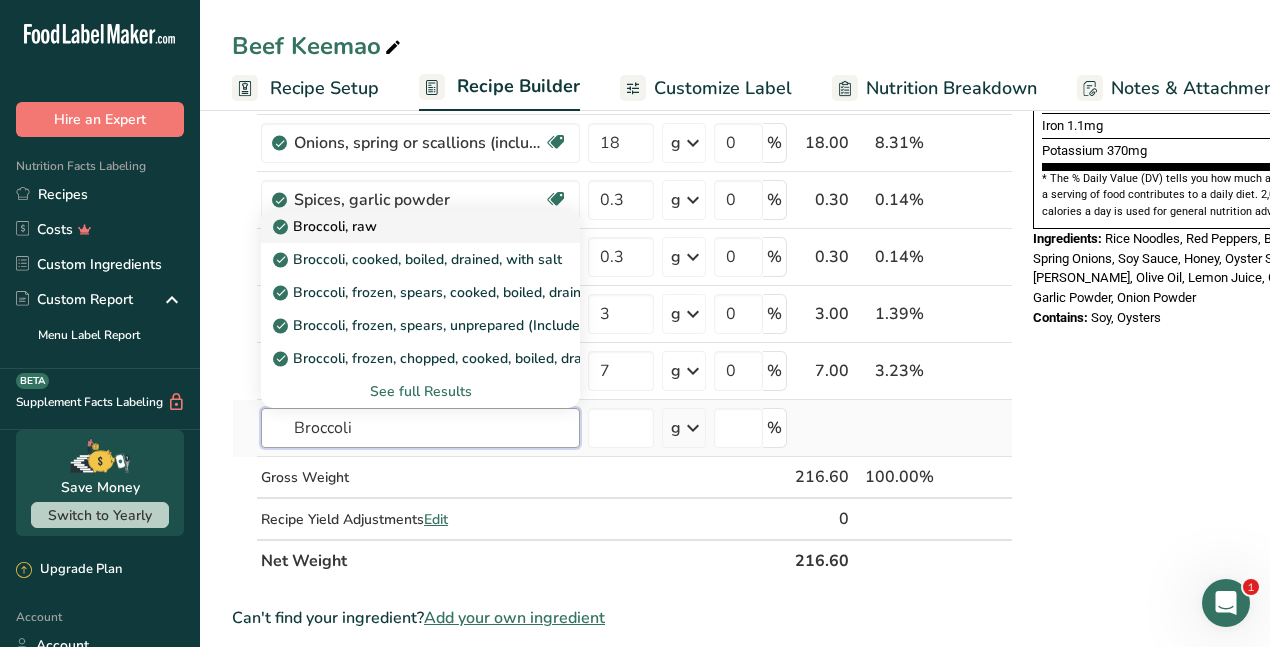 type on "Broccoli" 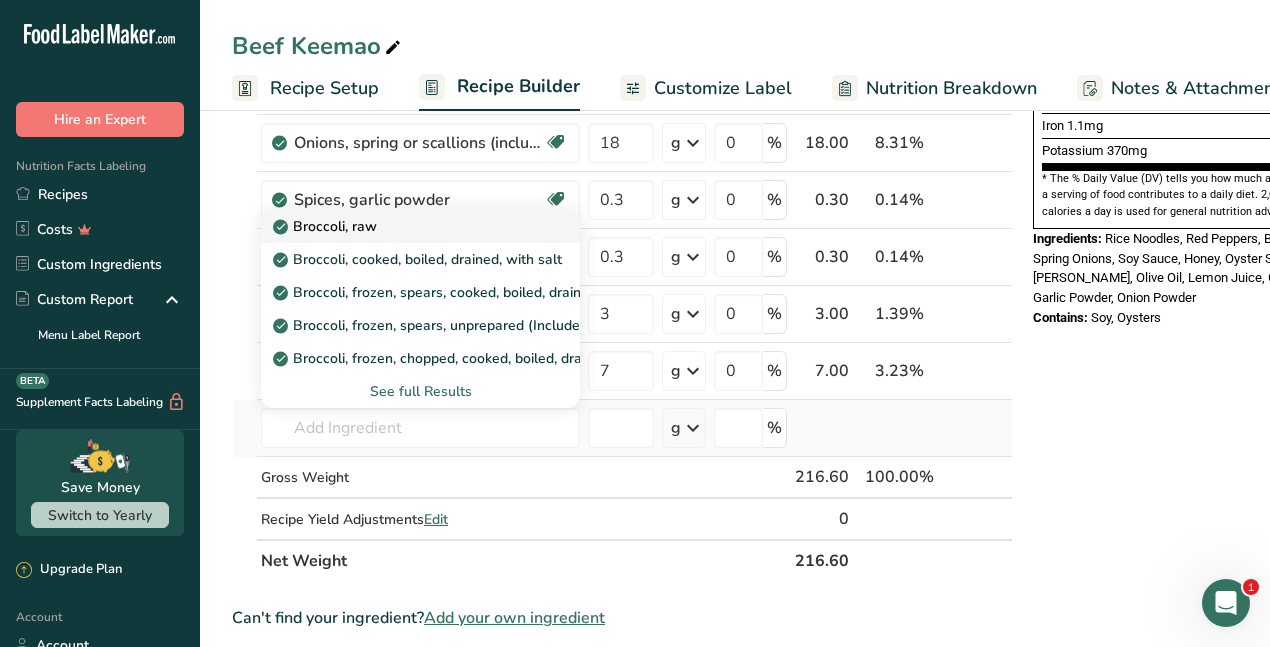 click on "Broccoli, raw" at bounding box center (327, 226) 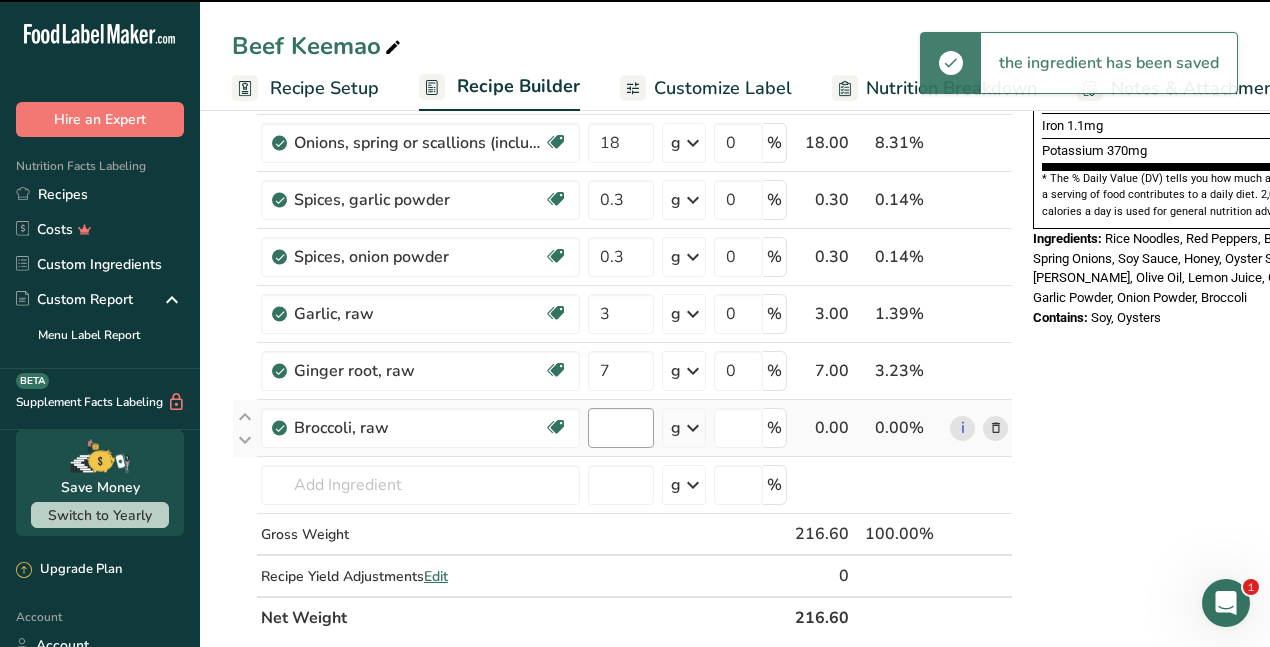 type on "0" 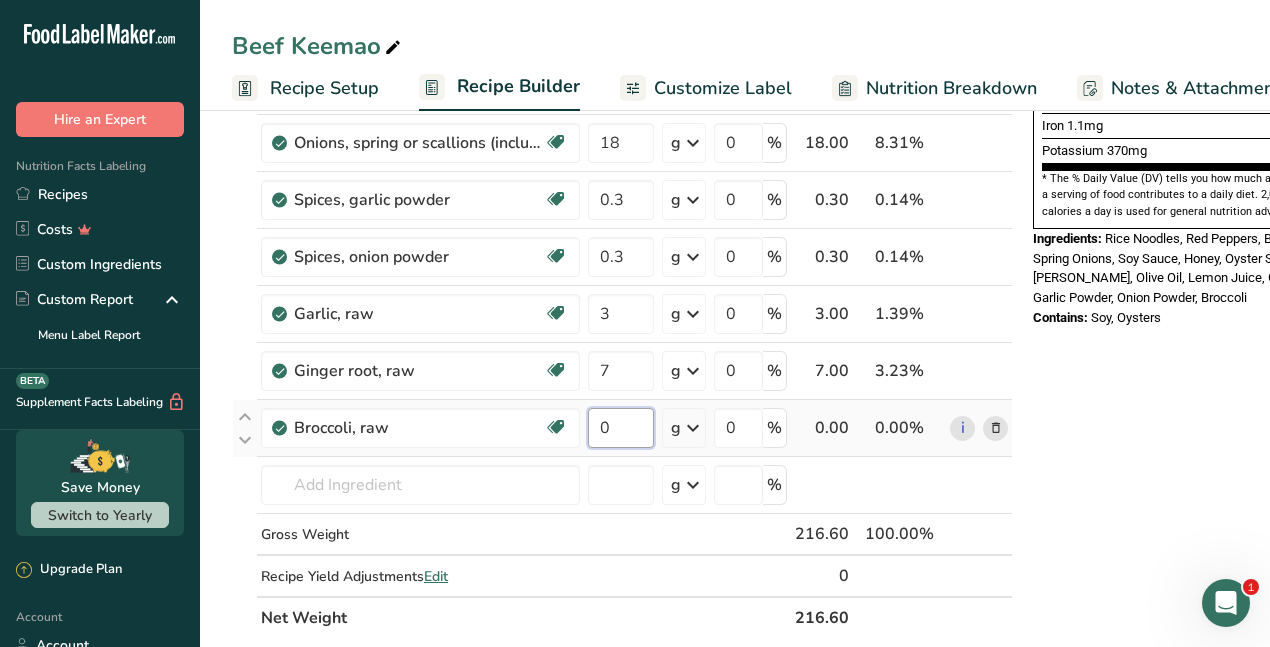 click on "0" at bounding box center (621, 428) 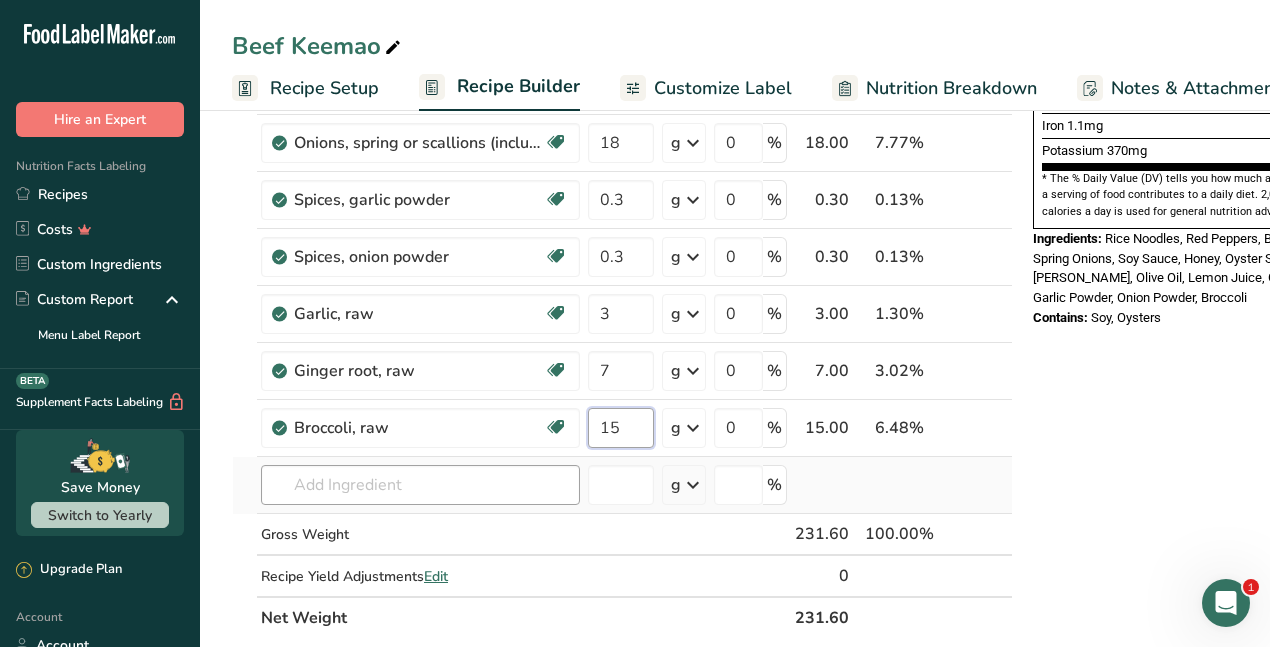 type on "15" 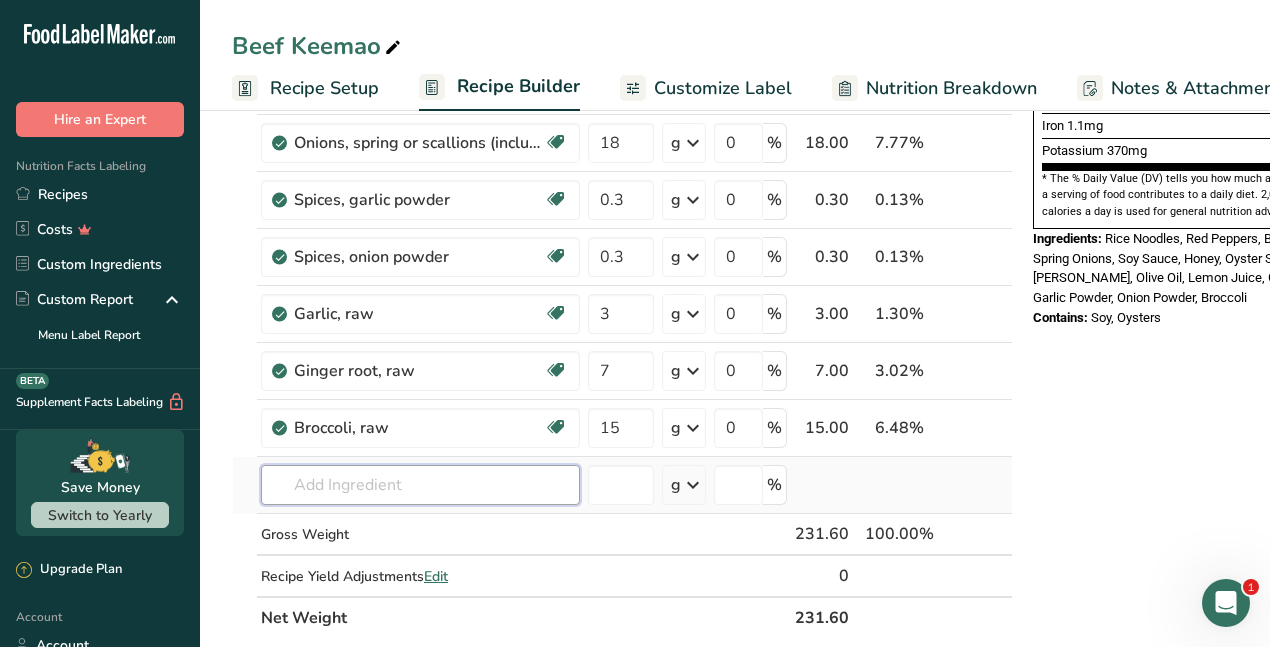 click on "Ingredient *
Amount *
Unit *
Waste *   .a-a{fill:#347362;}.b-a{fill:#fff;}          Grams
Percentage
Rice noodles, cooked
Dairy free
Gluten free
Vegan
Vegetarian
Soy free
75
g
Portions
1 cup
Weight Units
g
kg
mg
See more
Volume Units
l
Volume units require a density conversion. If you know your ingredient's density enter it below. Otherwise, click on "RIA" our AI Regulatory bot - she will be able to help you
lb/ft3
g/cm3
Confirm
mL
lb/ft3
fl oz" at bounding box center (622, 127) 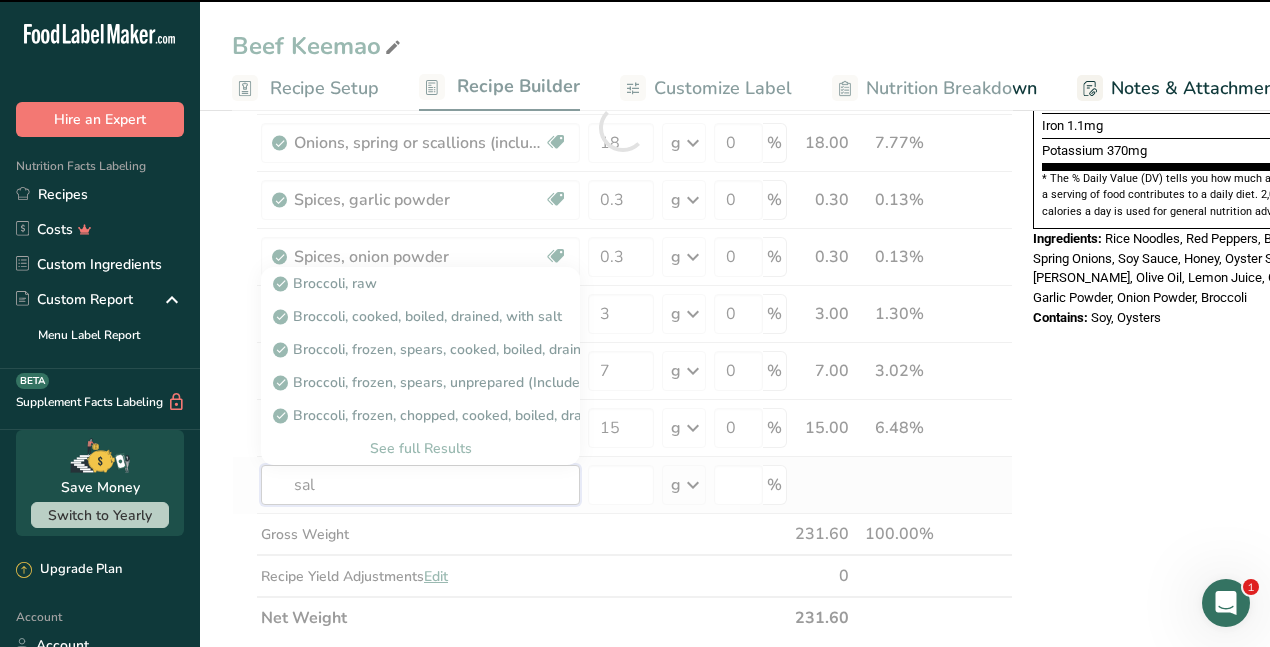 type on "salt" 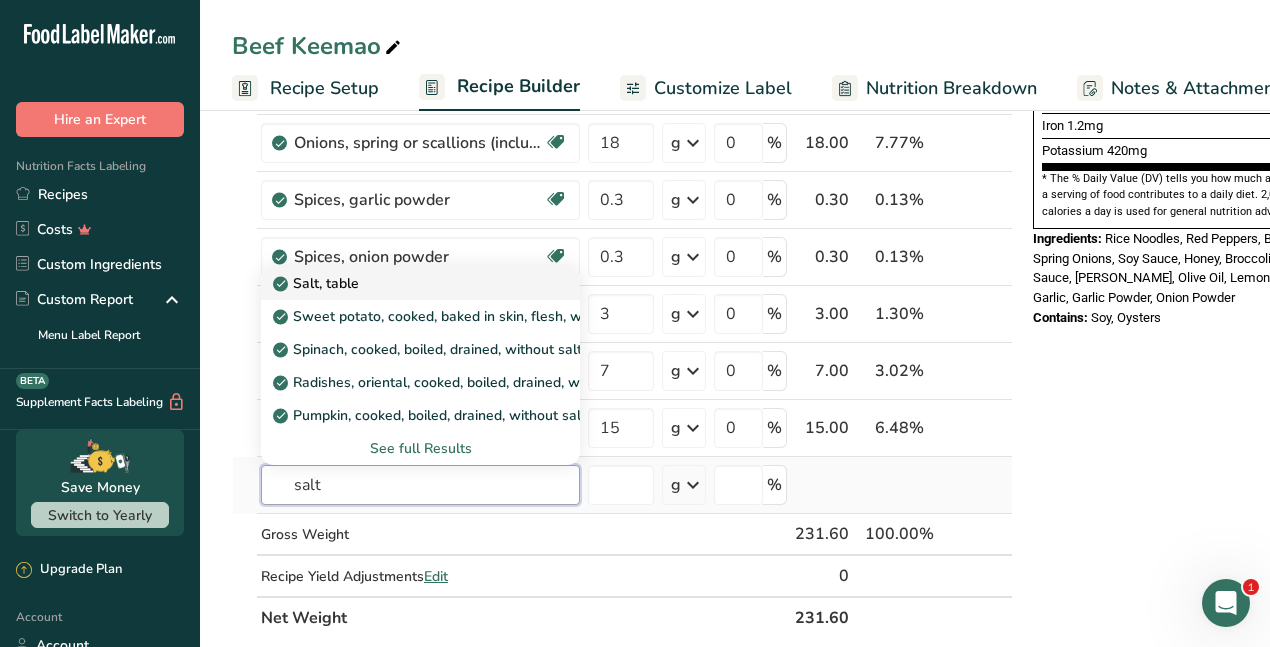 type on "salt" 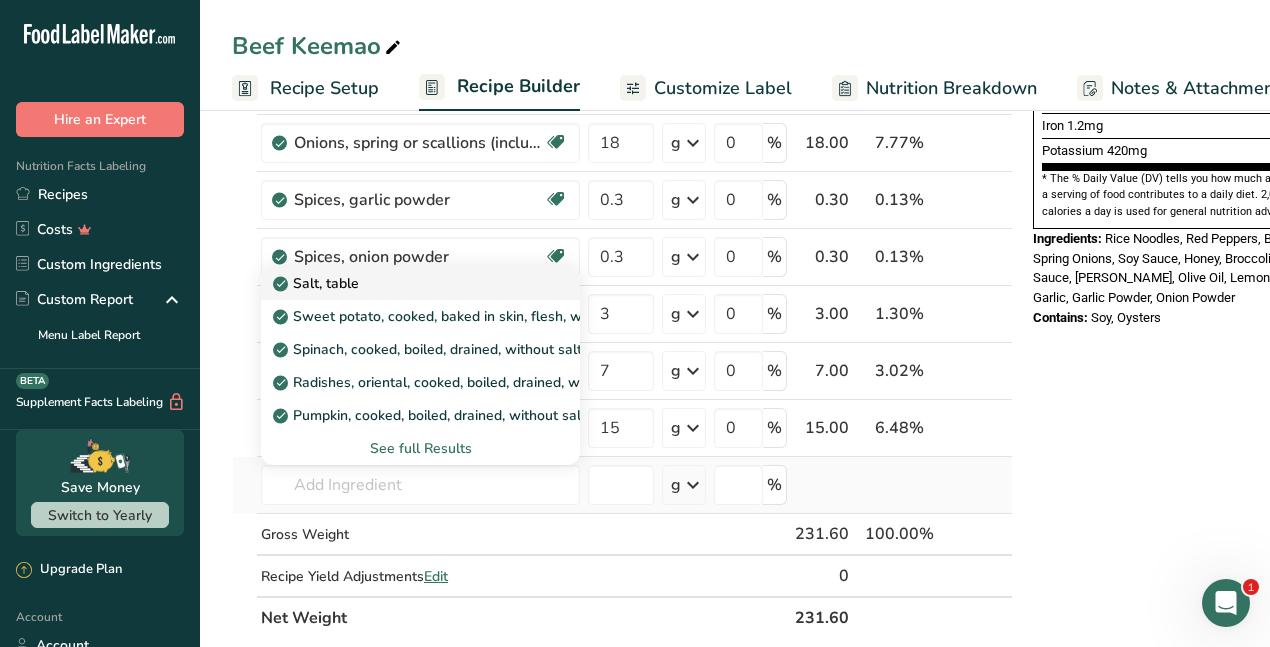 click on "Salt, table" at bounding box center (318, 283) 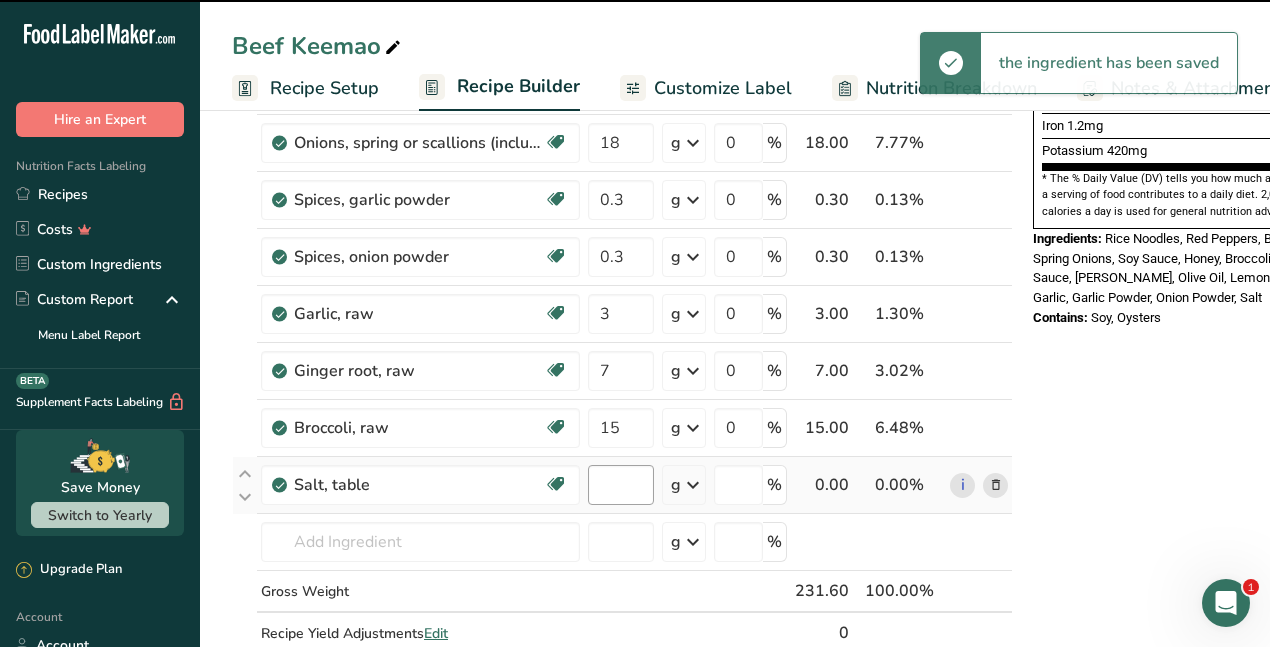 type on "0" 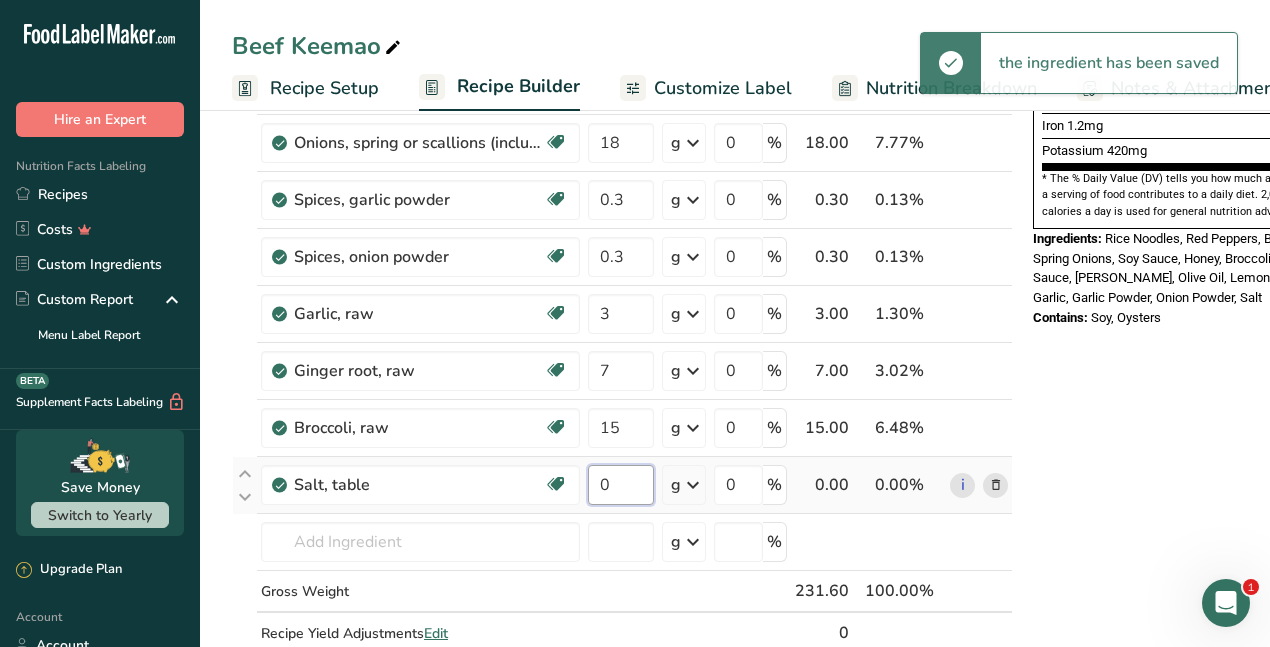 click on "0" at bounding box center [621, 485] 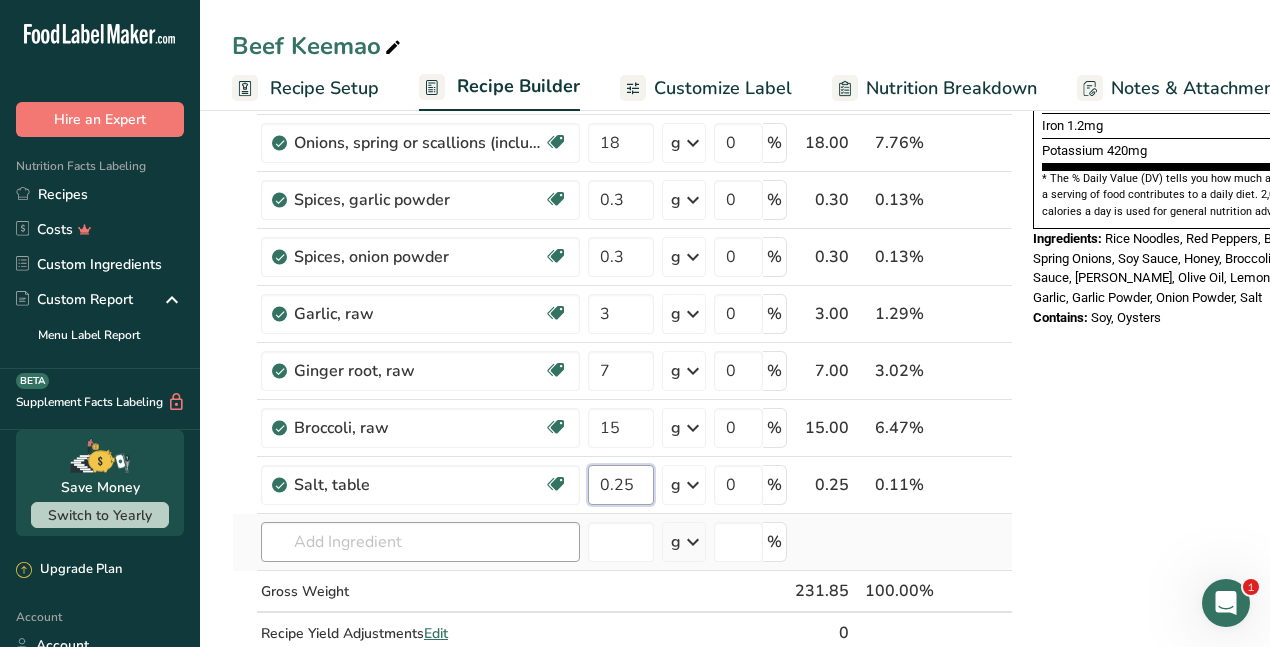 type on "0.25" 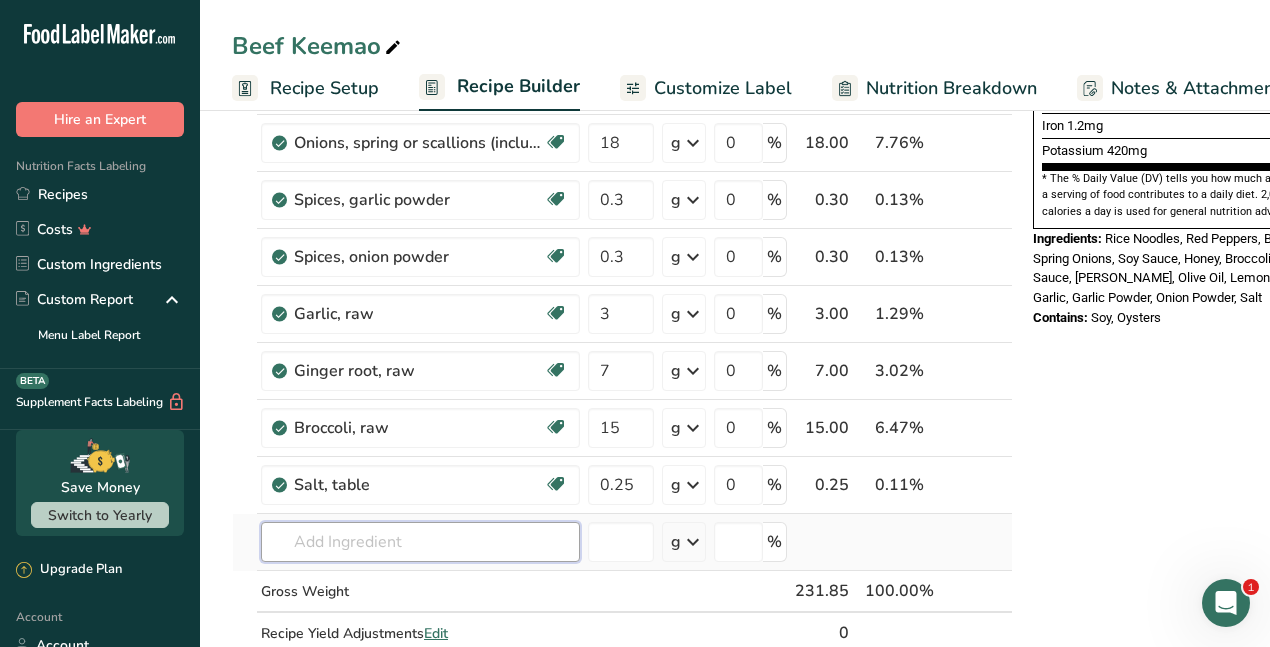 click on "Ingredient *
Amount *
Unit *
Waste *   .a-a{fill:#347362;}.b-a{fill:#fff;}          Grams
Percentage
Rice noodles, cooked
Dairy free
Gluten free
Vegan
Vegetarian
Soy free
75
g
Portions
1 cup
Weight Units
g
kg
mg
See more
Volume Units
l
Volume units require a density conversion. If you know your ingredient's density enter it below. Otherwise, click on "RIA" our AI Regulatory bot - she will be able to help you
lb/ft3
g/cm3
Confirm
mL
lb/ft3
fl oz" at bounding box center [622, 156] 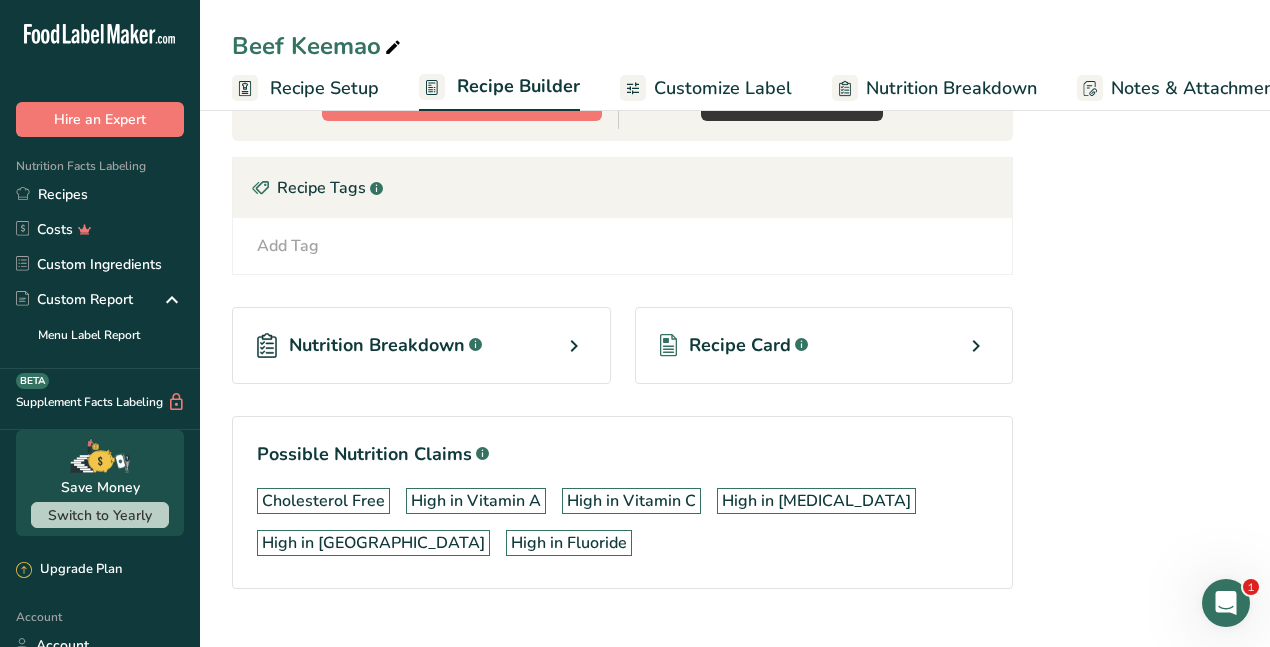 scroll, scrollTop: 1452, scrollLeft: 0, axis: vertical 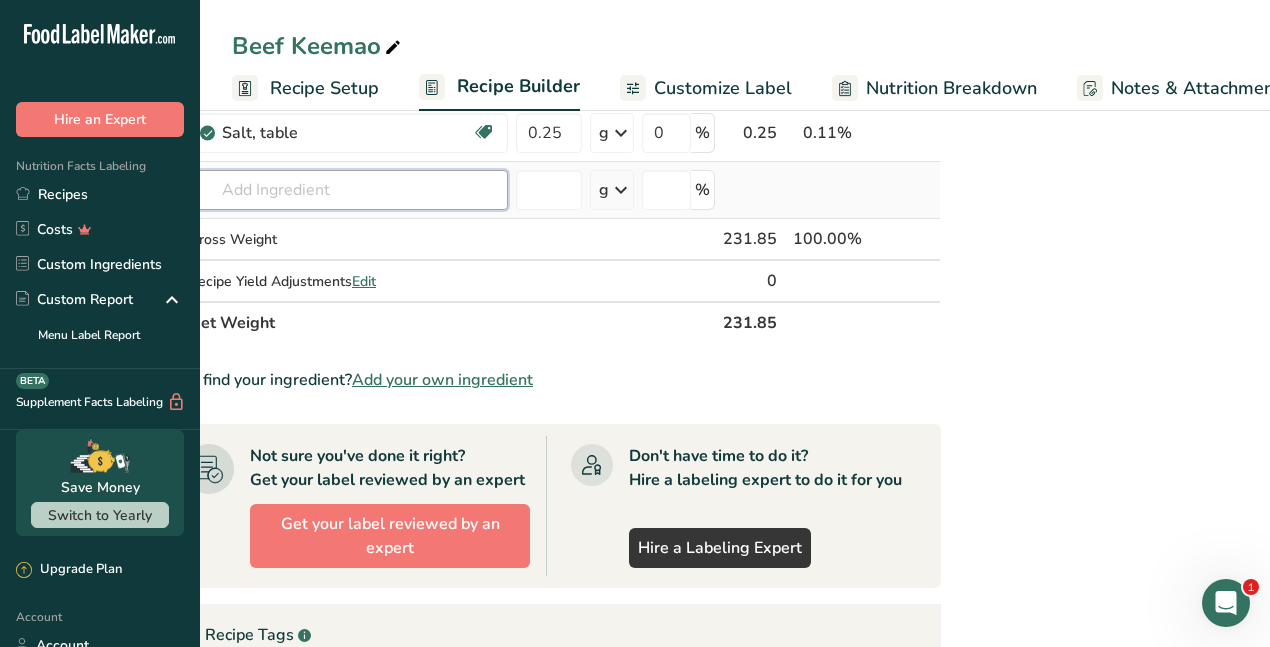 click at bounding box center [348, 190] 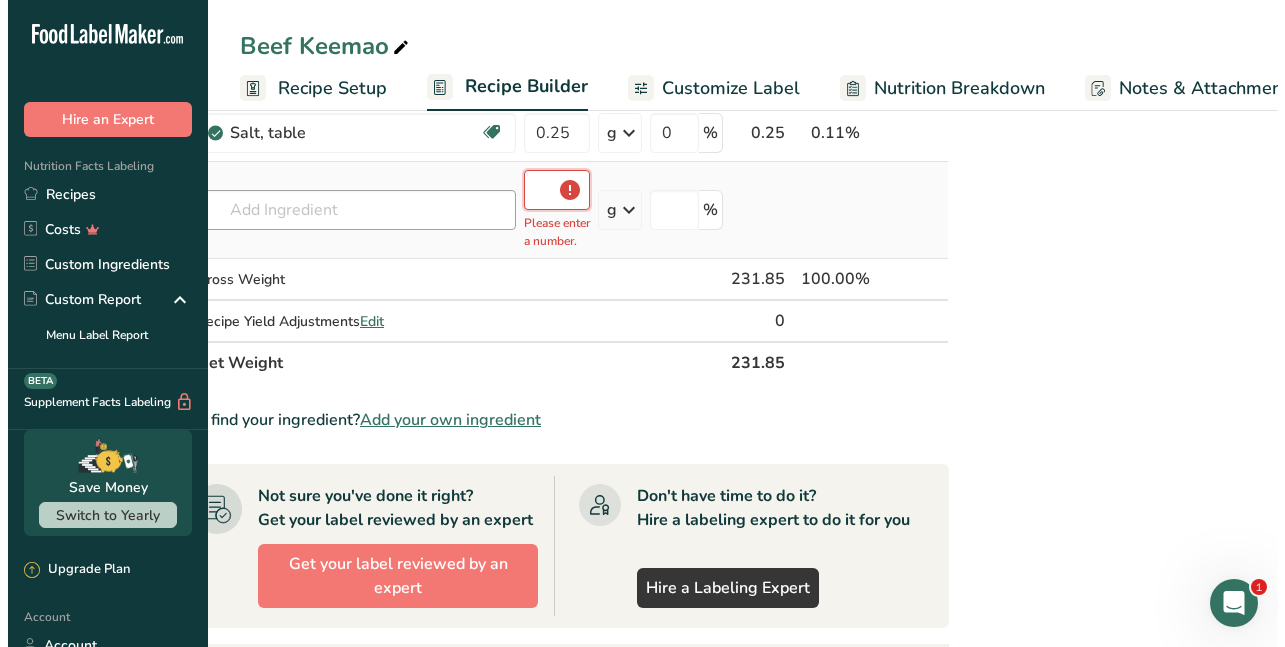 scroll, scrollTop: 752, scrollLeft: 0, axis: vertical 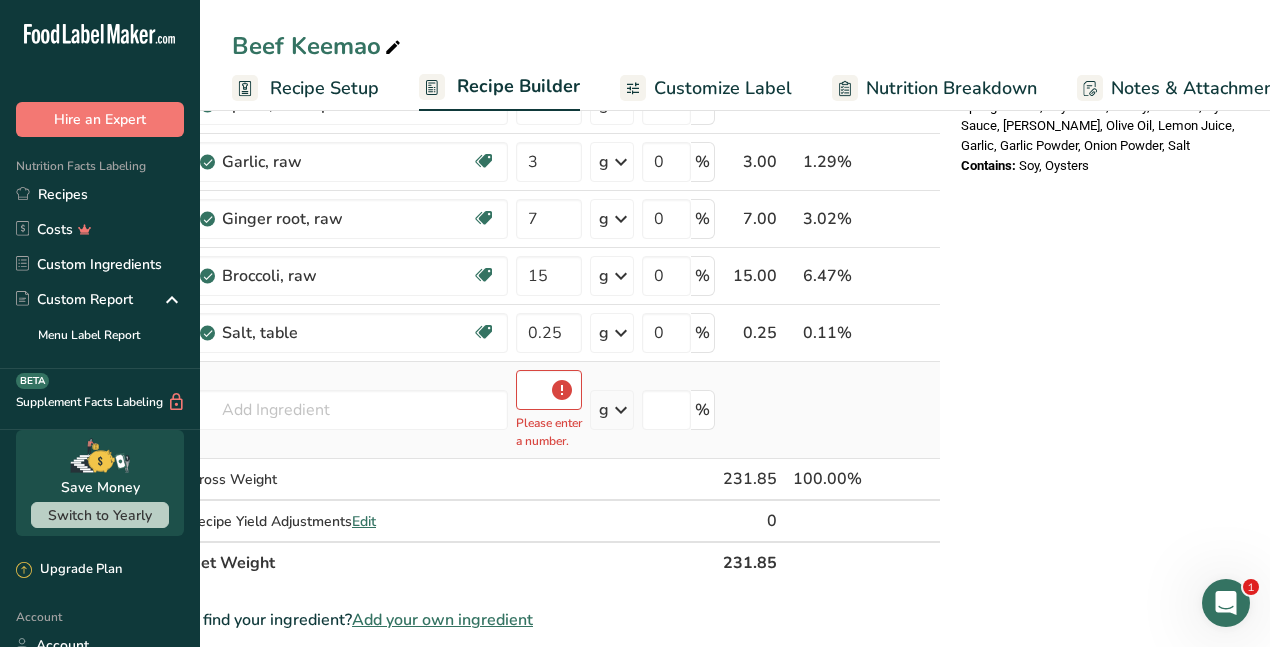 click on "Salt, table
Sweet potato, cooked, baked in skin, flesh, without salt
Spinach, cooked, boiled, drained, without salt
Radishes, oriental, cooked, boiled, drained, without salt
Pumpkin, cooked, boiled, drained, without salt
See full Results" at bounding box center (348, 410) 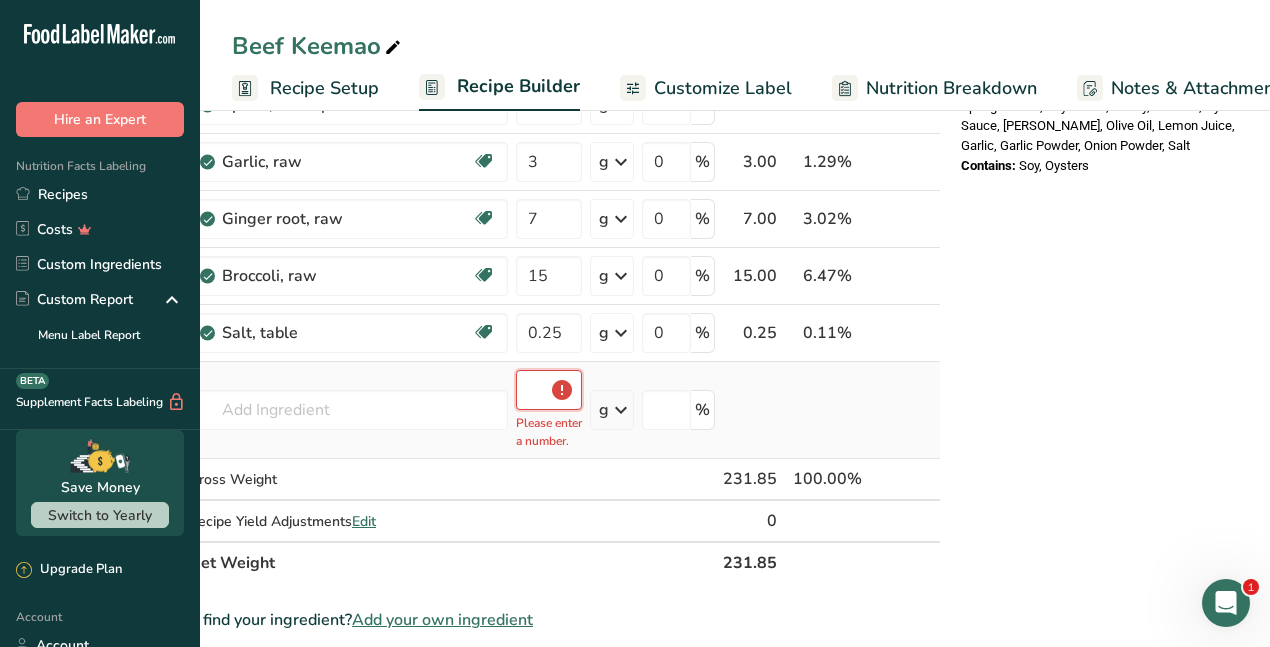 click at bounding box center (549, 390) 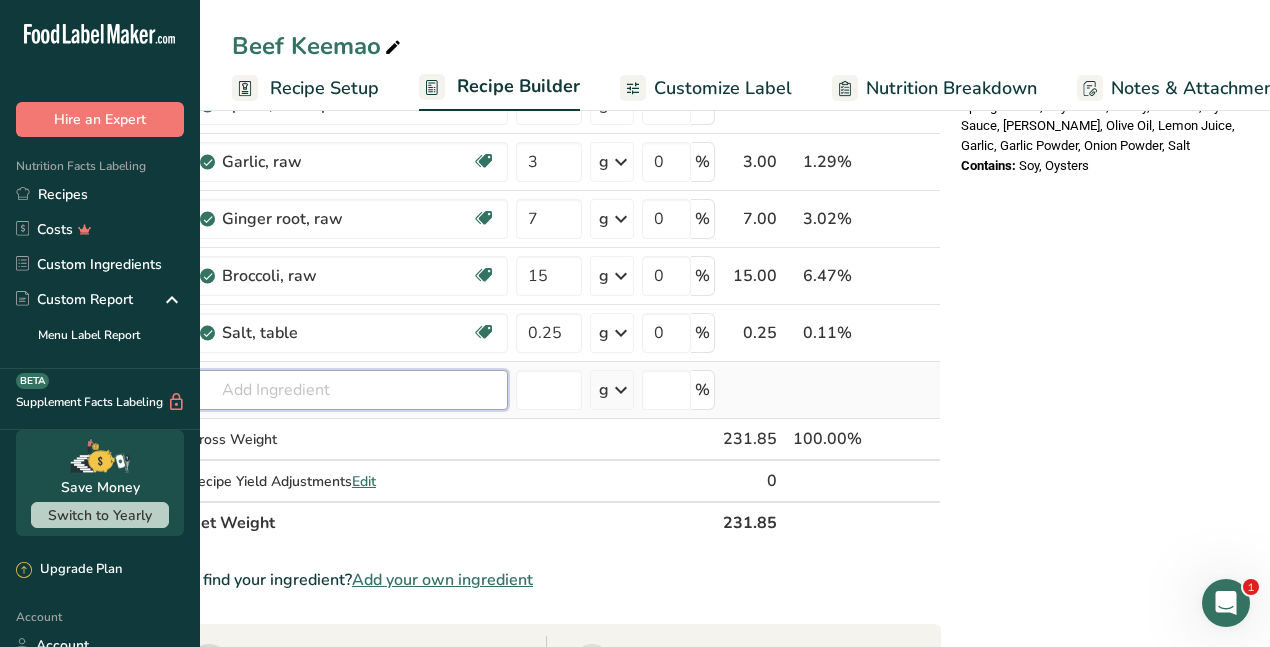 click at bounding box center (348, 390) 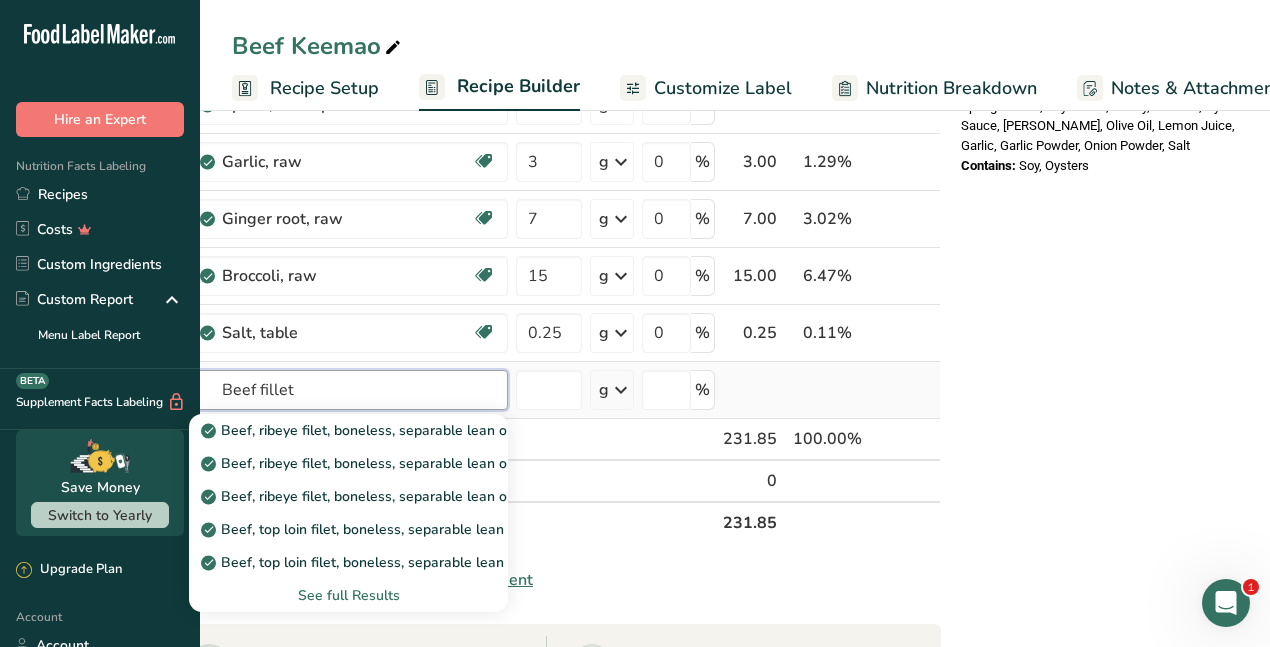 type on "Beef fillet" 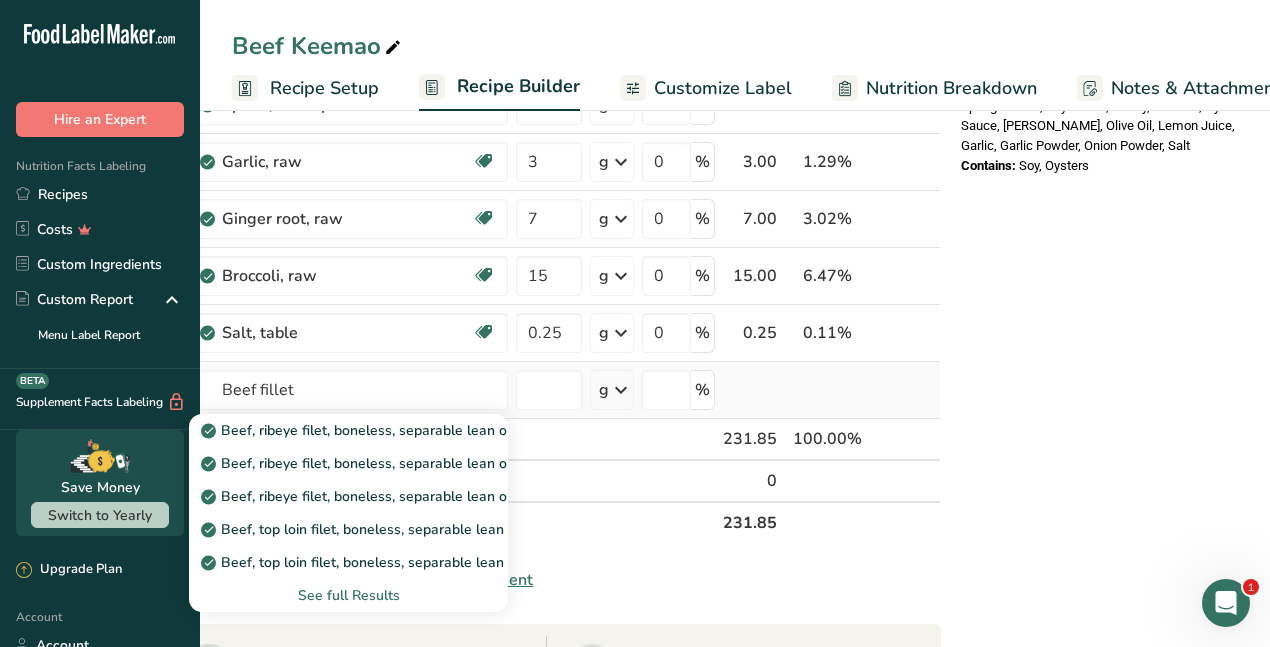 type 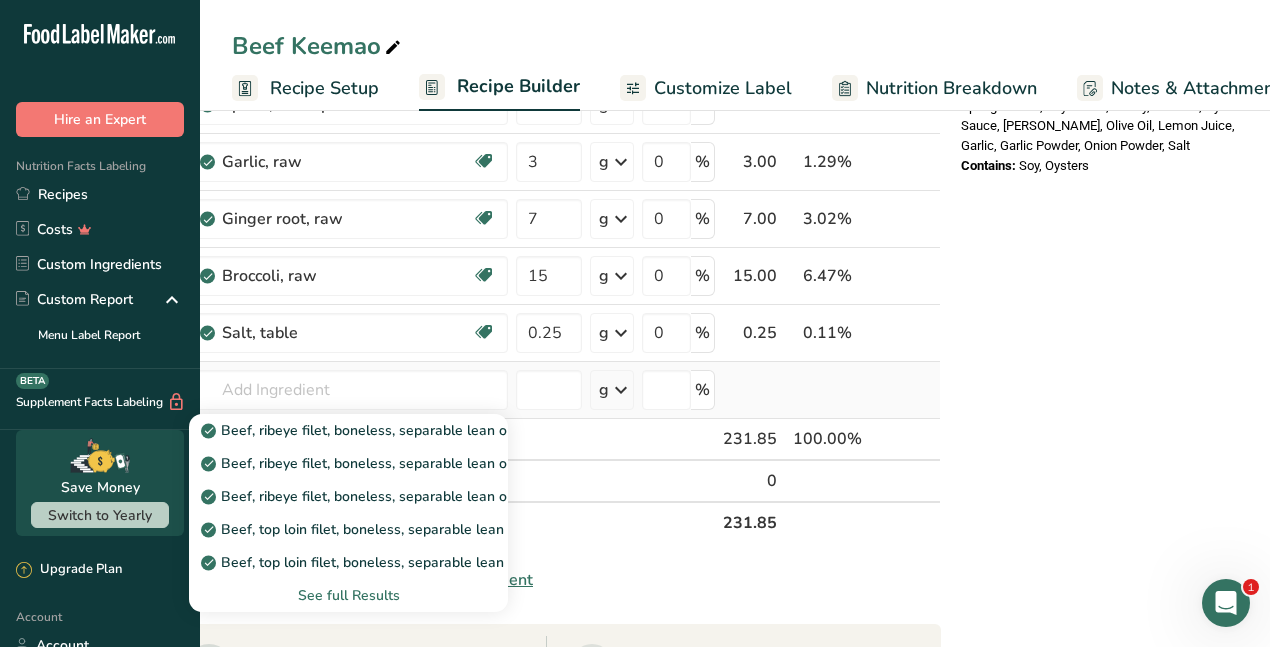 click on "See full Results" at bounding box center (348, 595) 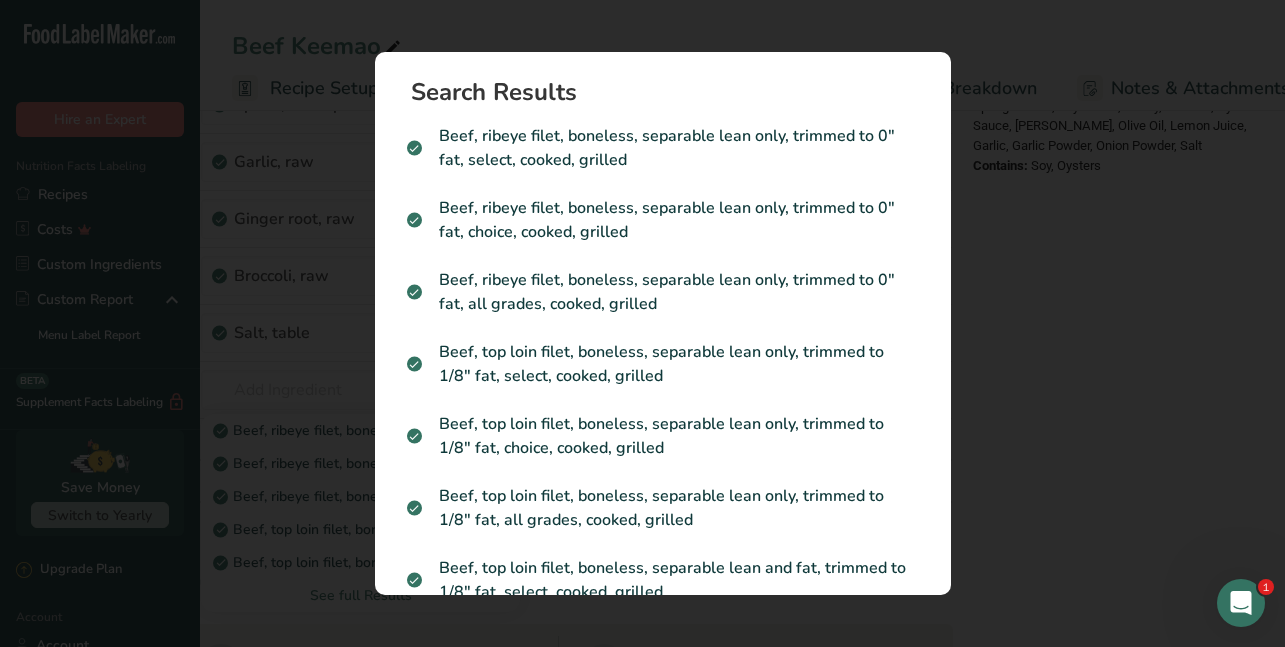 scroll, scrollTop: 0, scrollLeft: 57, axis: horizontal 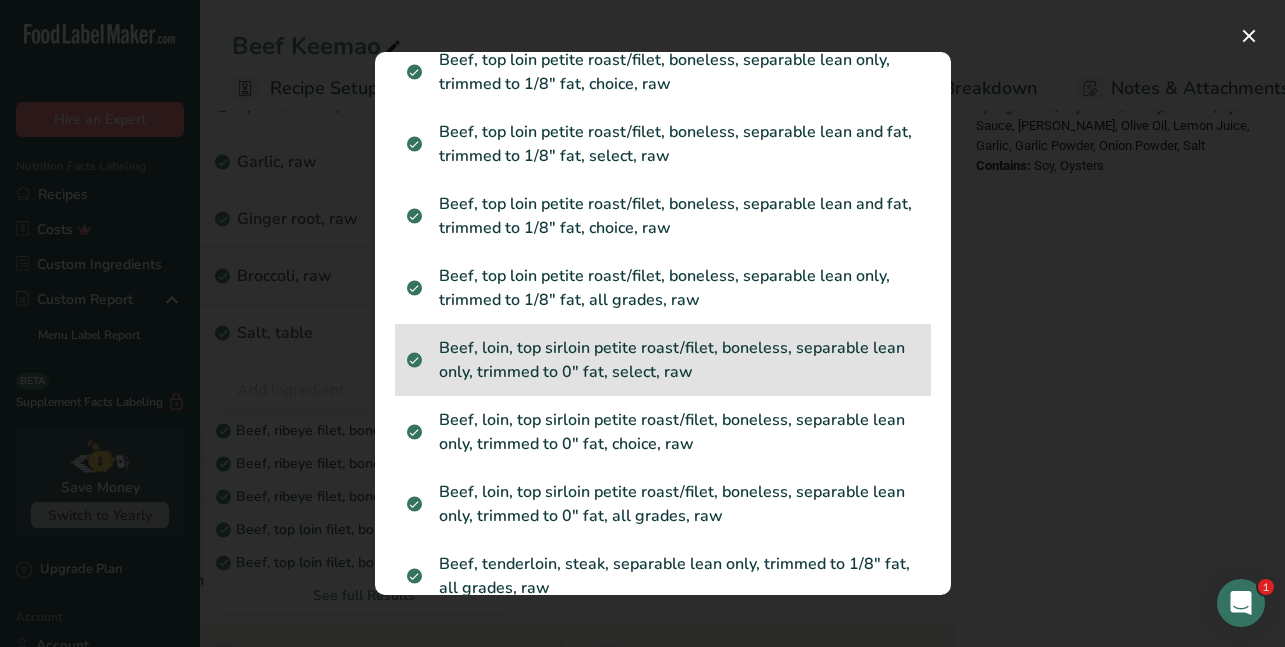 click on "Beef, loin, top sirloin petite roast/filet, boneless, separable lean only, trimmed to 0" fat, select, raw" at bounding box center (663, 360) 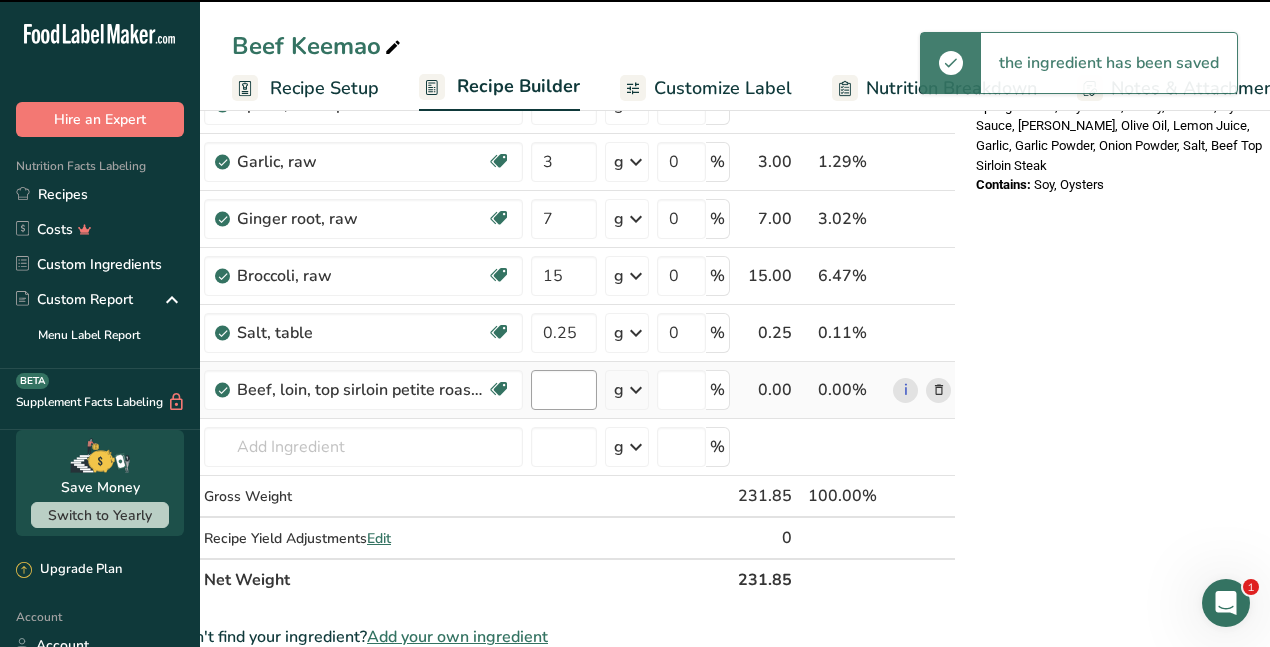 type on "0" 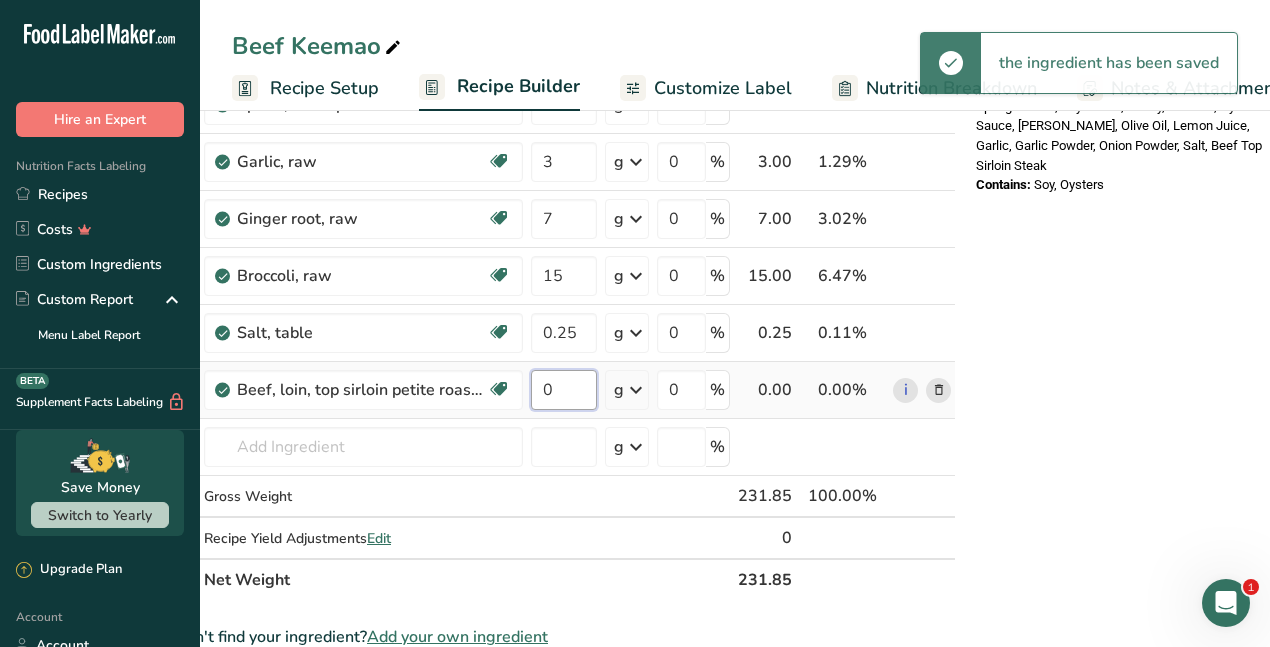 click on "0" at bounding box center (564, 390) 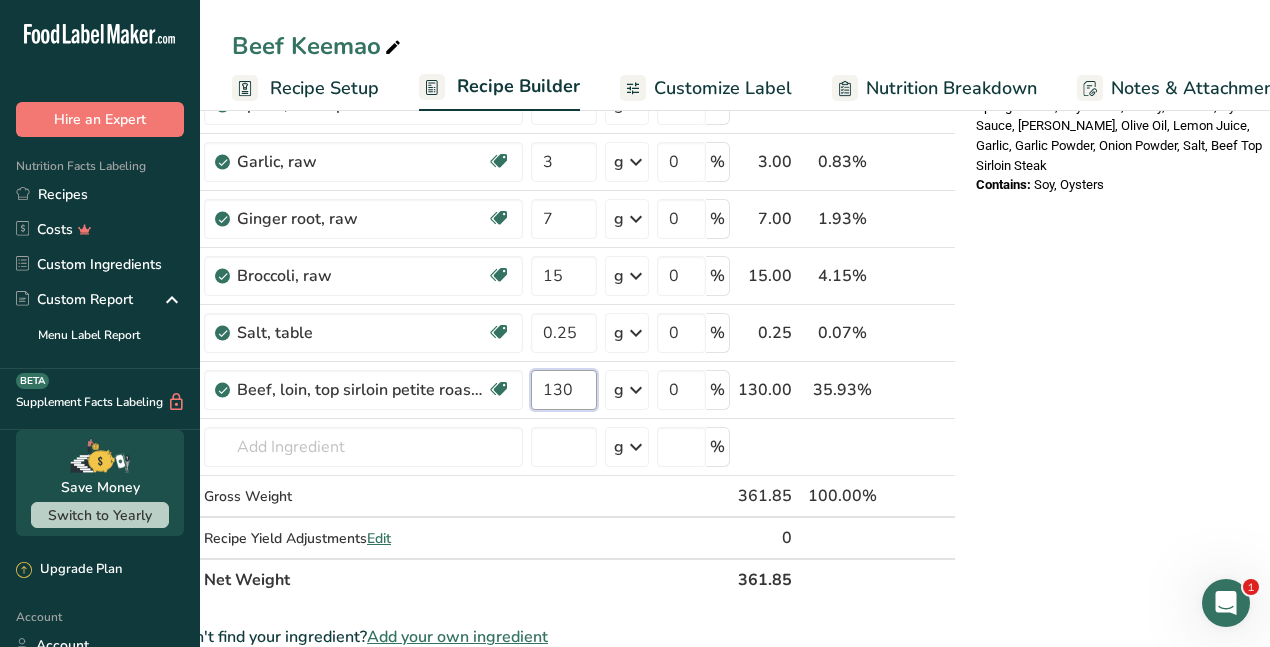 type on "130" 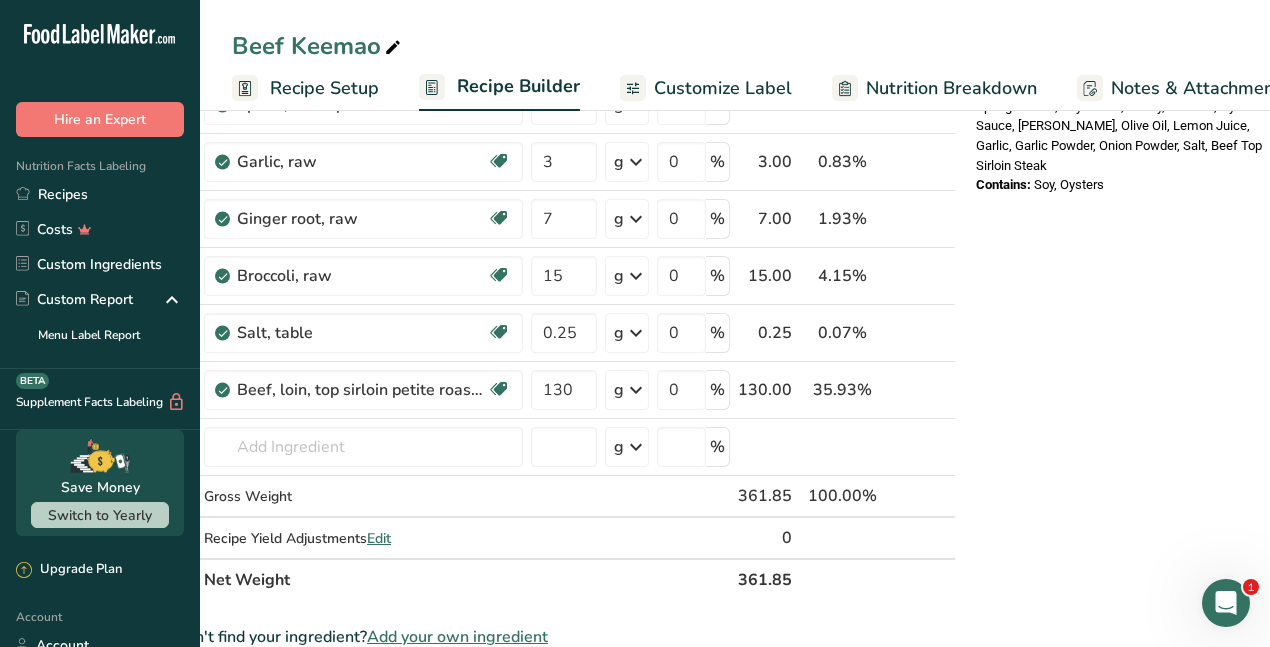 click on "Nutrition Facts
1 Serving Per Container
Serving Size
232g
Amount Per Serving
Calories
220
% Daily Value *
Total Fat
6g
7%
Saturated Fat
1g
4%
Trans  Fat
0g
[MEDICAL_DATA]
0mg
0%
Sodium
1430mg
60%
Total Carbohydrates
40g
15%
Dietary Fiber
3g
11%" at bounding box center (1128, 370) 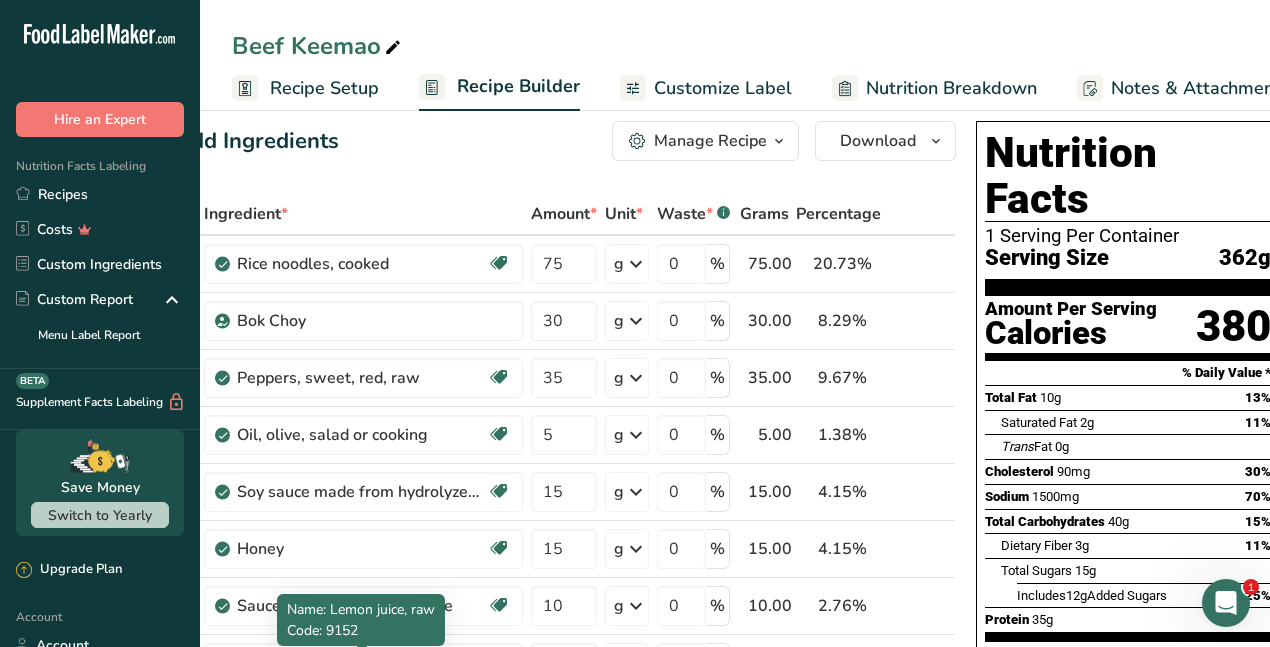 scroll, scrollTop: 0, scrollLeft: 0, axis: both 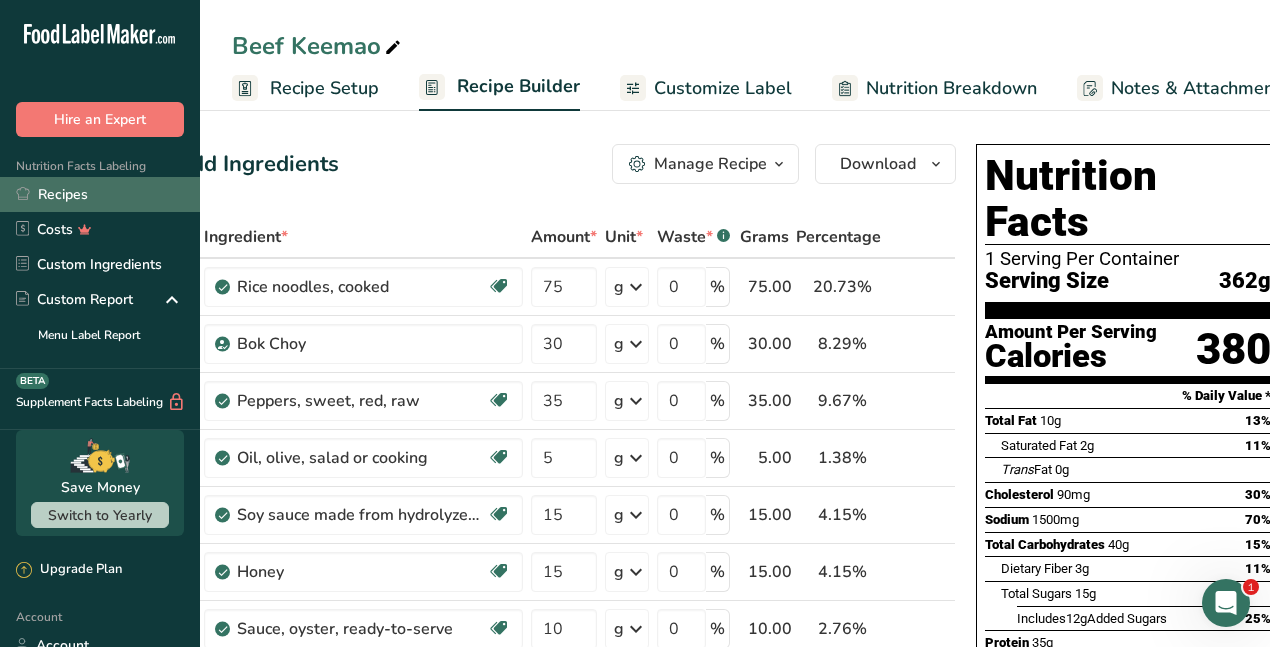 click on "Recipes" at bounding box center (100, 194) 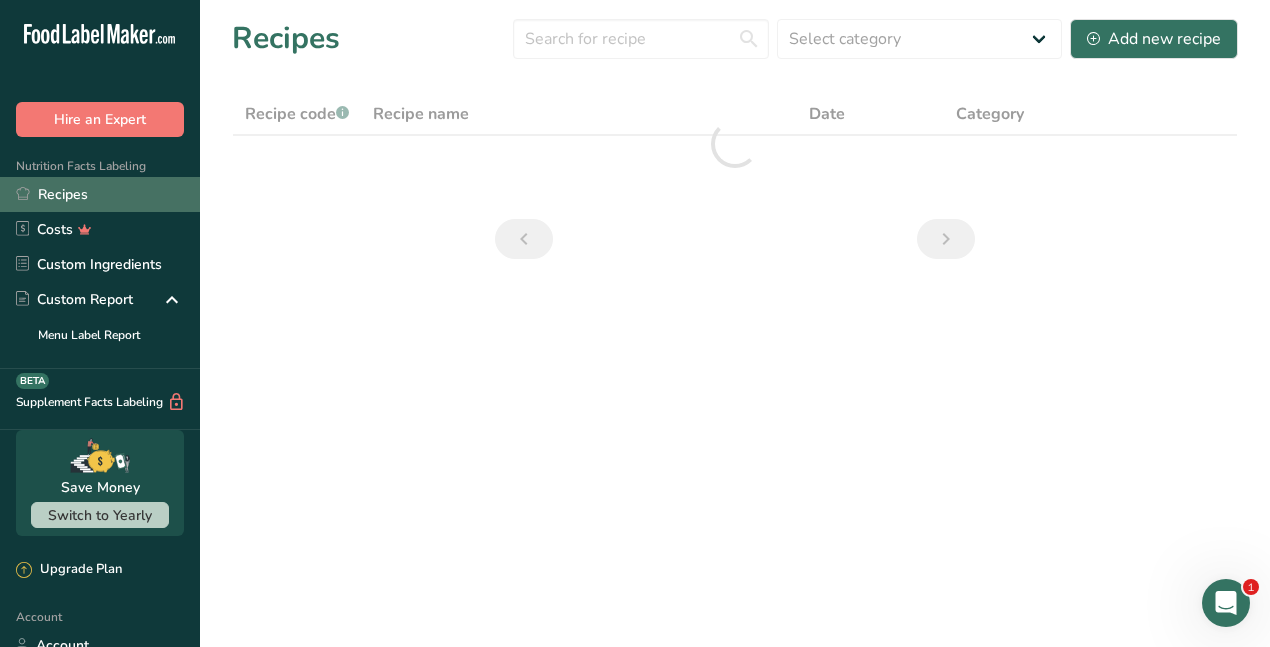 scroll, scrollTop: 0, scrollLeft: 0, axis: both 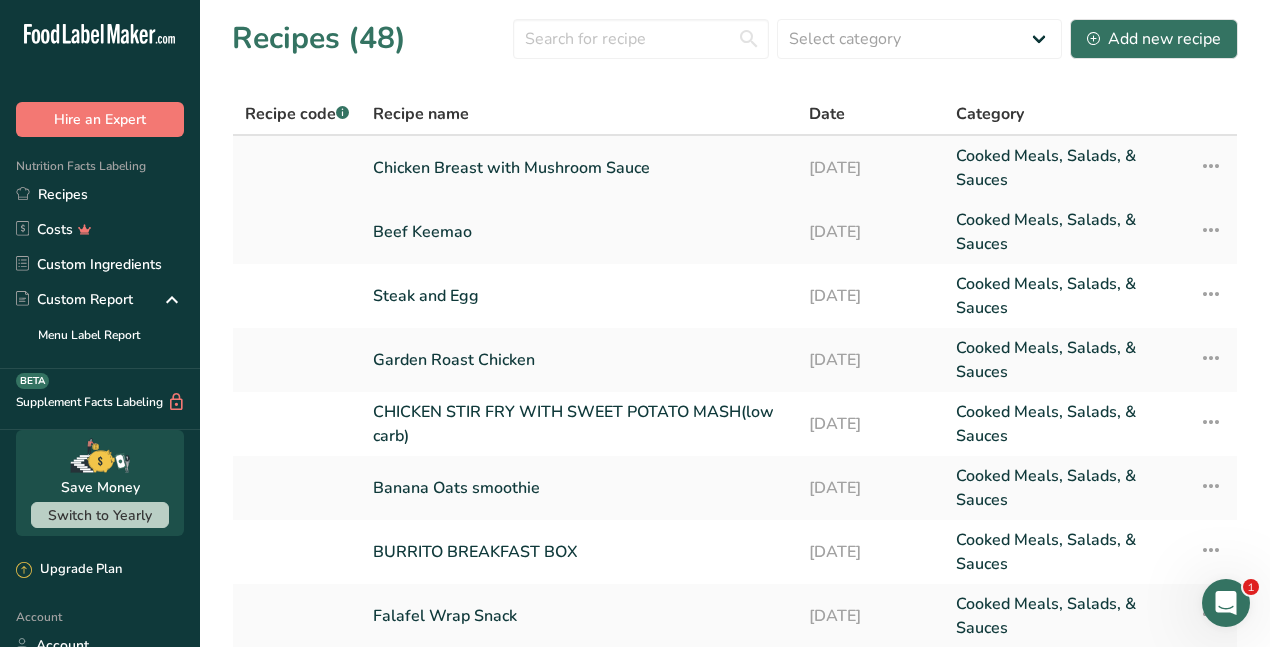 click at bounding box center [1211, 166] 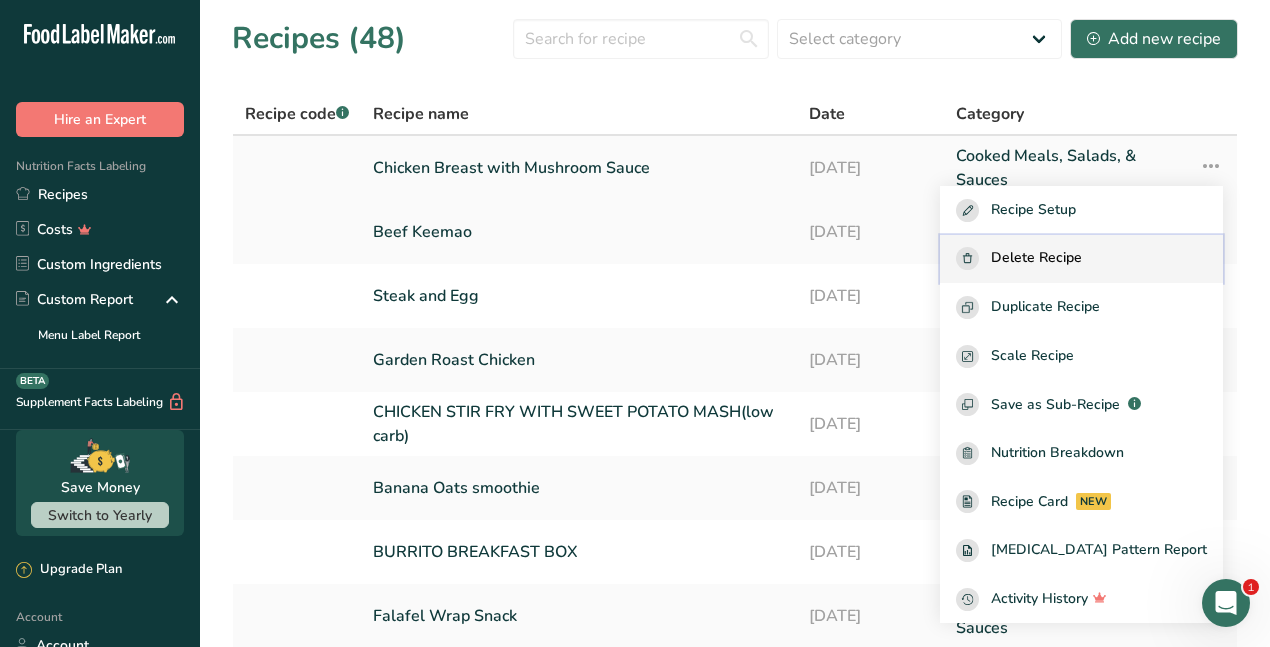 click on "Delete Recipe" at bounding box center [1036, 258] 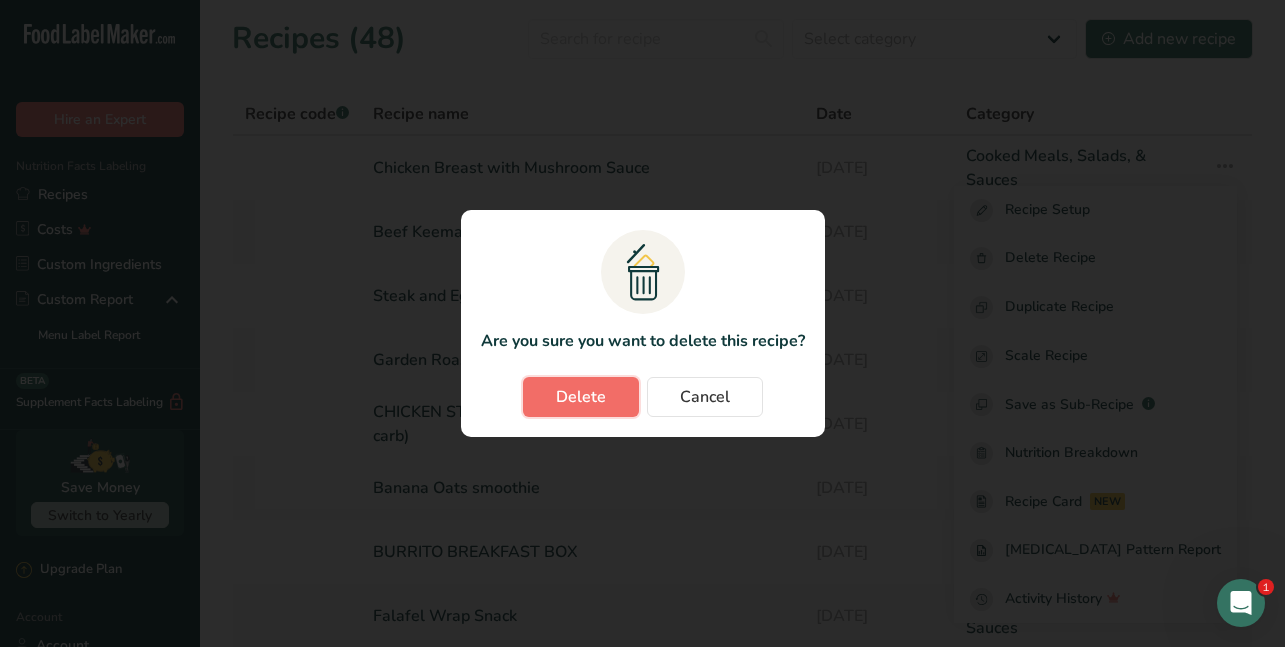 click on "Delete" at bounding box center (581, 397) 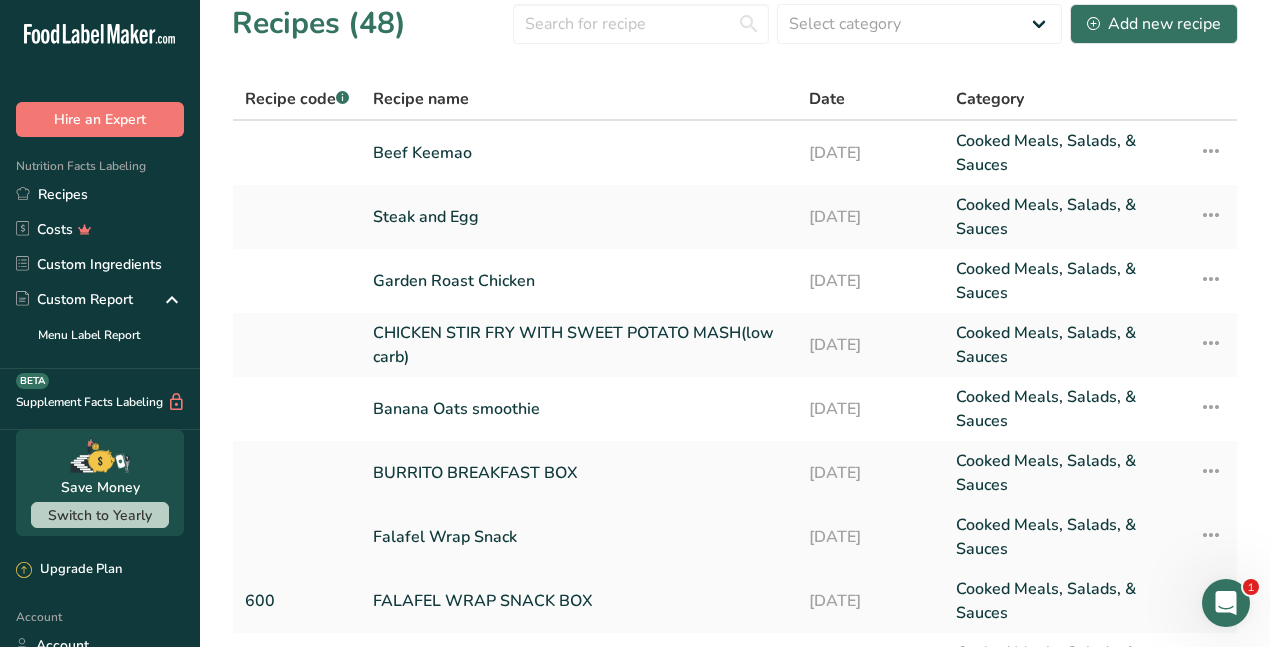 scroll, scrollTop: 0, scrollLeft: 0, axis: both 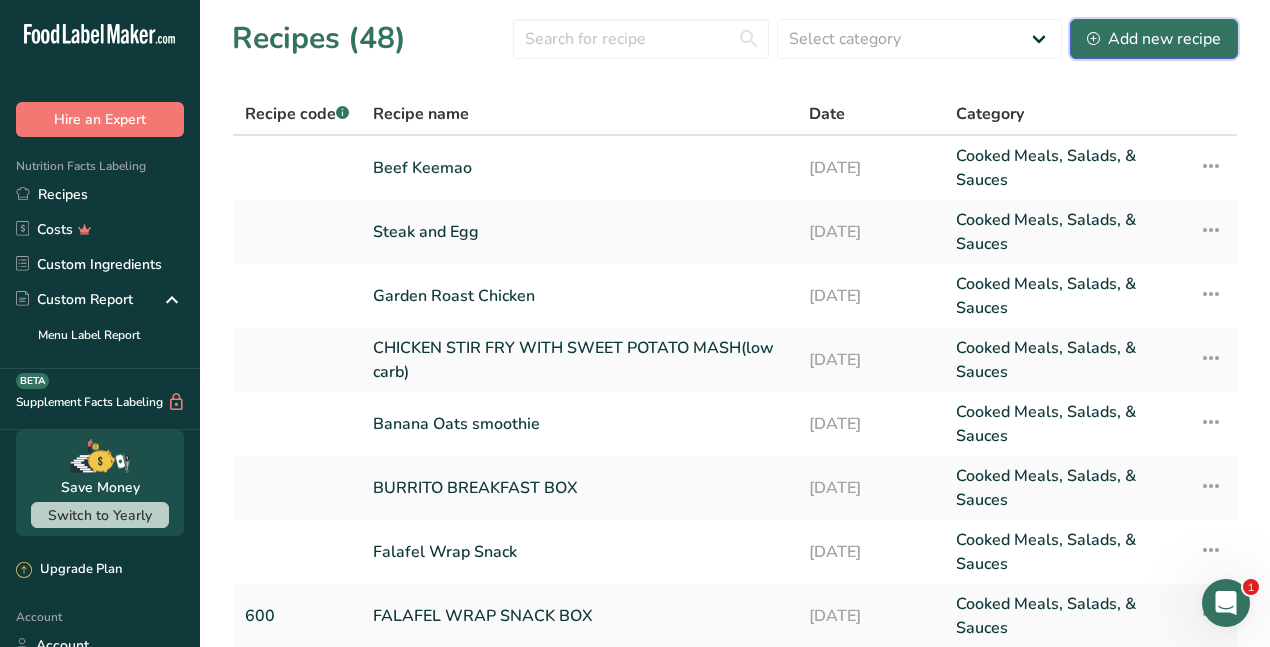 click on "Add new recipe" at bounding box center (1154, 39) 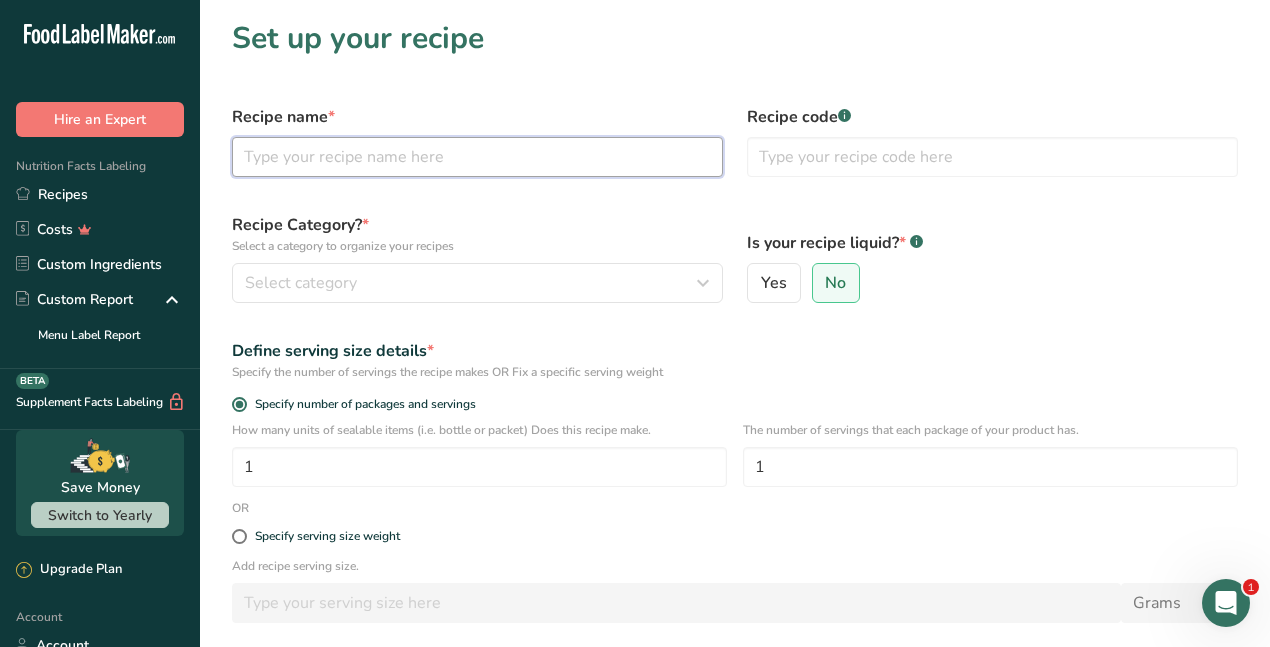 click at bounding box center [477, 157] 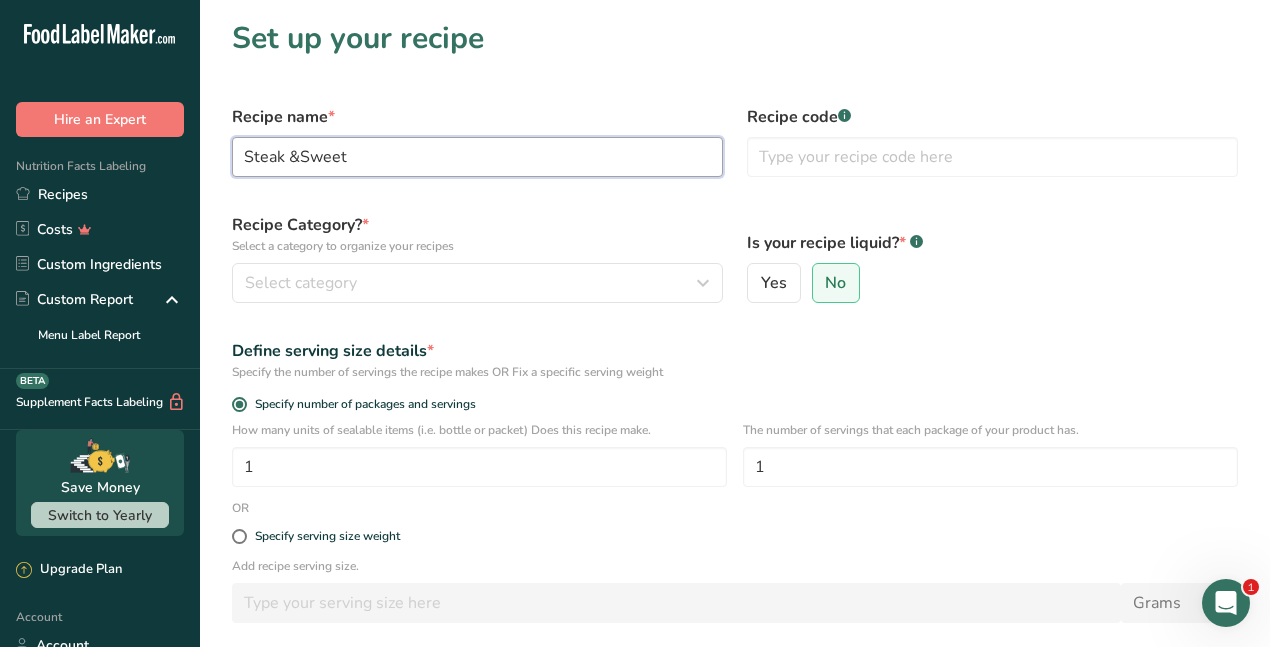 click on "Steak &Sweet" at bounding box center (477, 157) 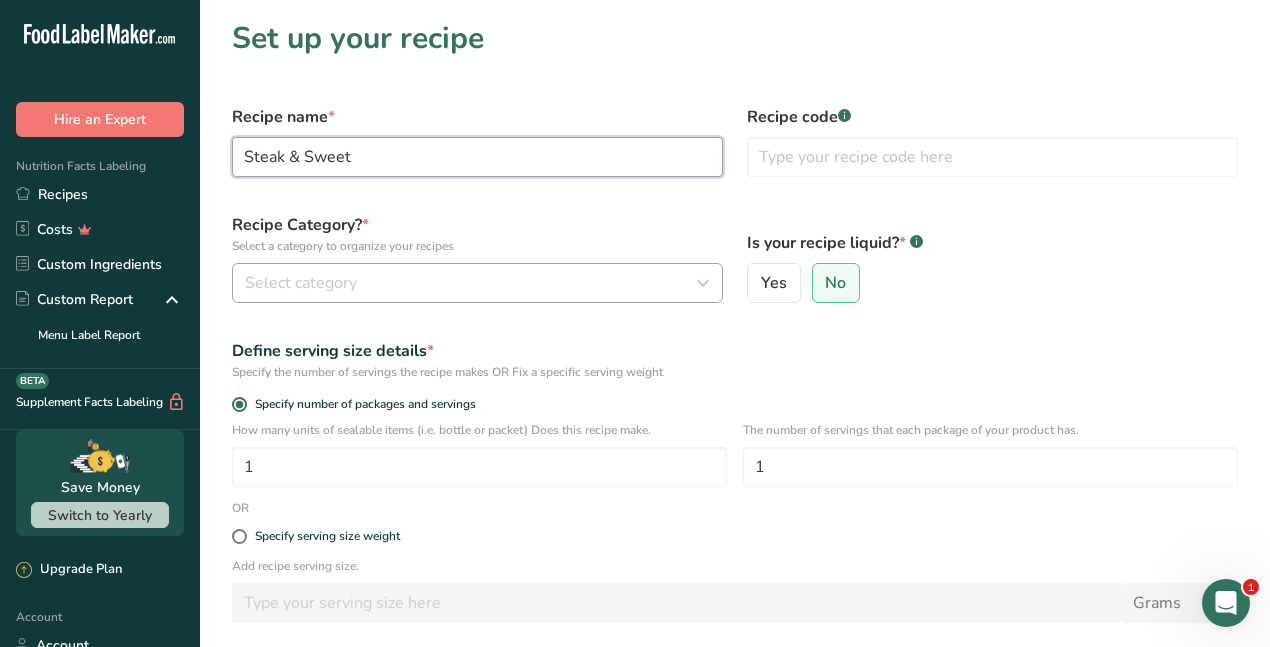 type on "Steak & Sweet" 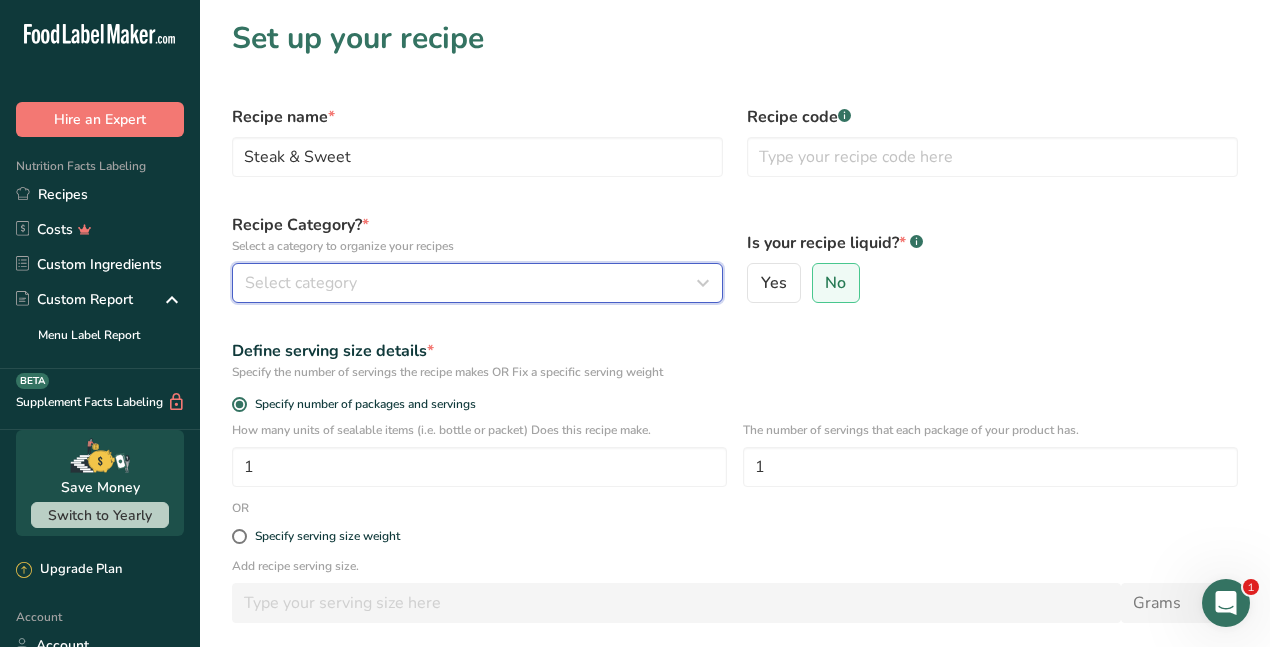 click on "Select category" at bounding box center [471, 283] 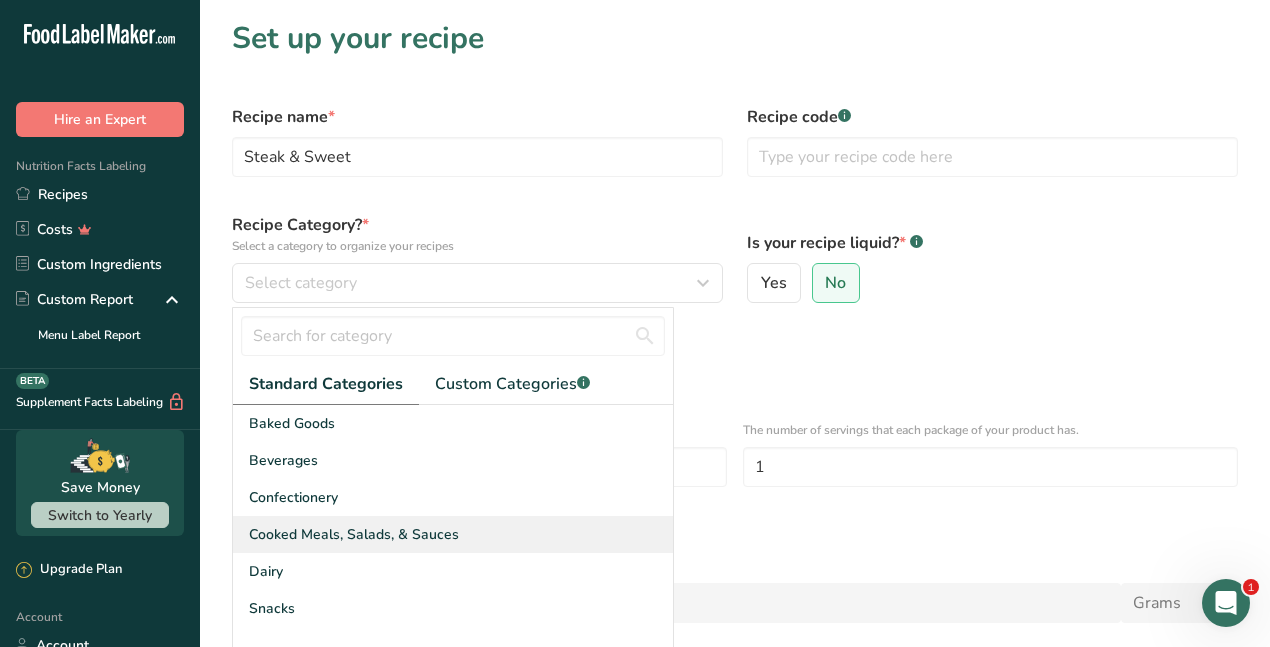 click on "Cooked Meals, Salads, & Sauces" at bounding box center [354, 534] 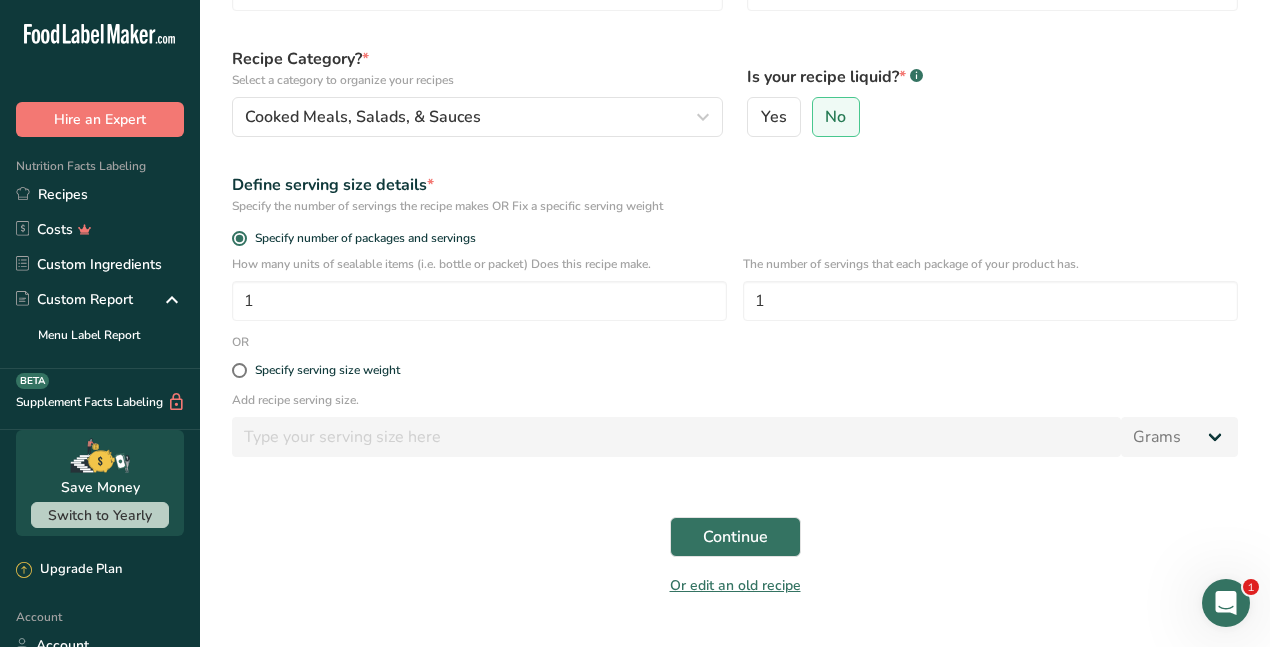 scroll, scrollTop: 200, scrollLeft: 0, axis: vertical 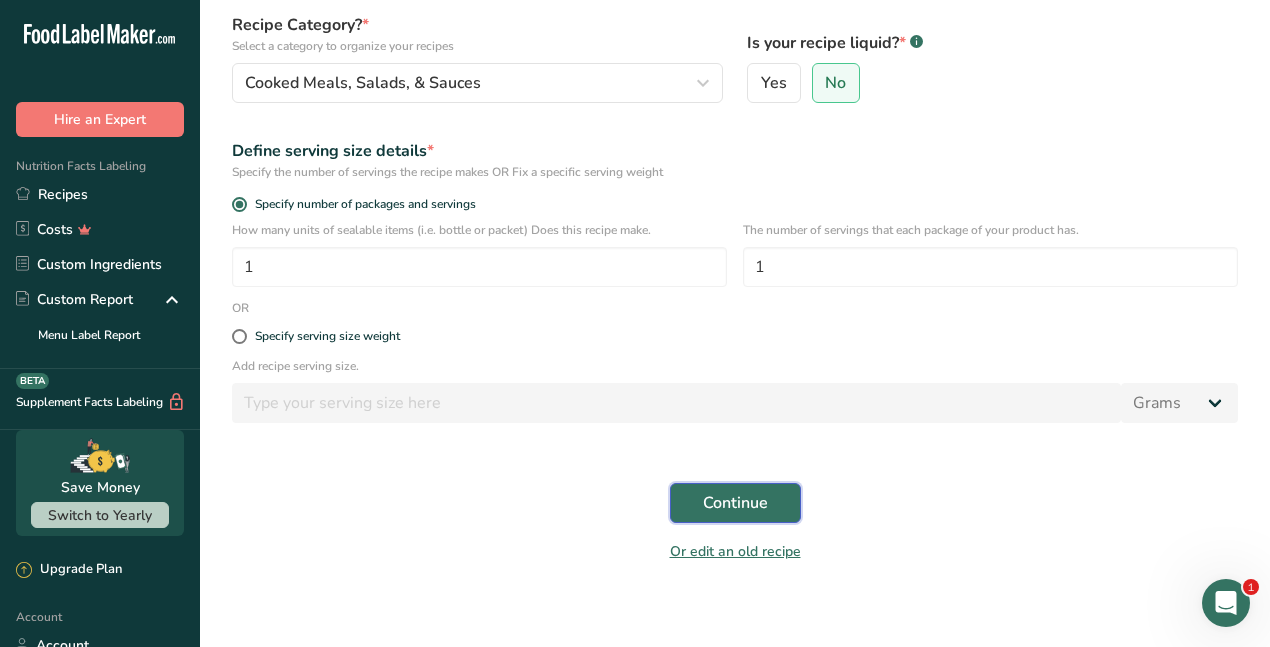 click on "Continue" at bounding box center [735, 503] 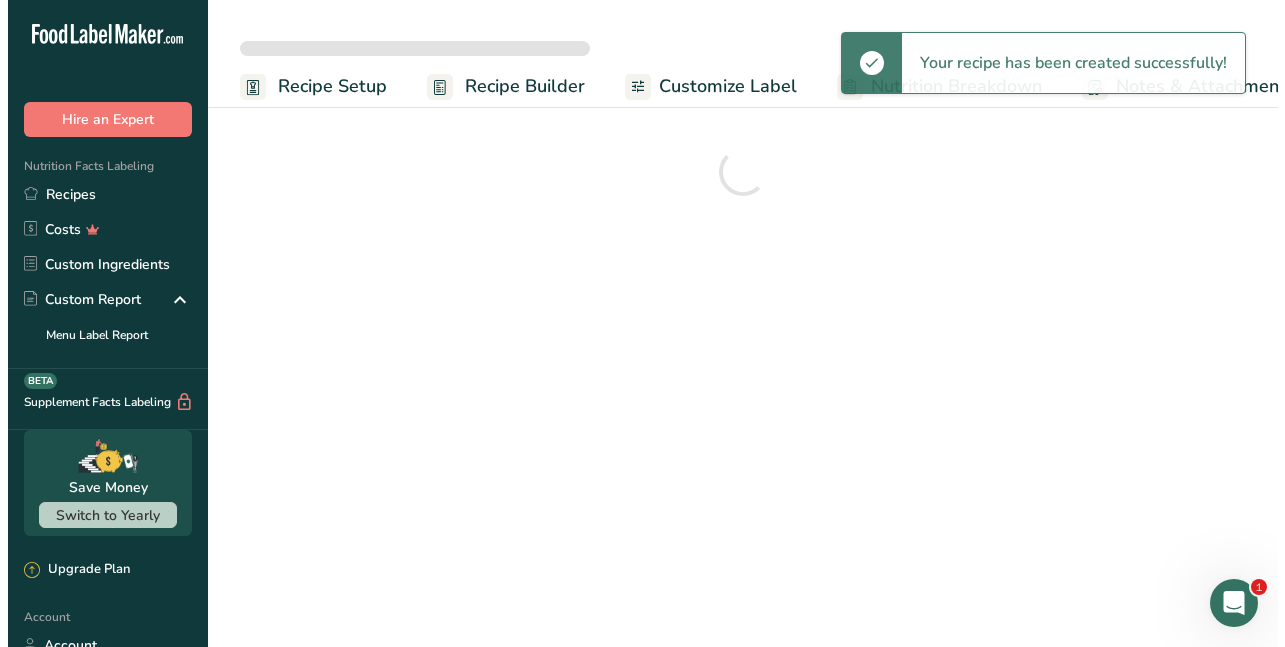 scroll, scrollTop: 0, scrollLeft: 0, axis: both 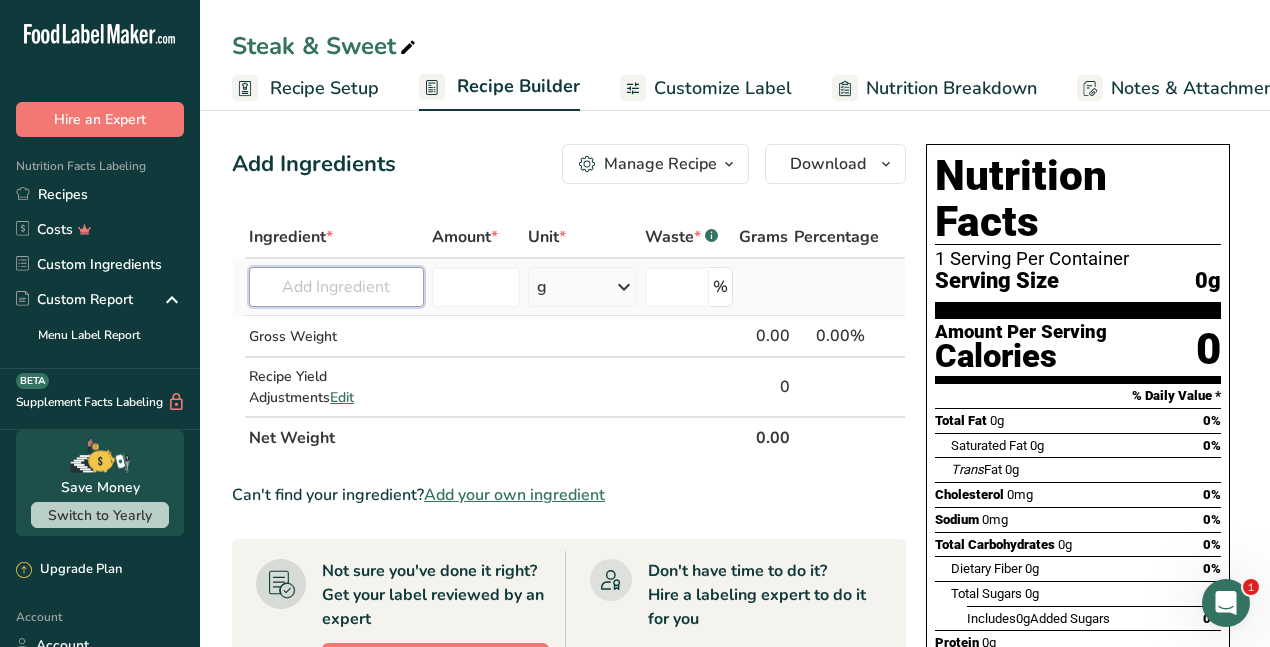click at bounding box center [336, 287] 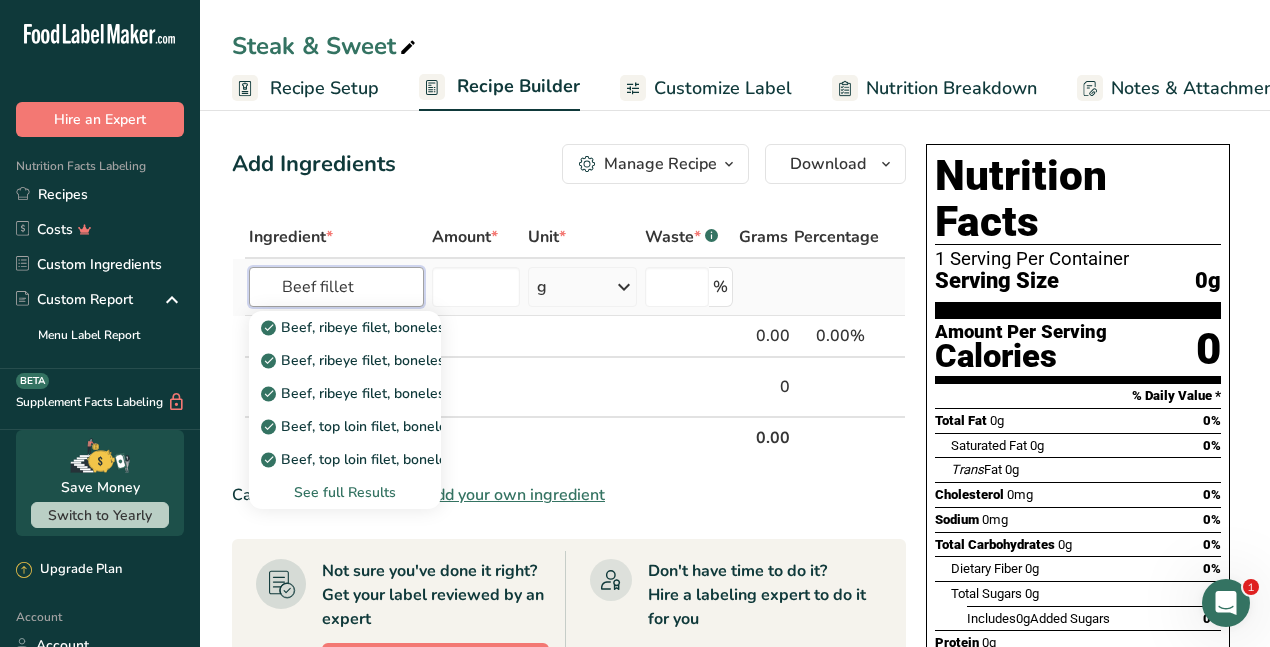 type on "Beef fillet" 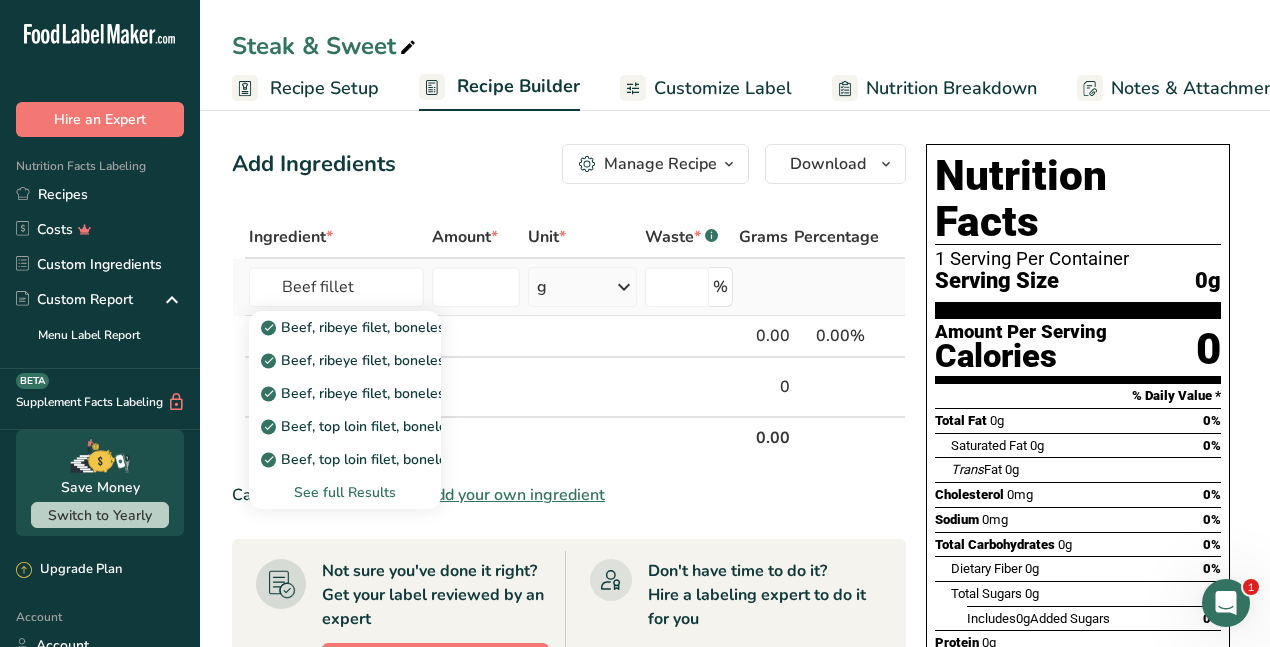 type 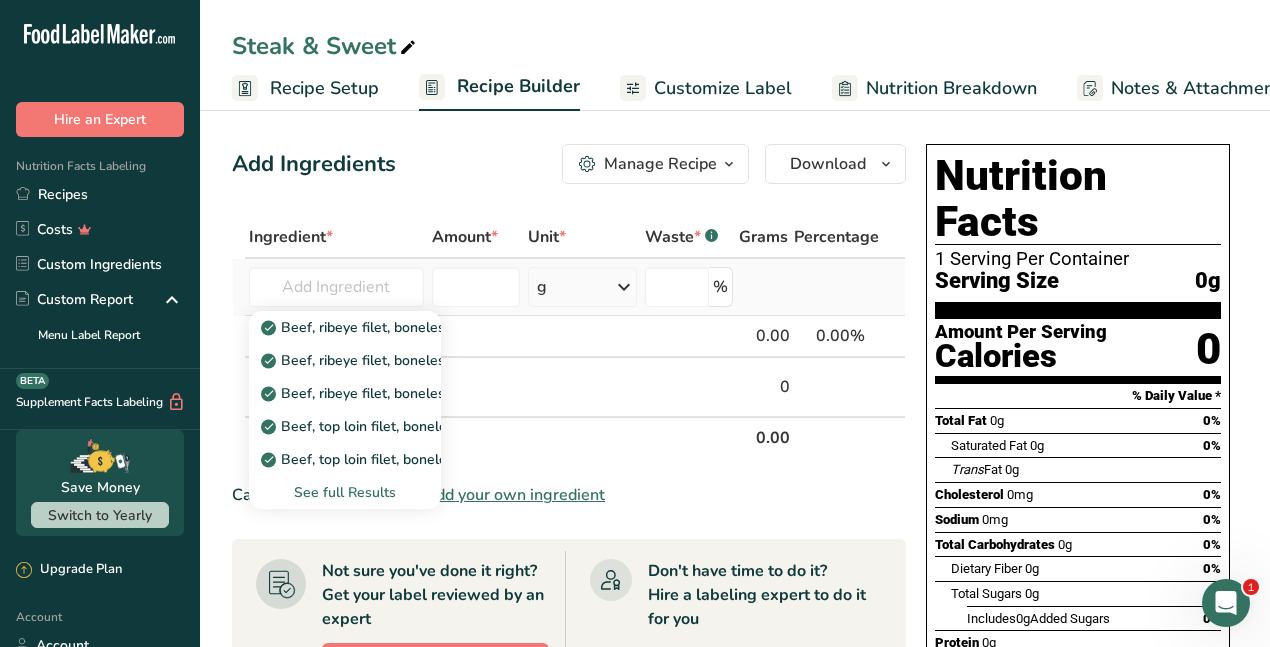 click on "See full Results" at bounding box center [345, 492] 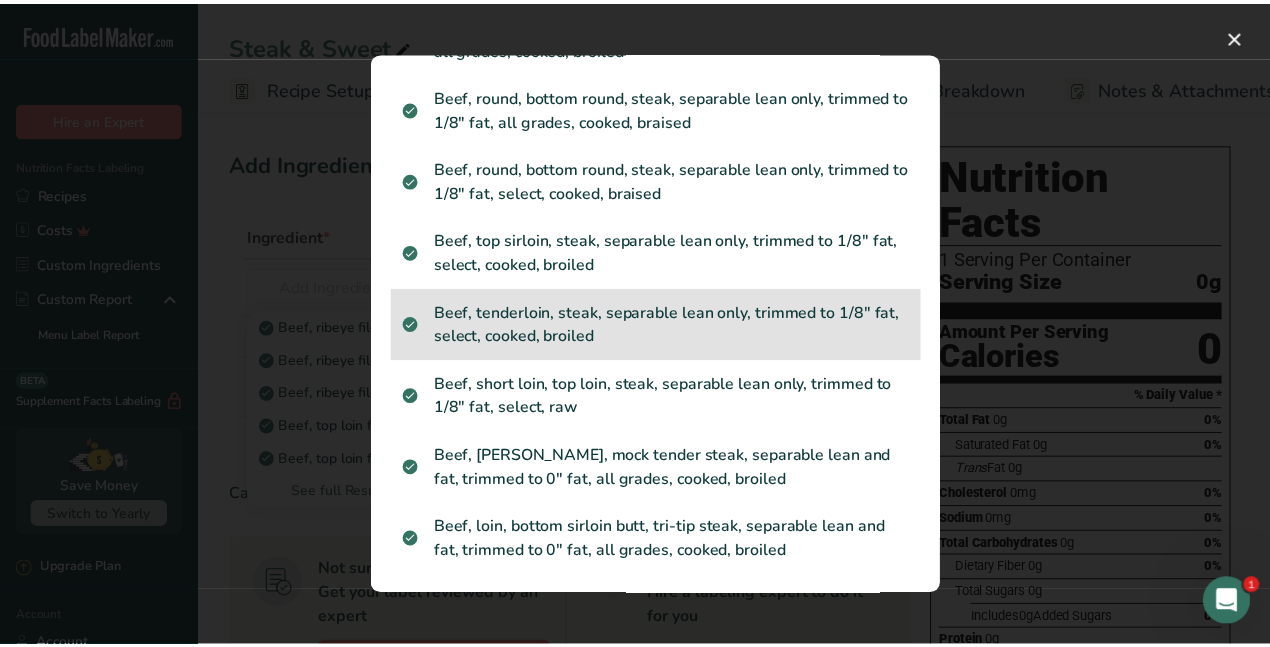 scroll, scrollTop: 3113, scrollLeft: 0, axis: vertical 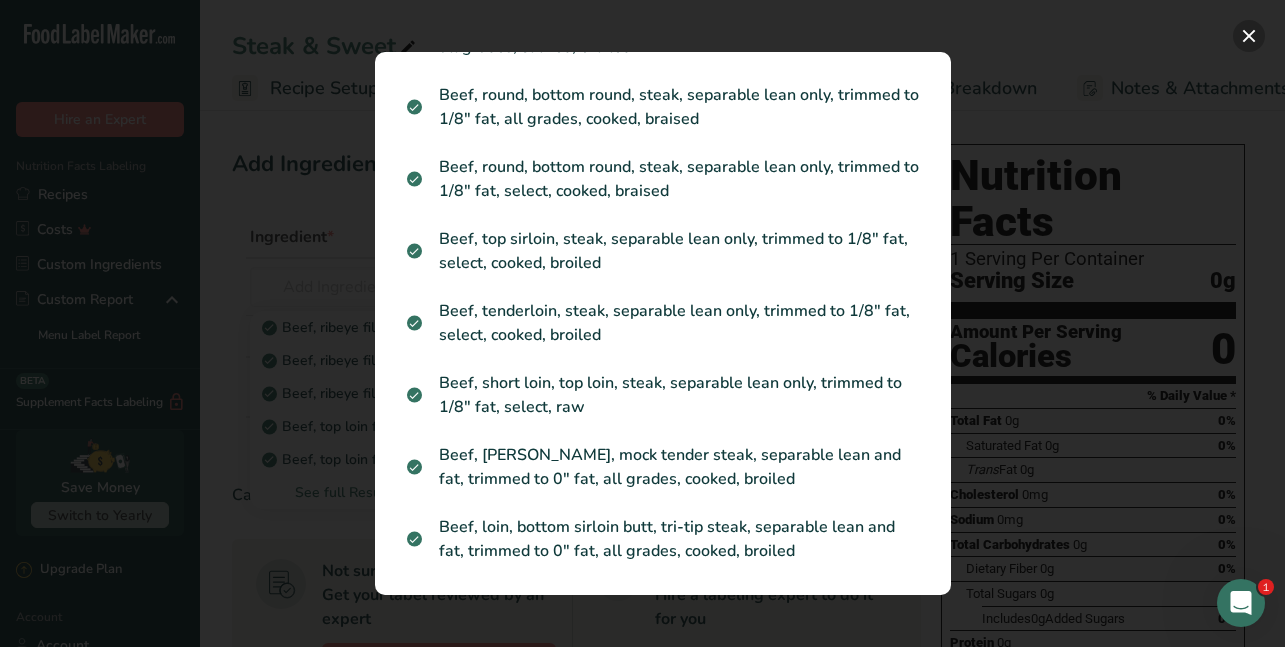 click at bounding box center [1249, 36] 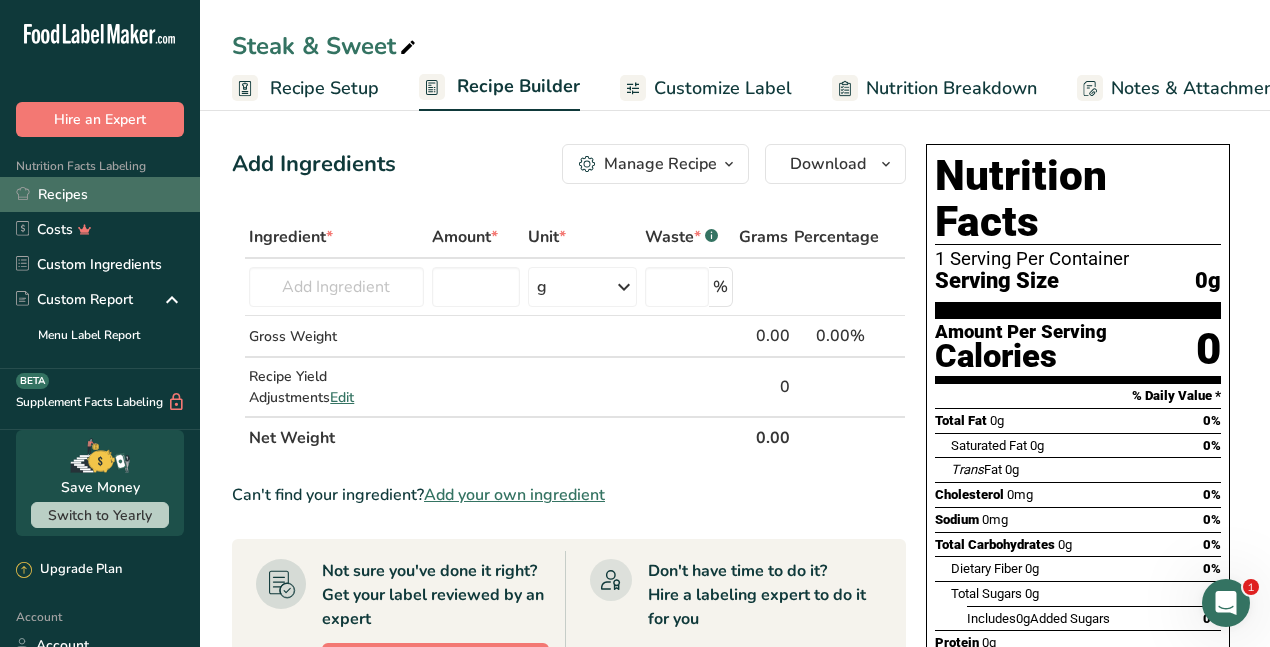 click on "Recipes" at bounding box center (100, 194) 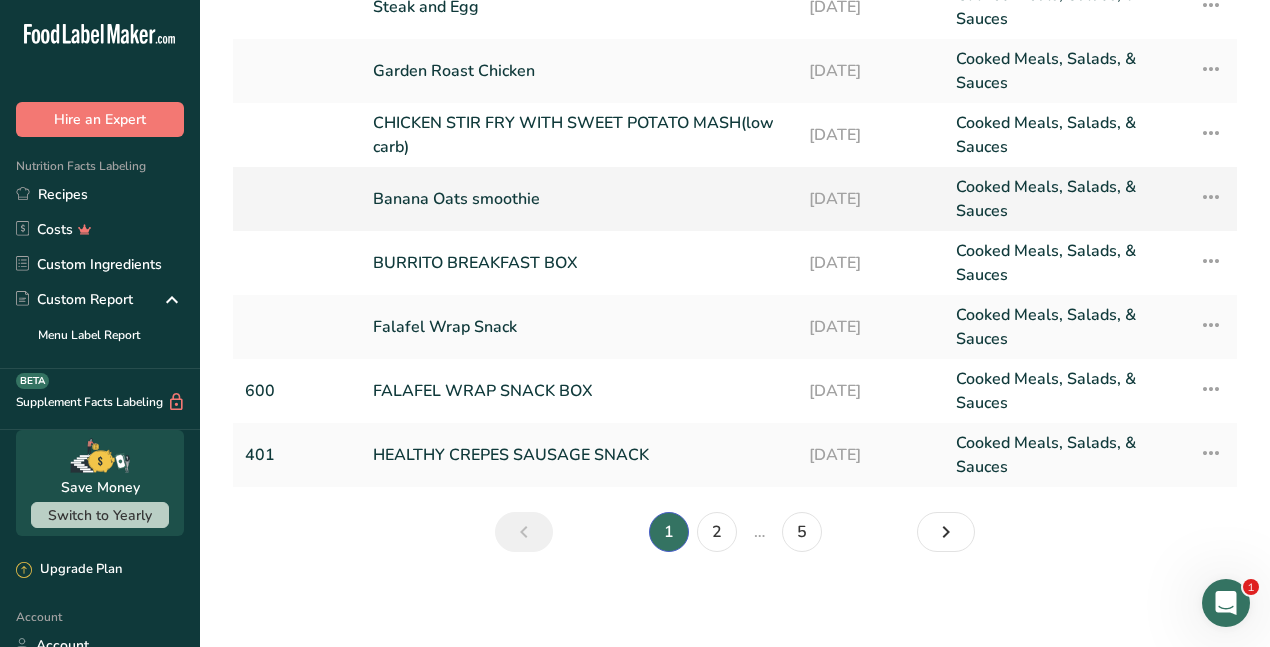 scroll, scrollTop: 290, scrollLeft: 0, axis: vertical 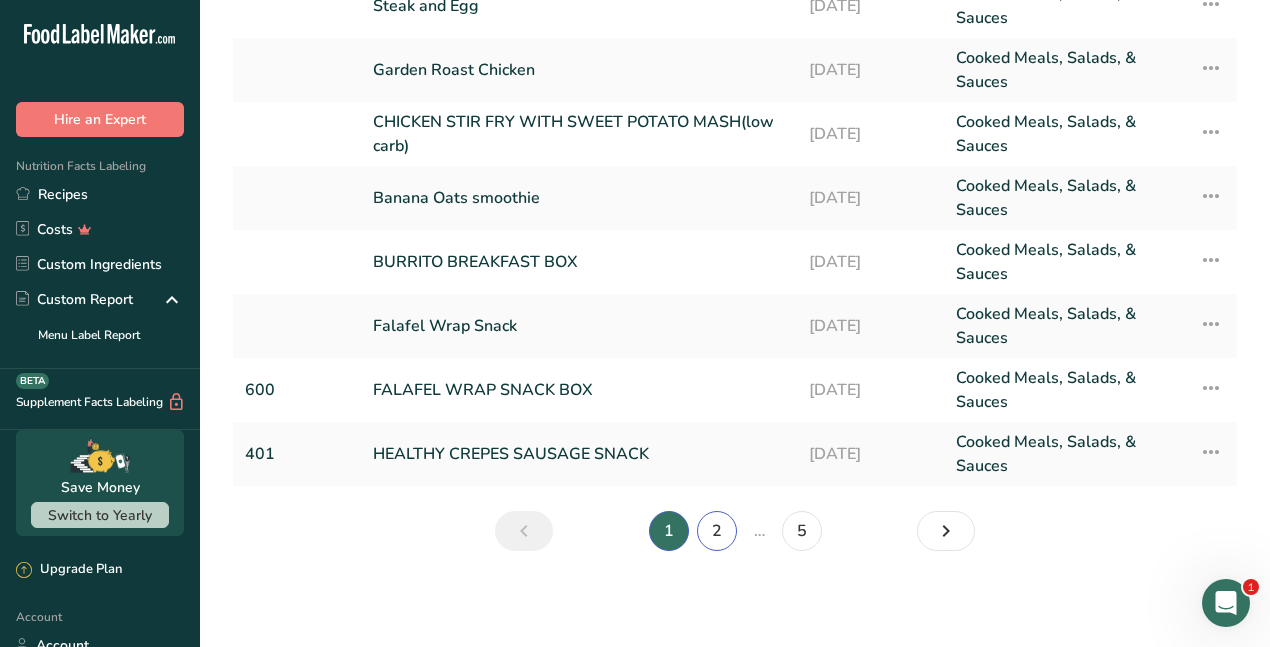 click on "2" at bounding box center [717, 531] 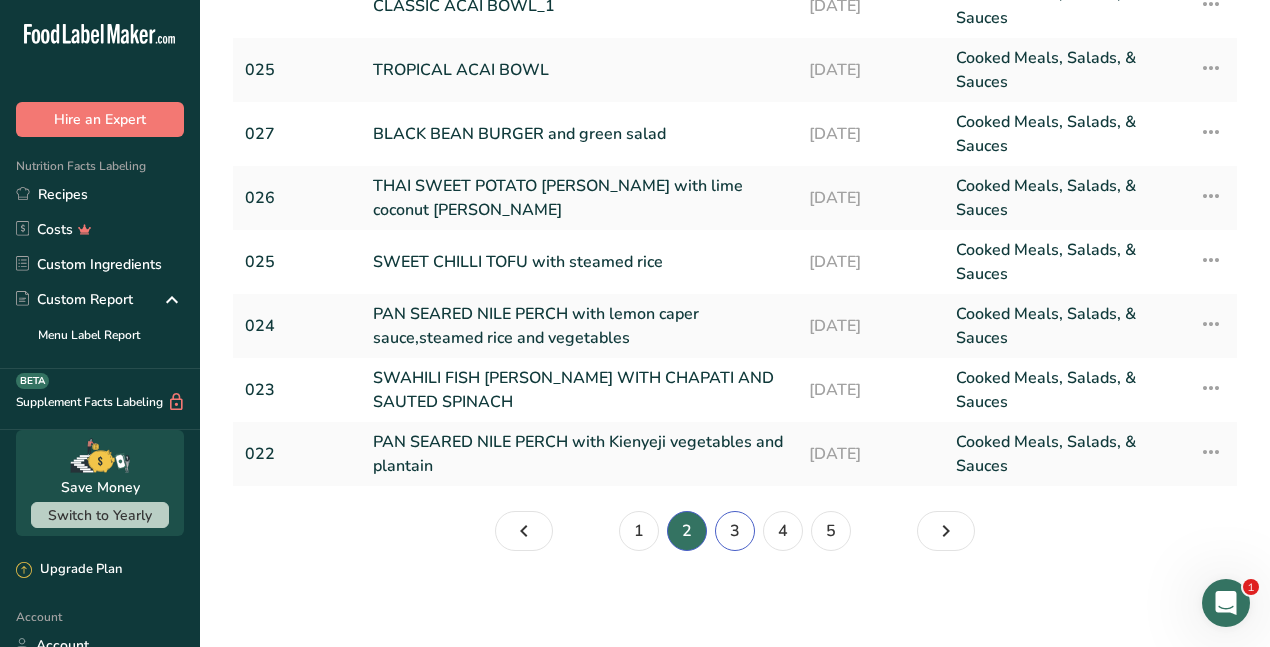click on "3" at bounding box center (735, 531) 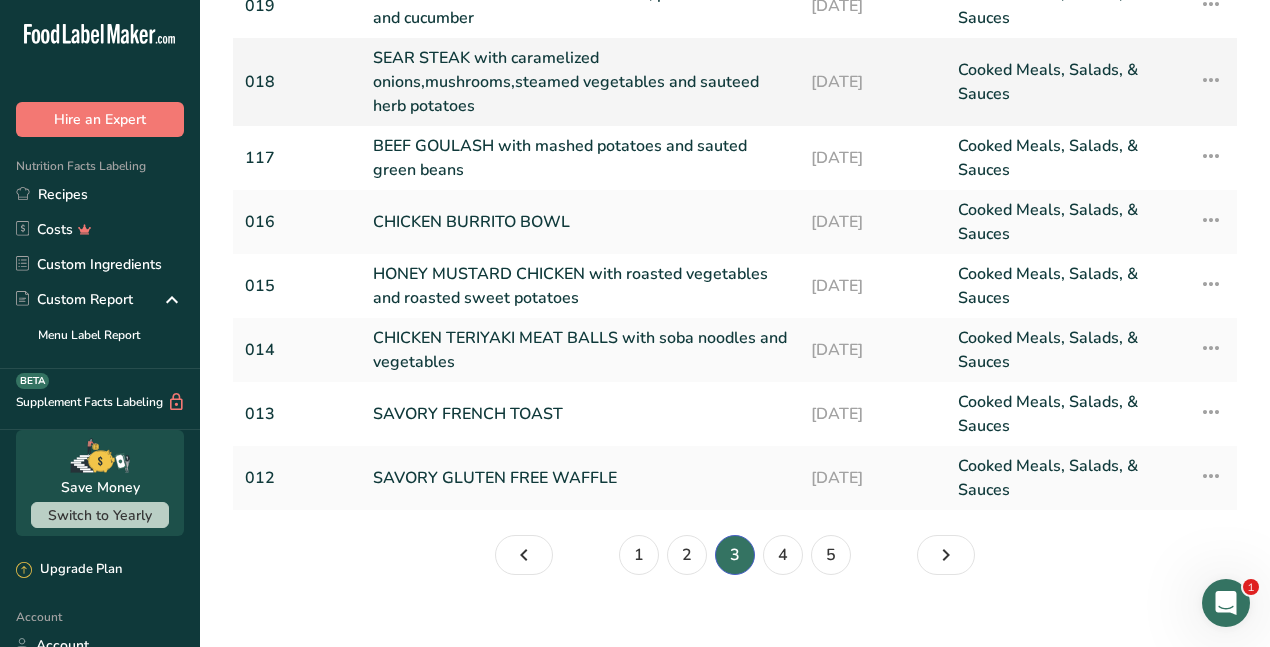 click on "SEAR STEAK with caramelized onions,mushrooms,steamed vegetables and sauteed  herb potatoes" at bounding box center [580, 82] 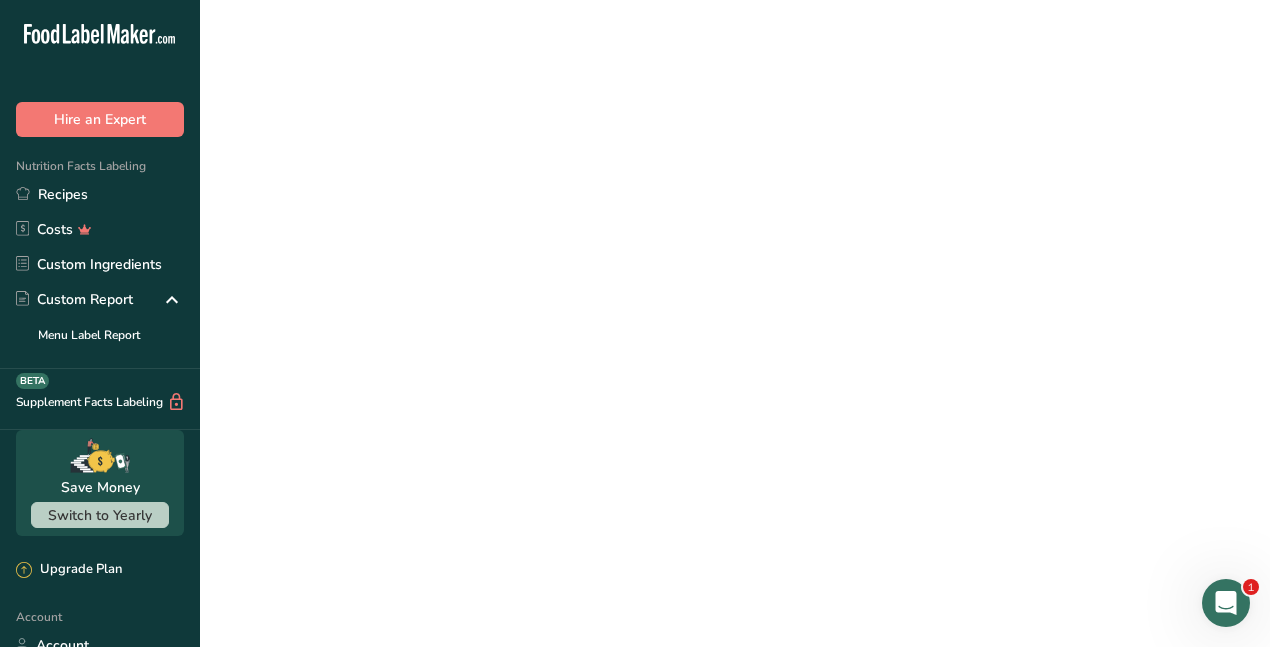 click on "SEAR STEAK with caramelized onions,mushrooms,steamed vegetables and sauteed  herb potatoes" at bounding box center (580, 82) 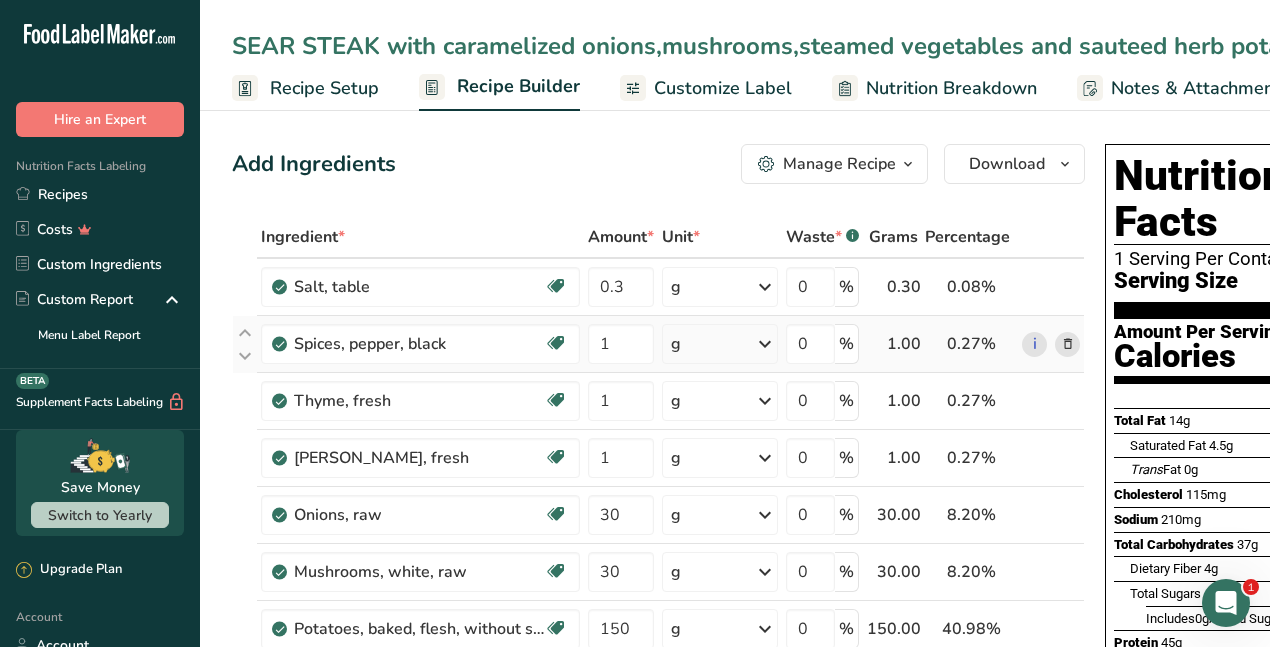 scroll, scrollTop: 200, scrollLeft: 0, axis: vertical 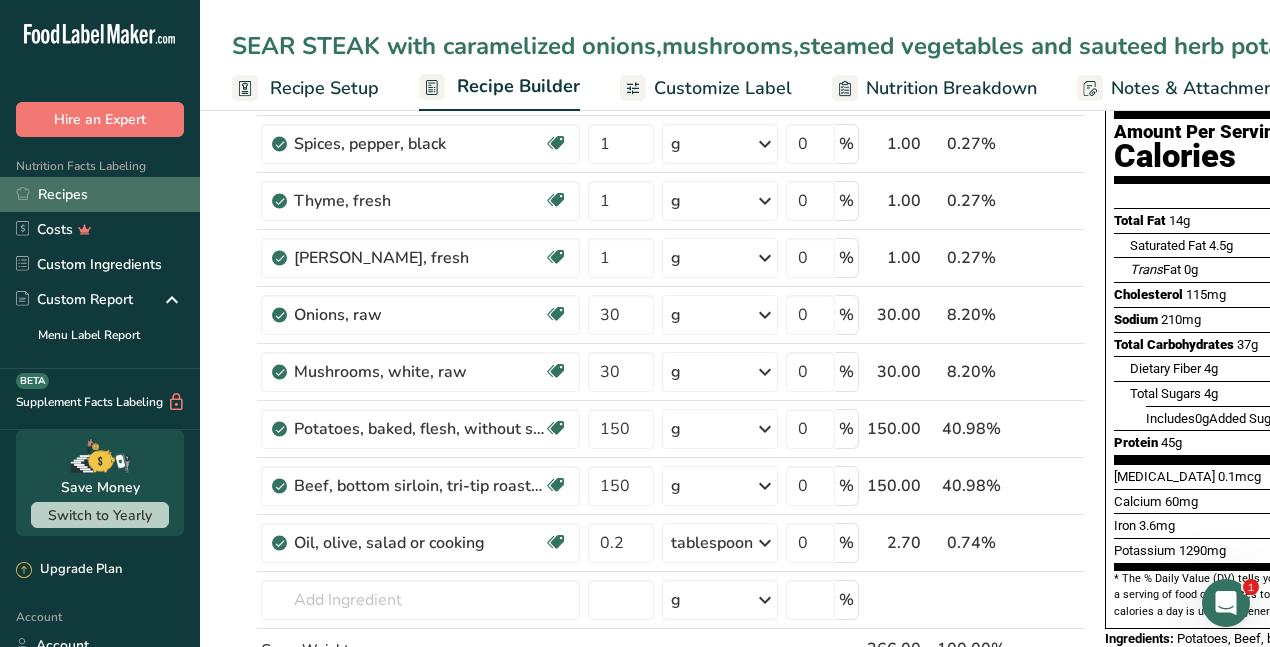 click on "Recipes" at bounding box center (100, 194) 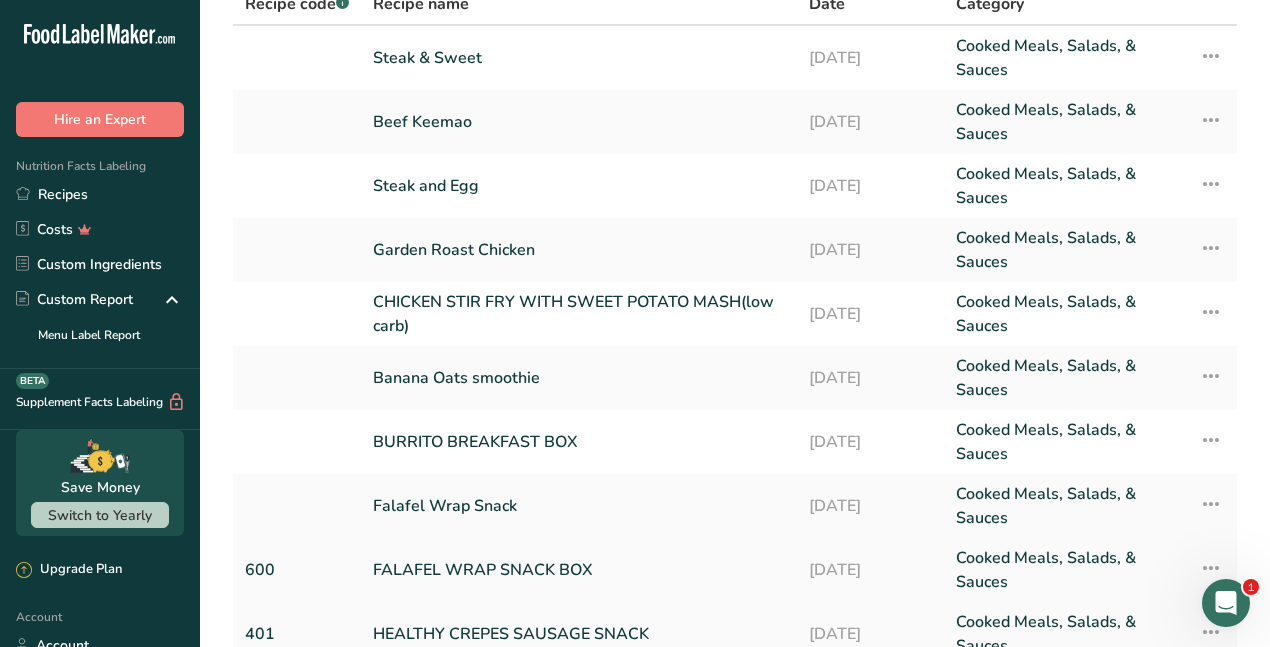 scroll, scrollTop: 290, scrollLeft: 0, axis: vertical 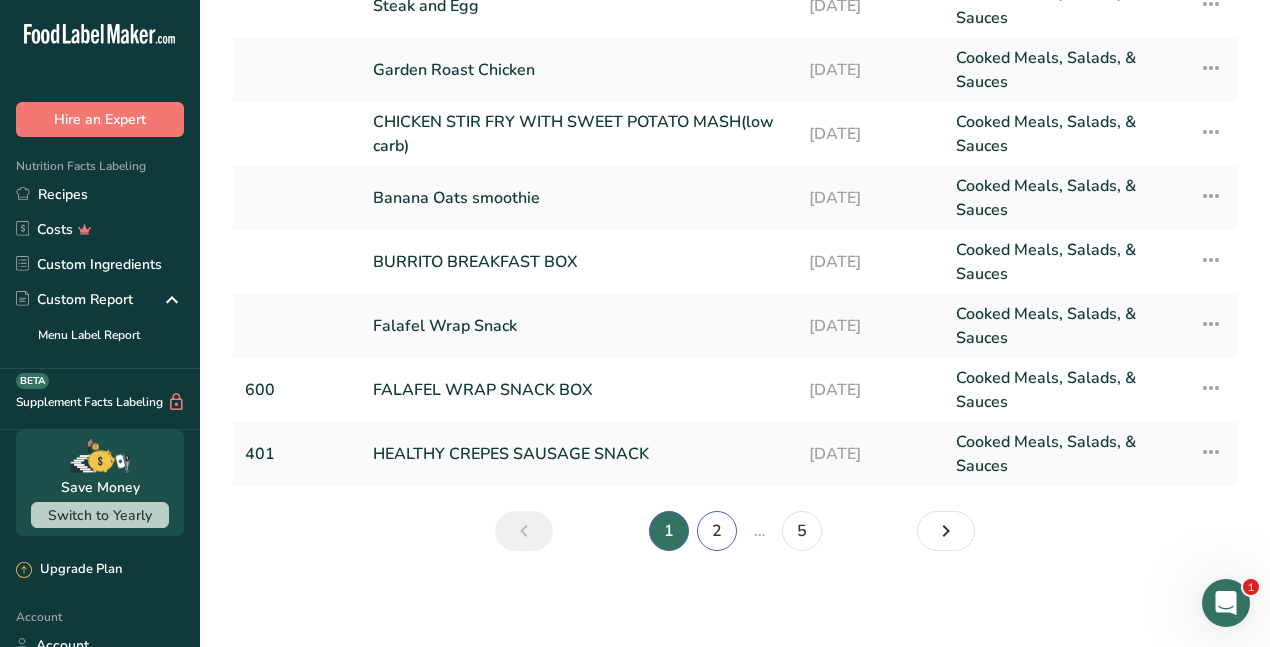 click on "2" at bounding box center [717, 531] 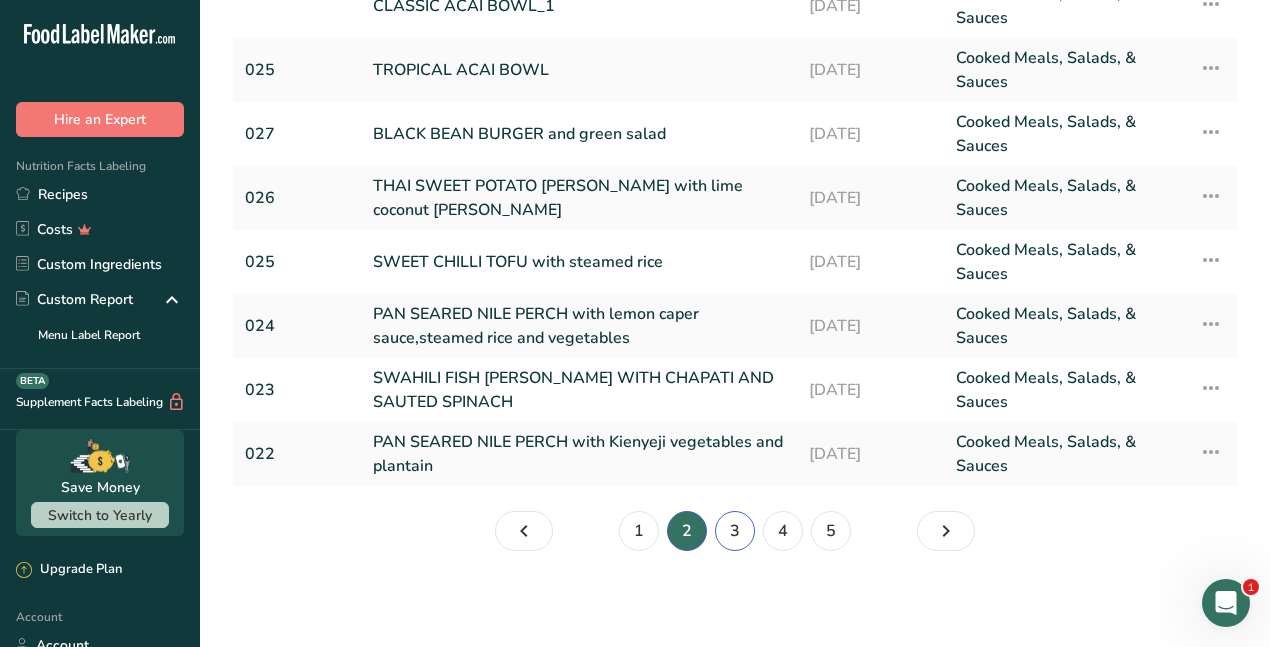 click on "3" at bounding box center [735, 531] 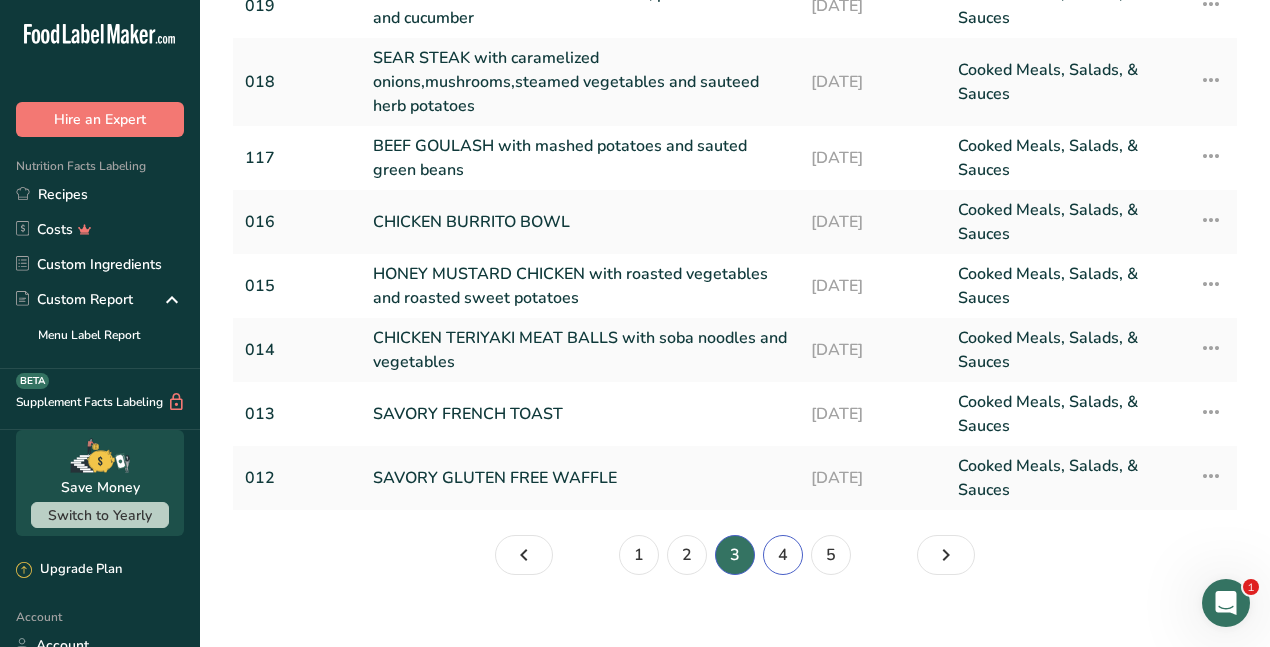 click on "4" at bounding box center [783, 555] 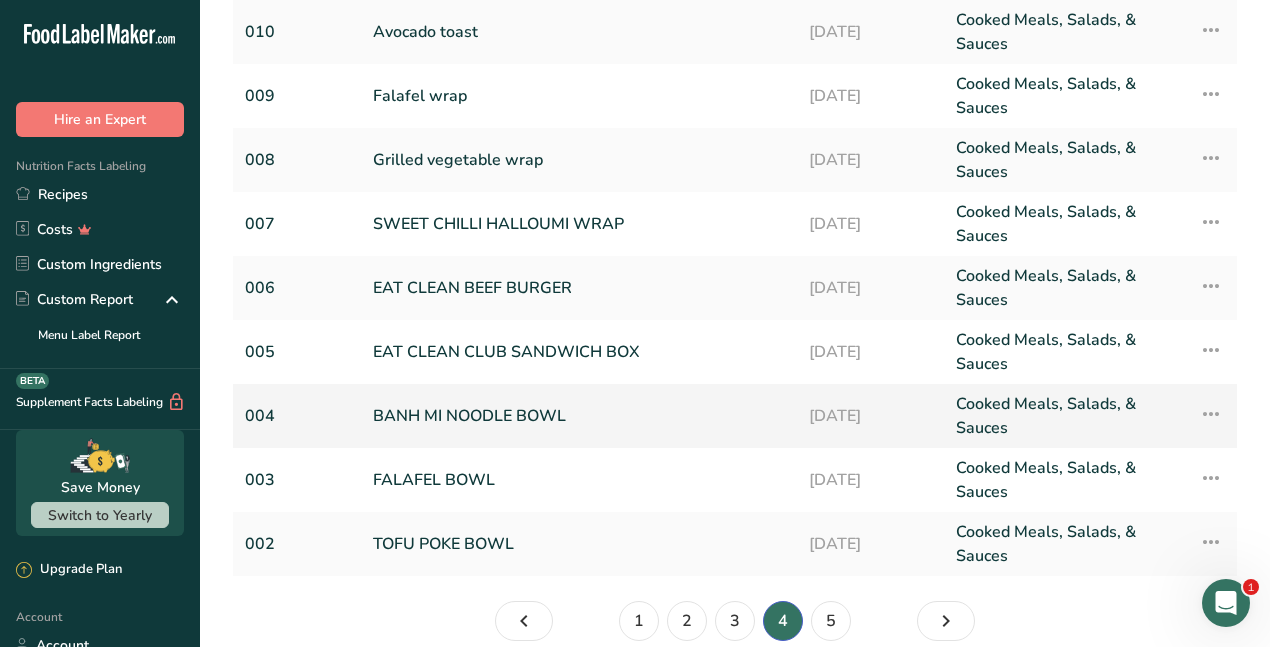 scroll, scrollTop: 290, scrollLeft: 0, axis: vertical 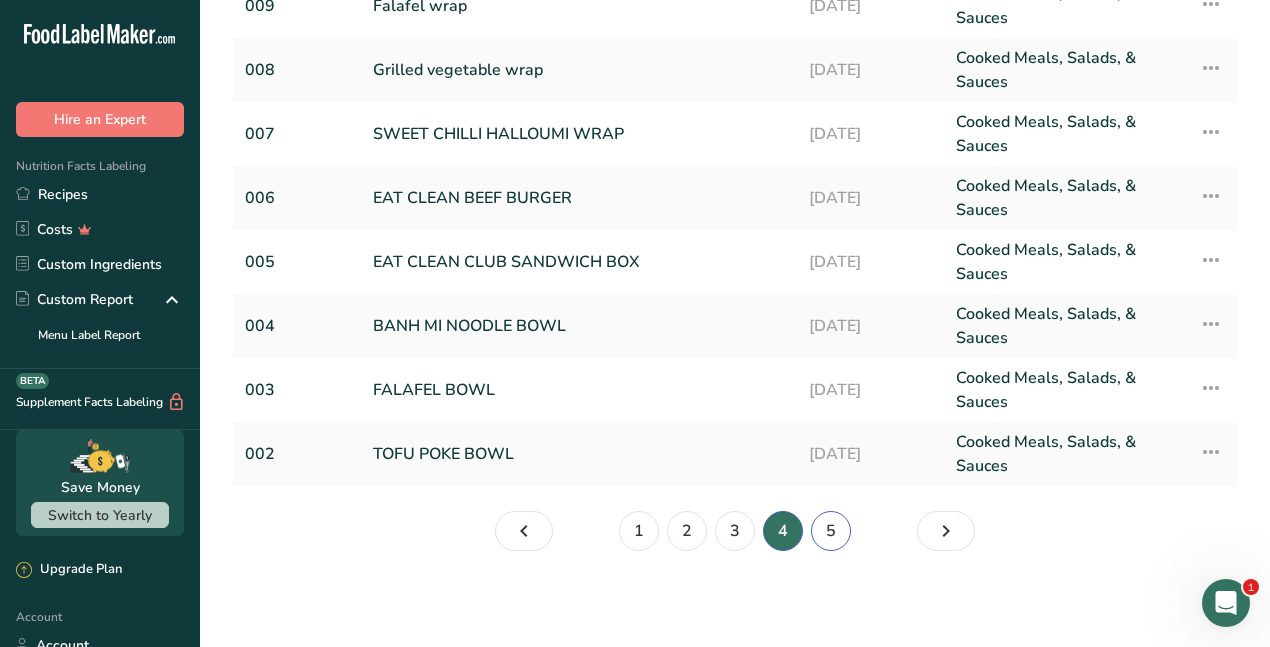 click on "5" at bounding box center [831, 531] 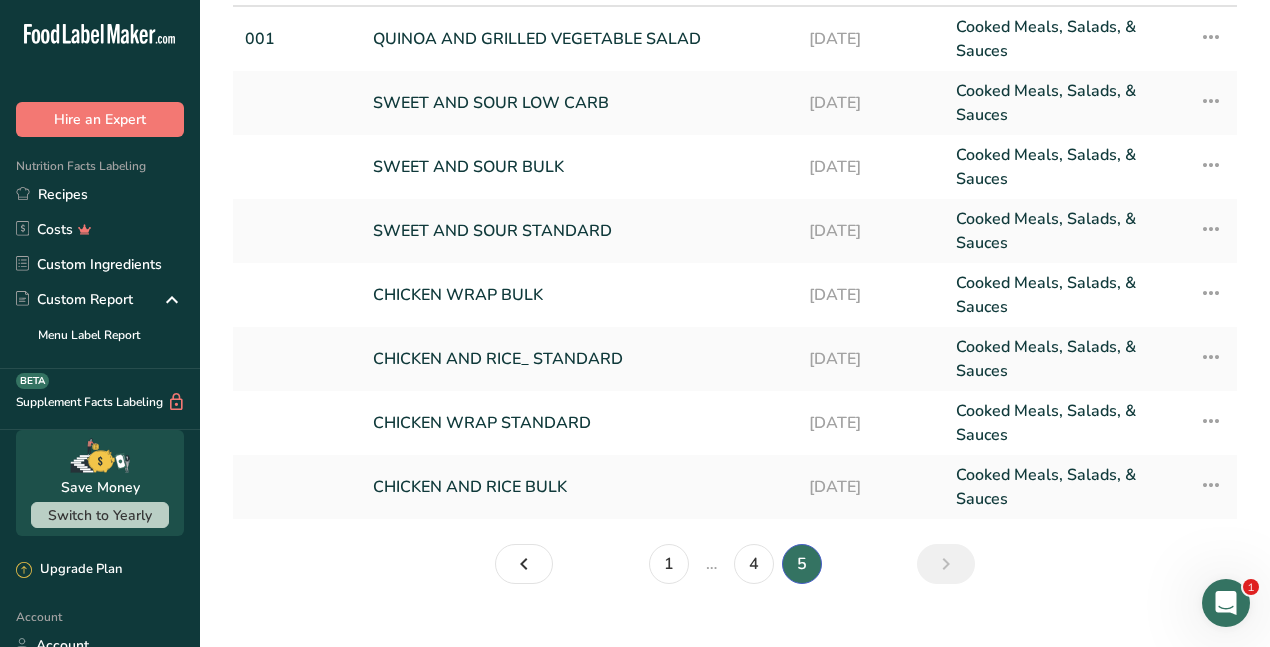 scroll, scrollTop: 162, scrollLeft: 0, axis: vertical 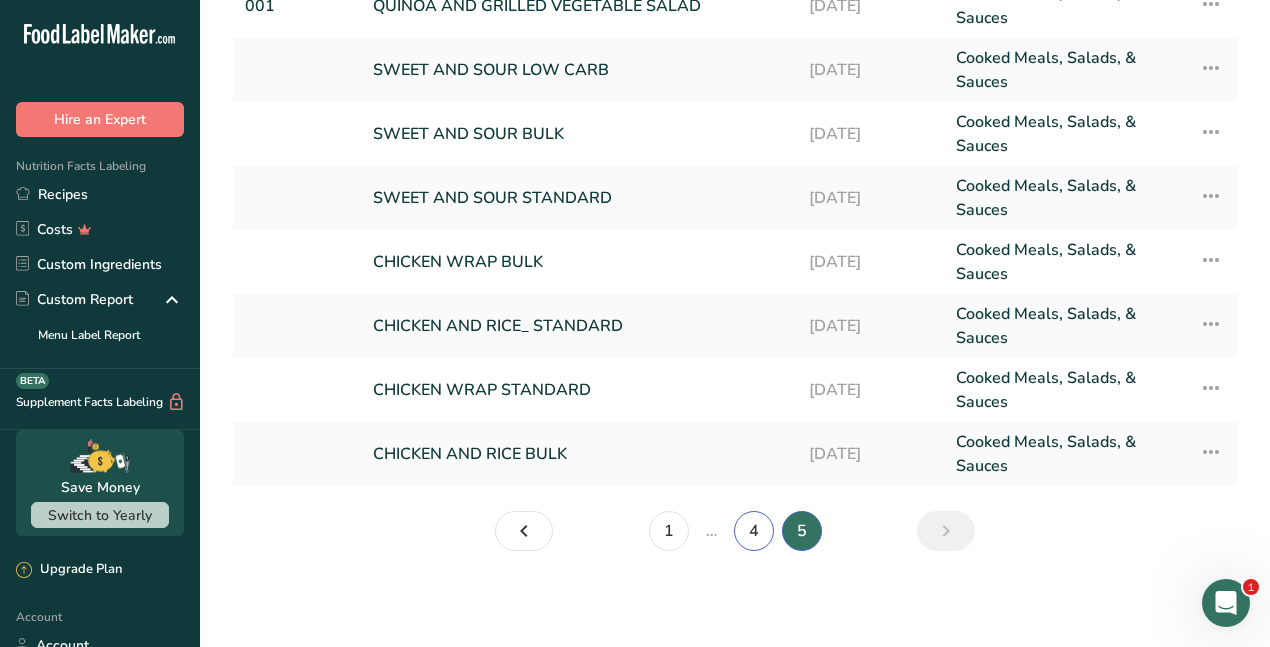 click on "4" at bounding box center (754, 531) 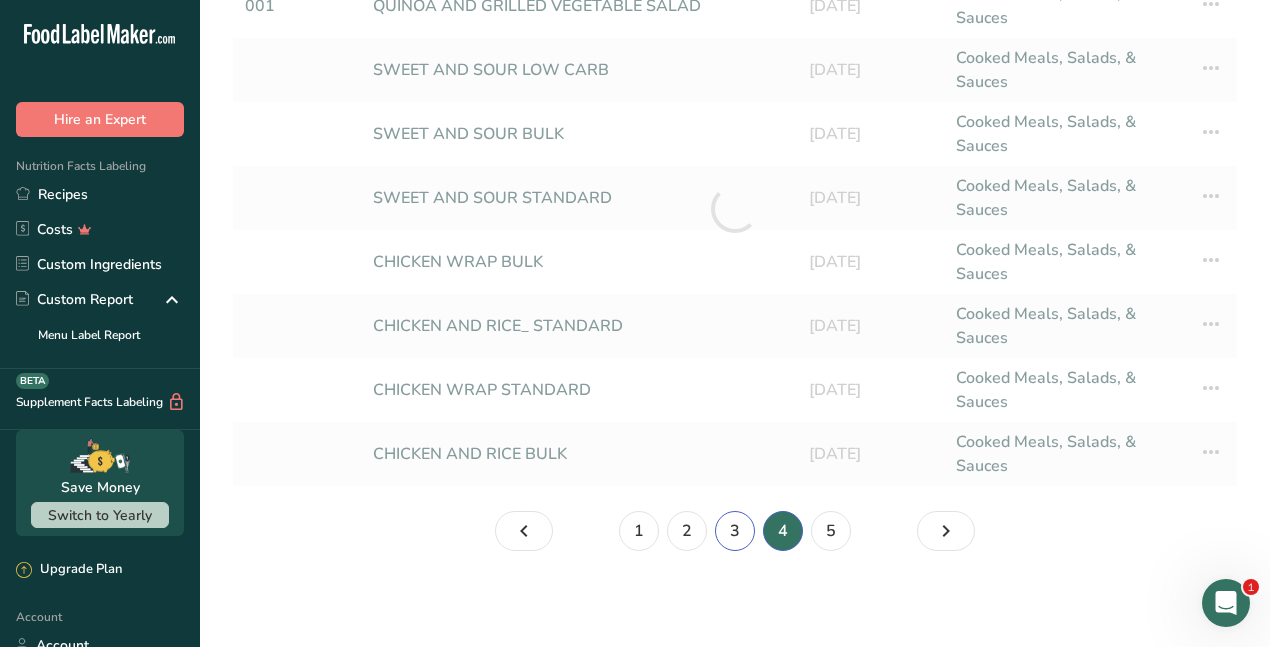 click on "3" at bounding box center [735, 531] 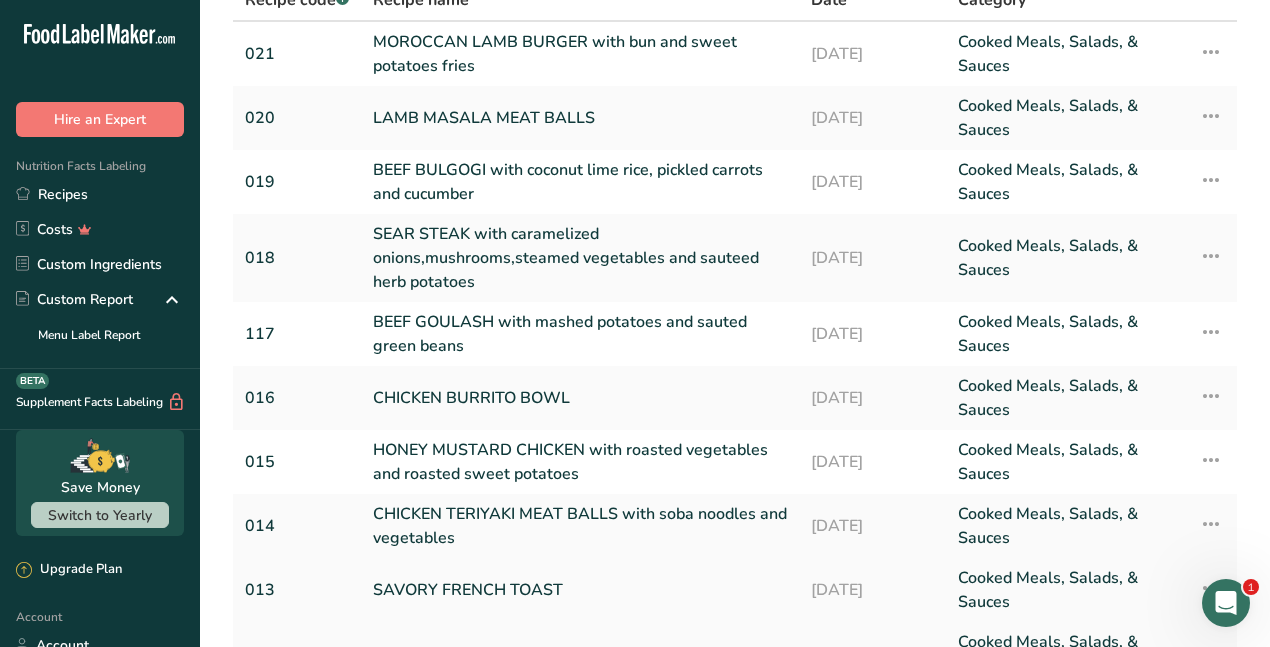 scroll, scrollTop: 14, scrollLeft: 0, axis: vertical 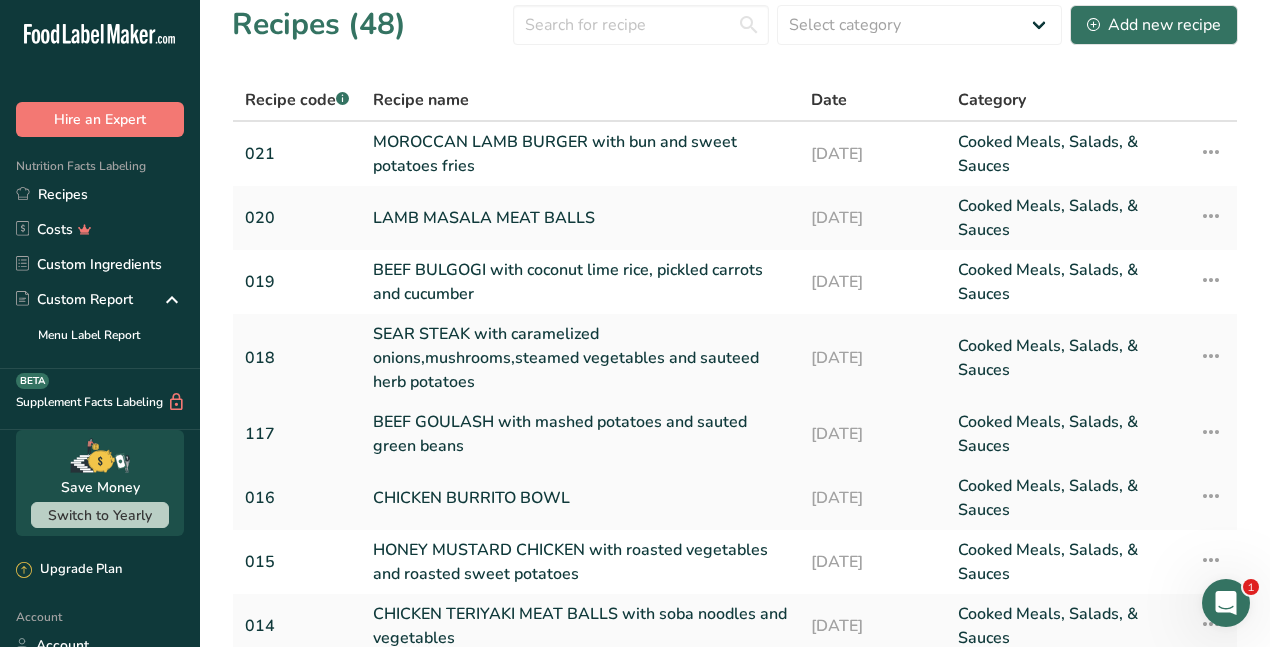 click on "BEEF GOULASH with mashed potatoes and sauted green beans" at bounding box center (580, 434) 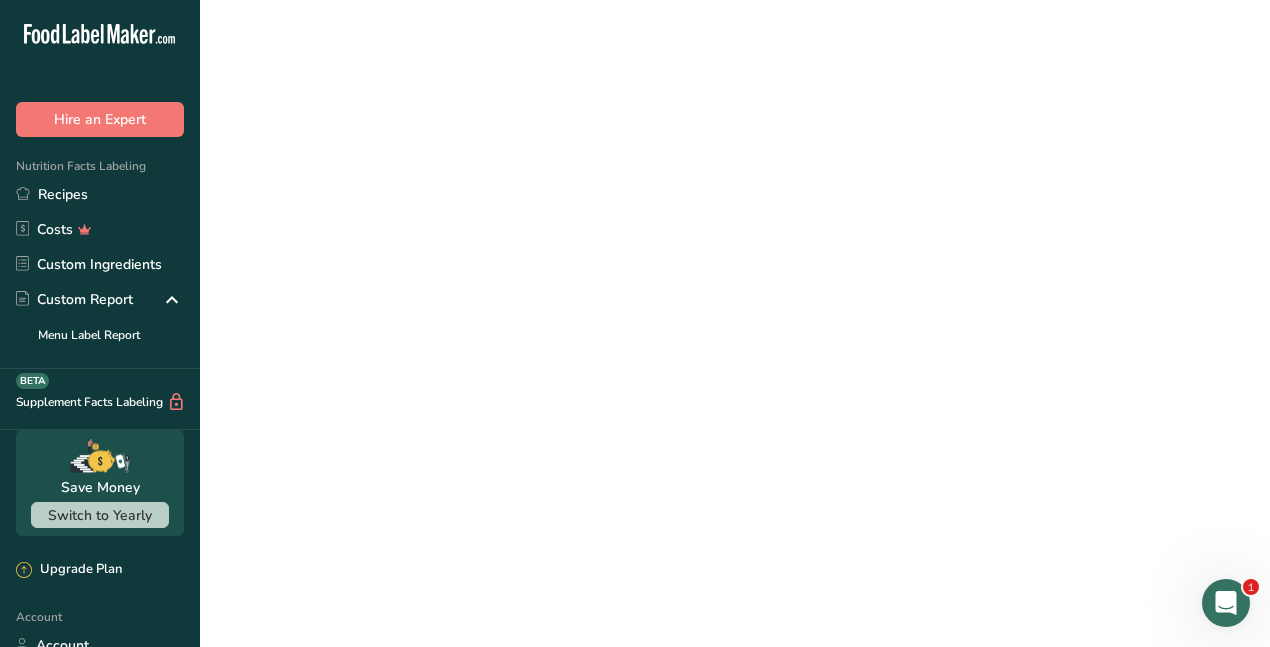 click on "BEEF GOULASH with mashed potatoes and sauted green beans" at bounding box center [580, 434] 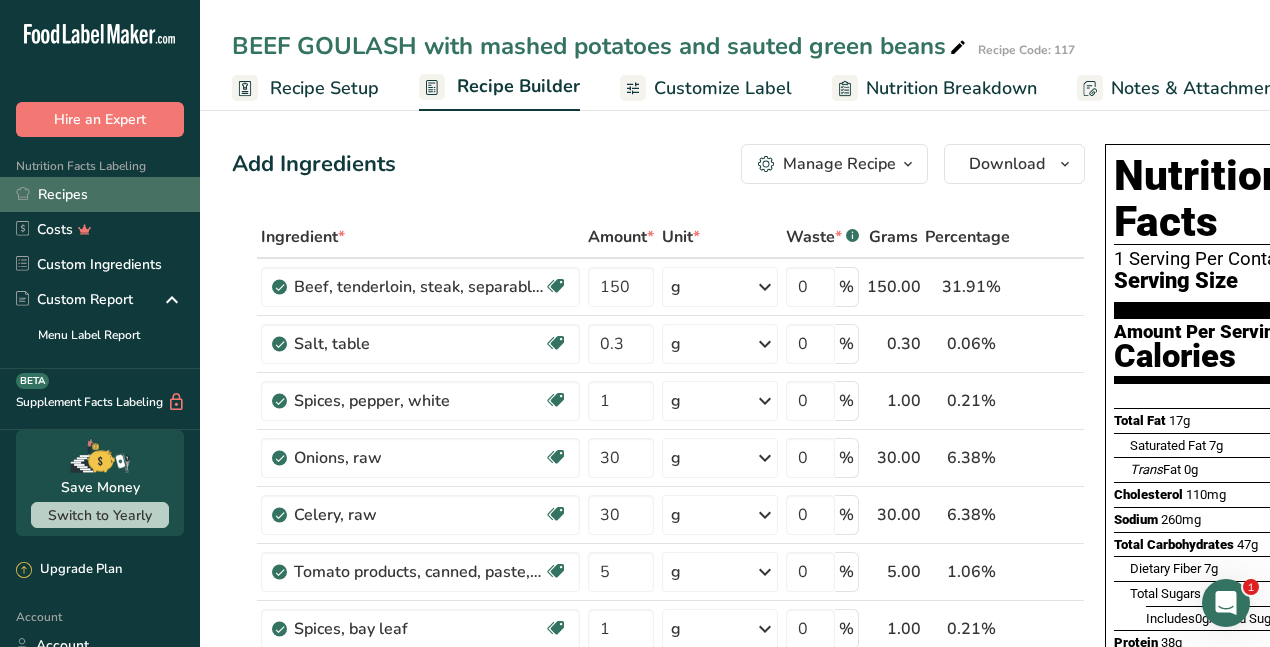 click on "Recipes" at bounding box center [100, 194] 